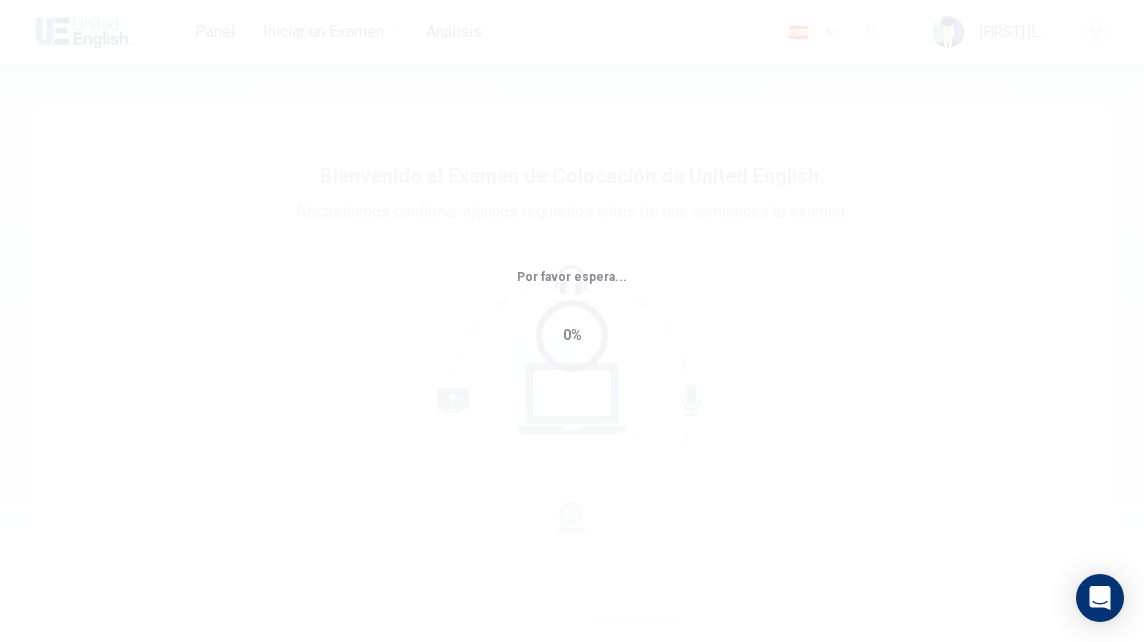 scroll, scrollTop: 0, scrollLeft: 0, axis: both 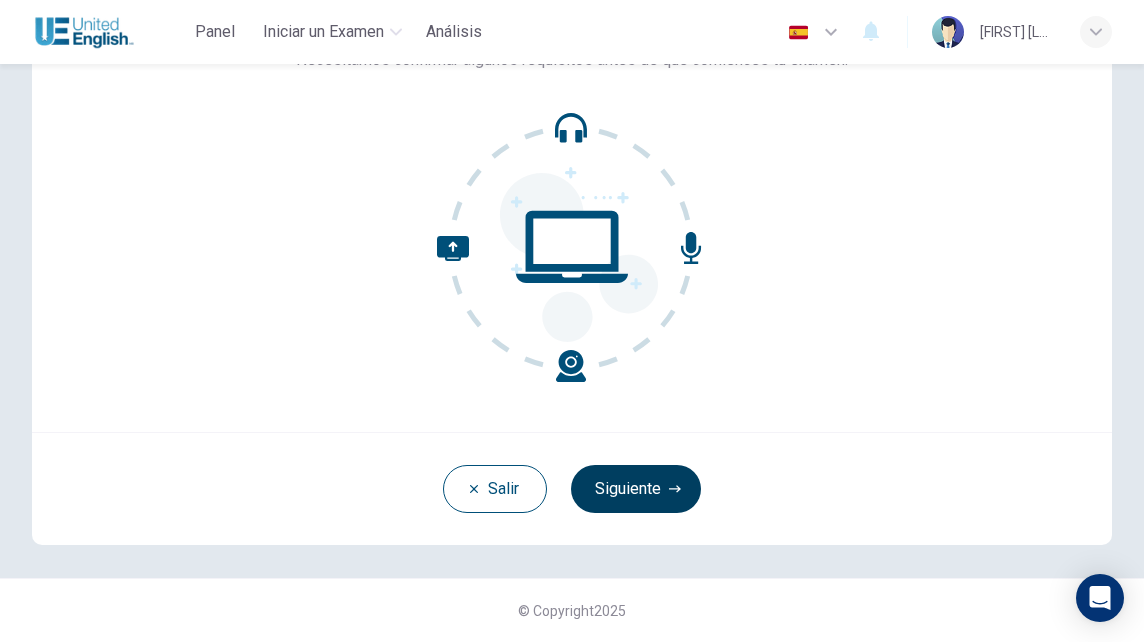 click on "Siguiente" at bounding box center (636, 489) 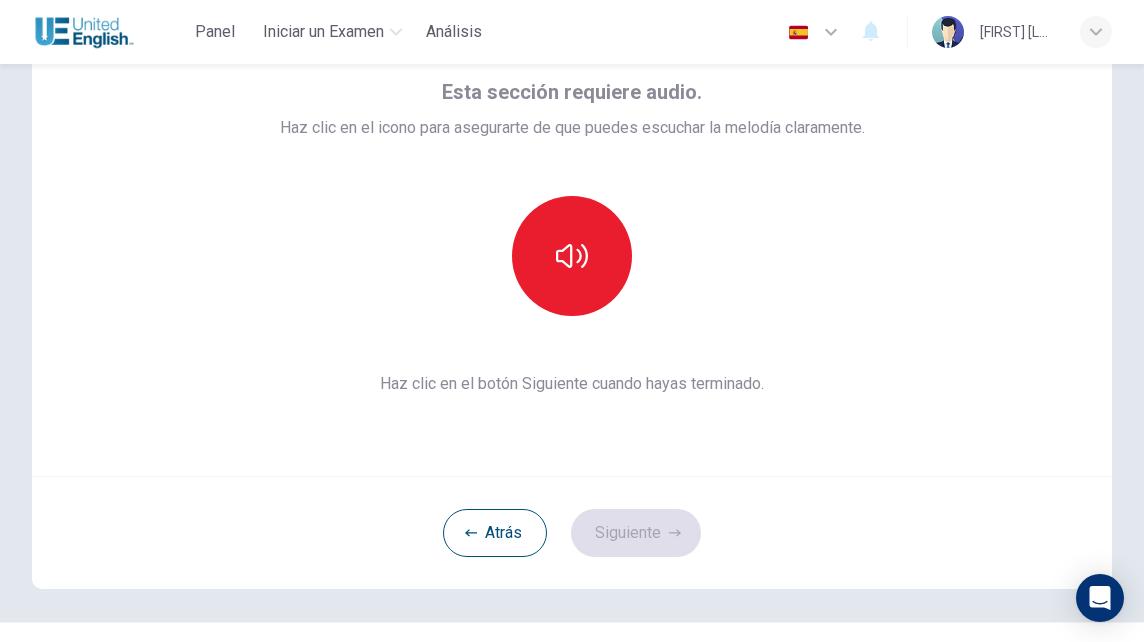 scroll, scrollTop: 105, scrollLeft: 0, axis: vertical 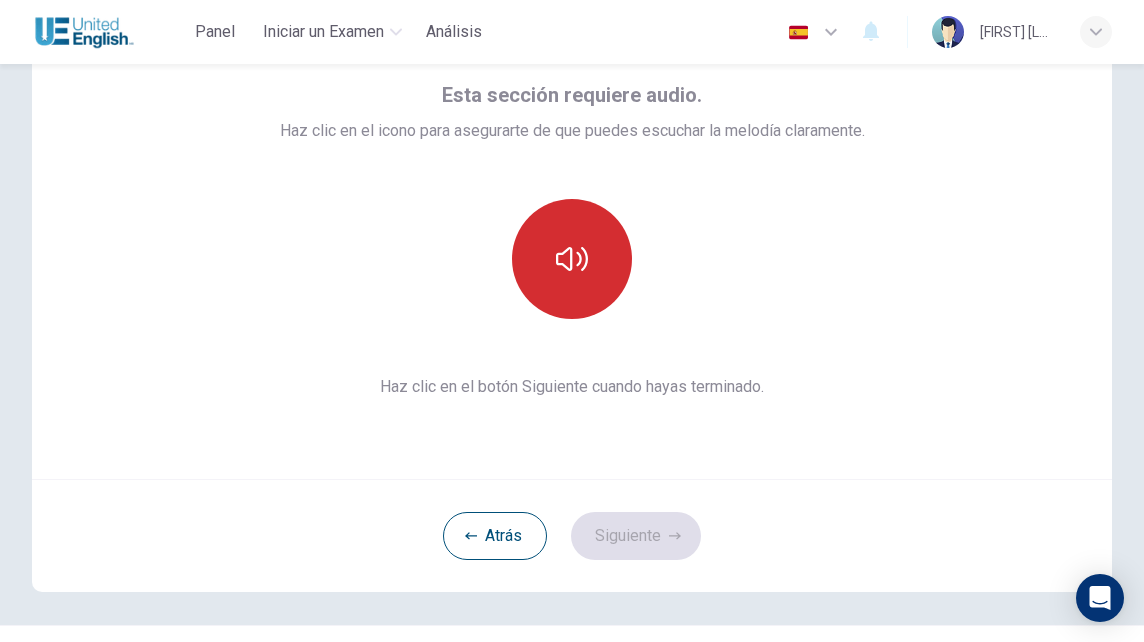 click at bounding box center (572, 259) 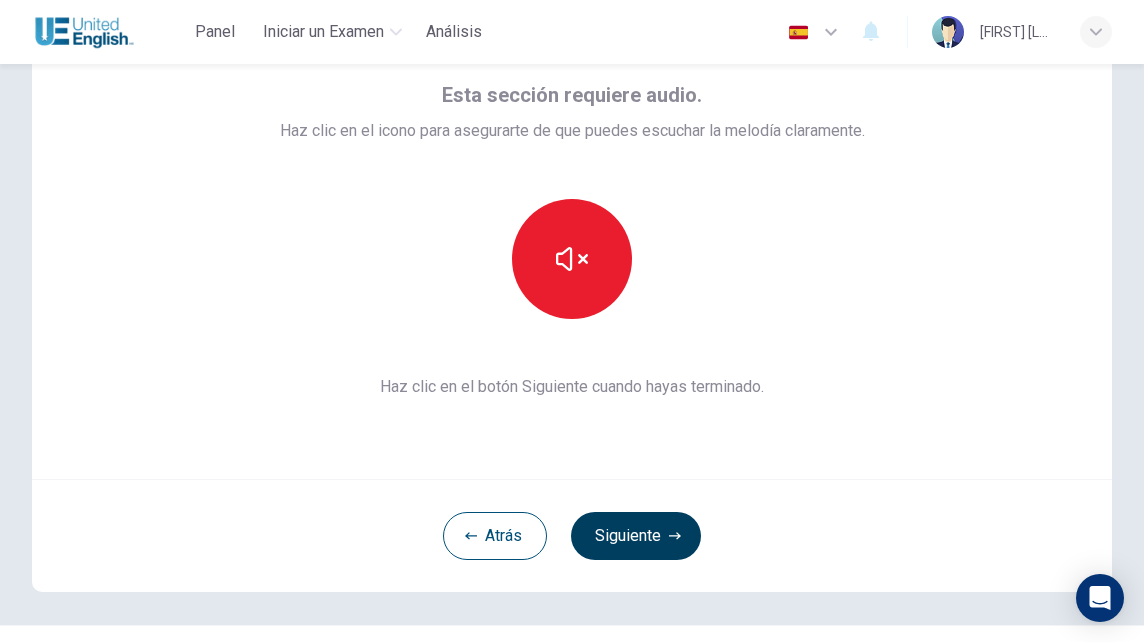 click on "Siguiente" at bounding box center (636, 536) 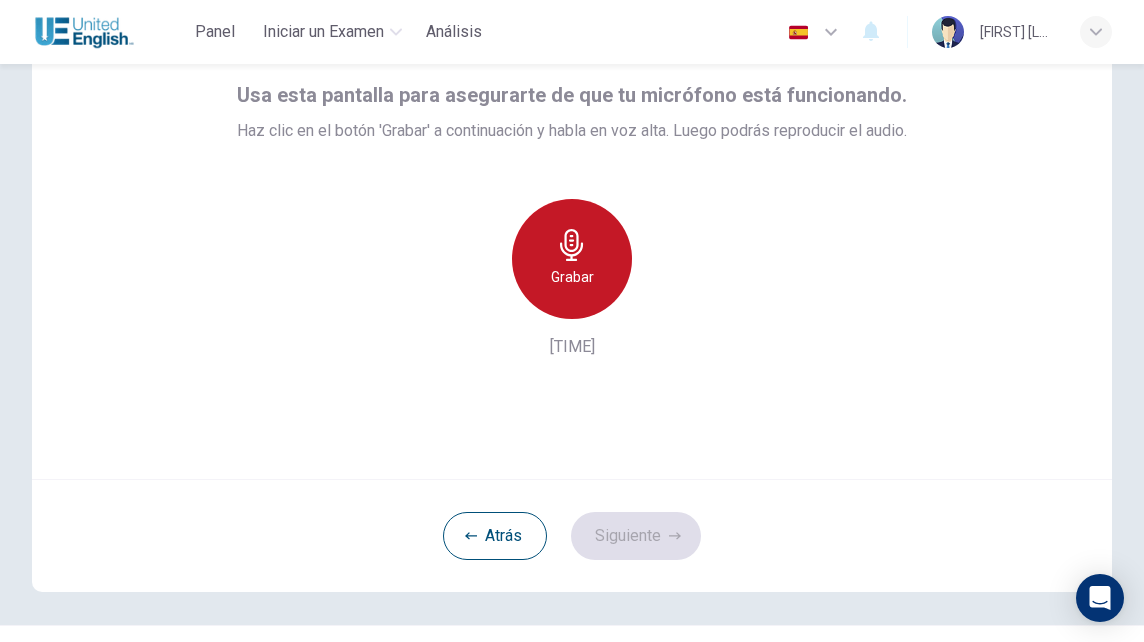click at bounding box center (571, 245) 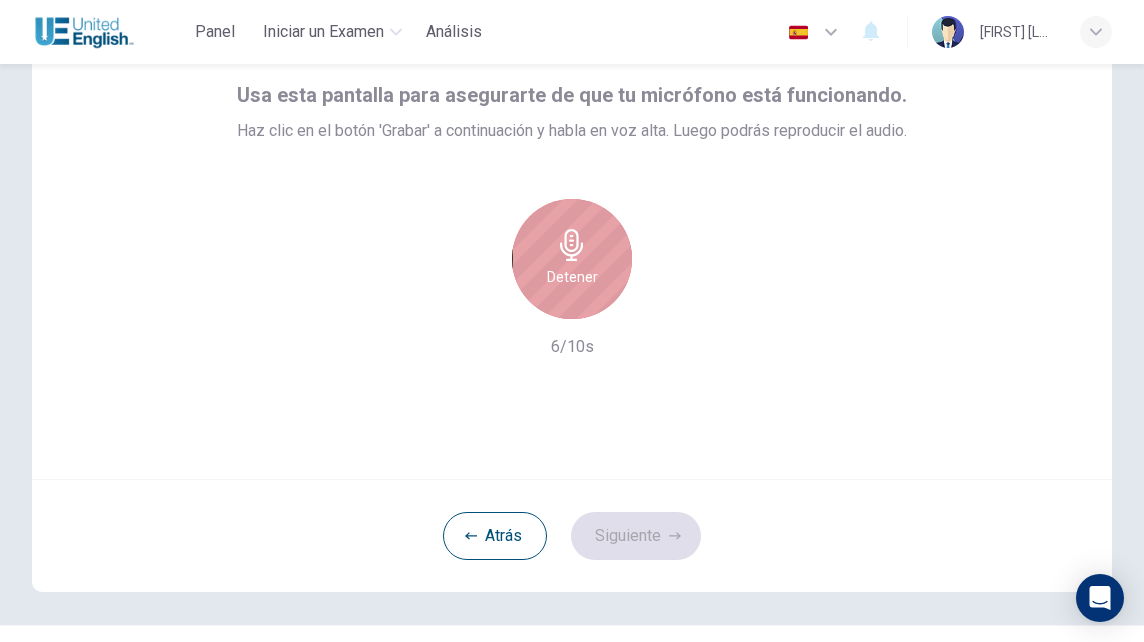 click at bounding box center (572, 245) 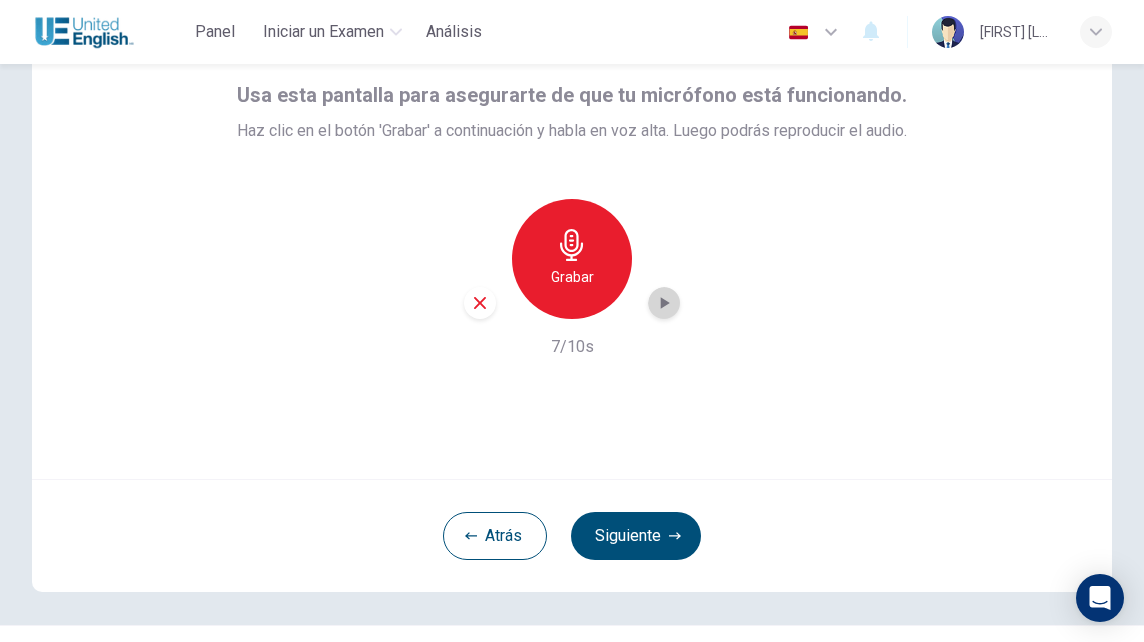 click at bounding box center [664, 303] 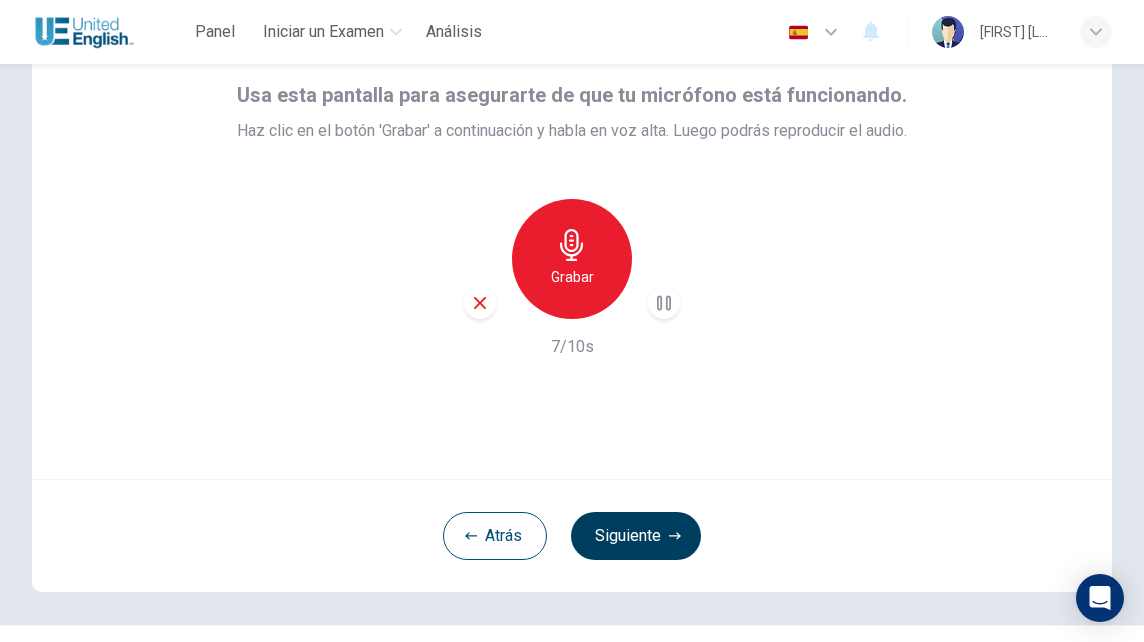 click on "Siguiente" at bounding box center [636, 536] 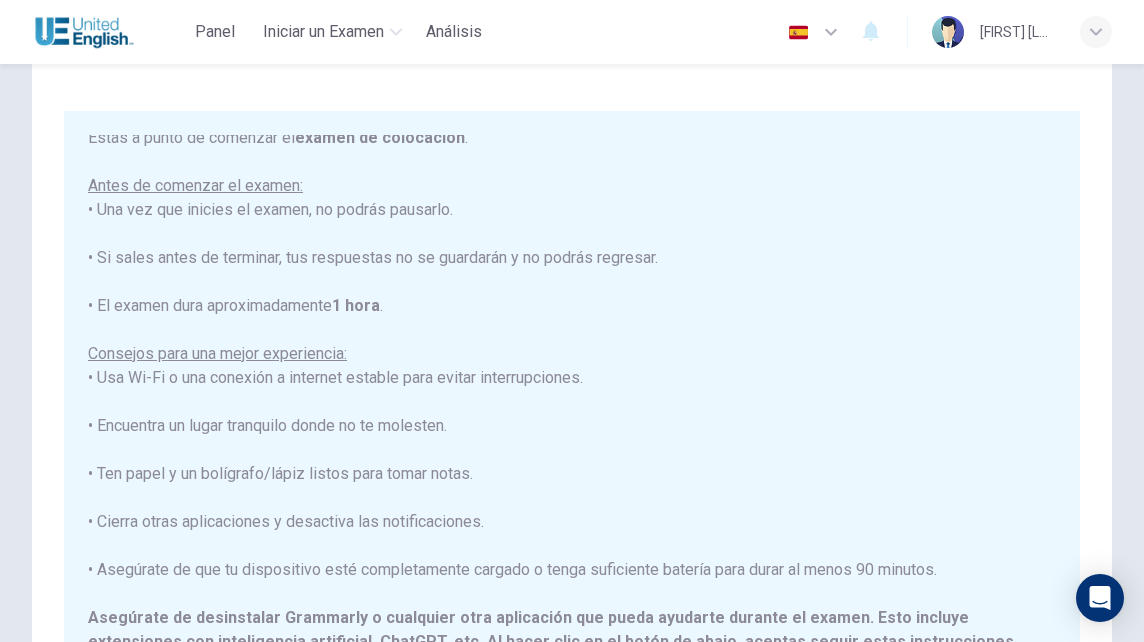 scroll, scrollTop: 191, scrollLeft: 0, axis: vertical 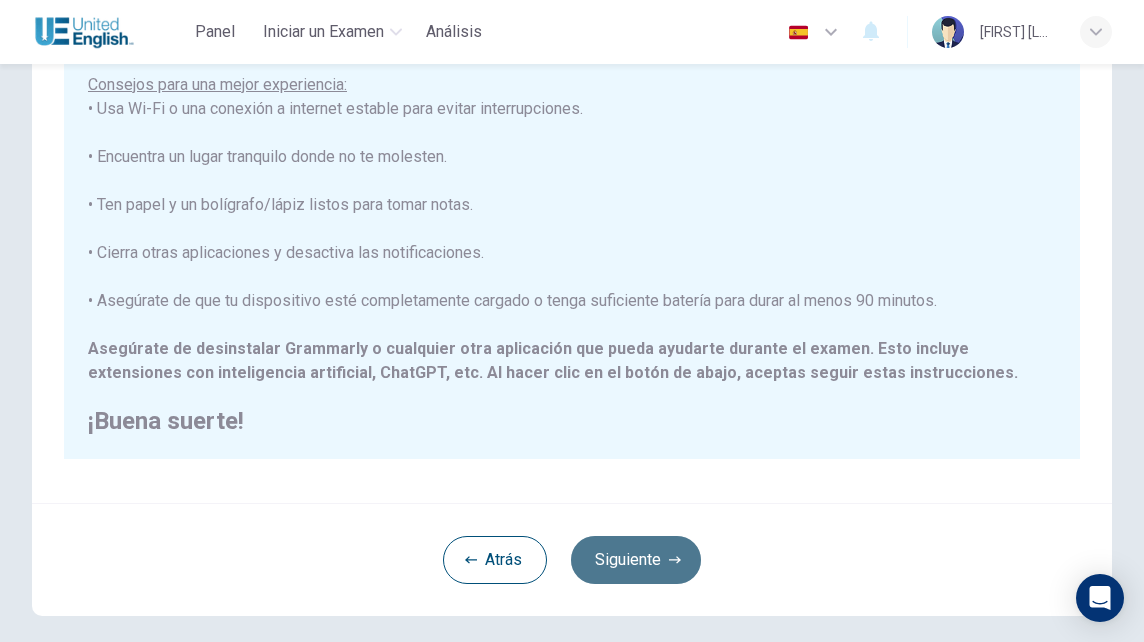 click on "Siguiente" at bounding box center [636, 560] 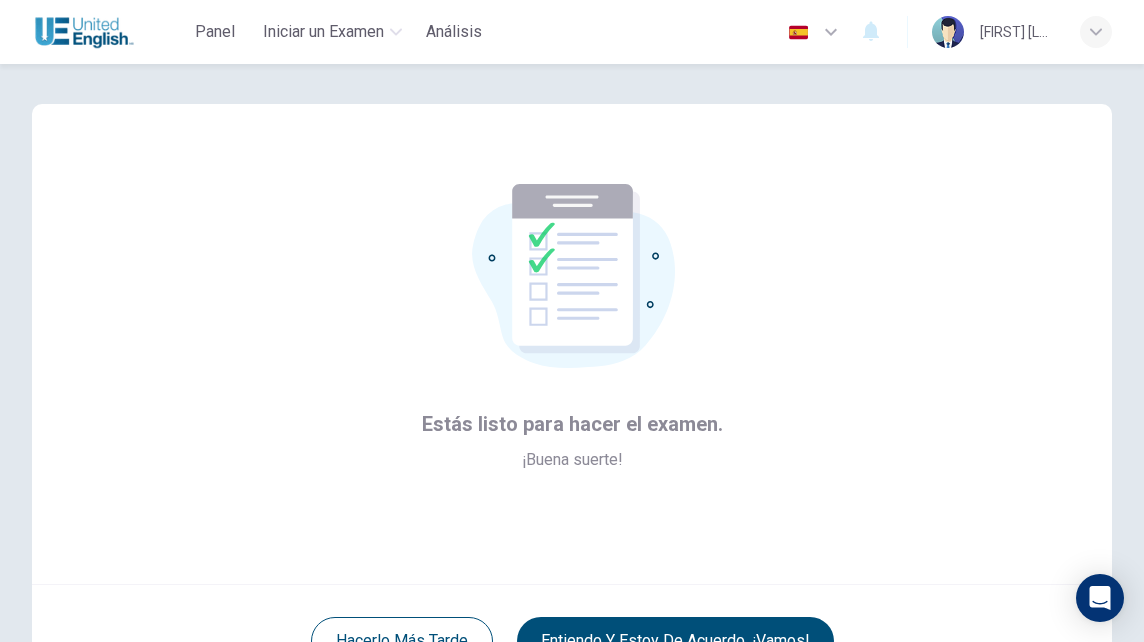 scroll, scrollTop: 152, scrollLeft: 0, axis: vertical 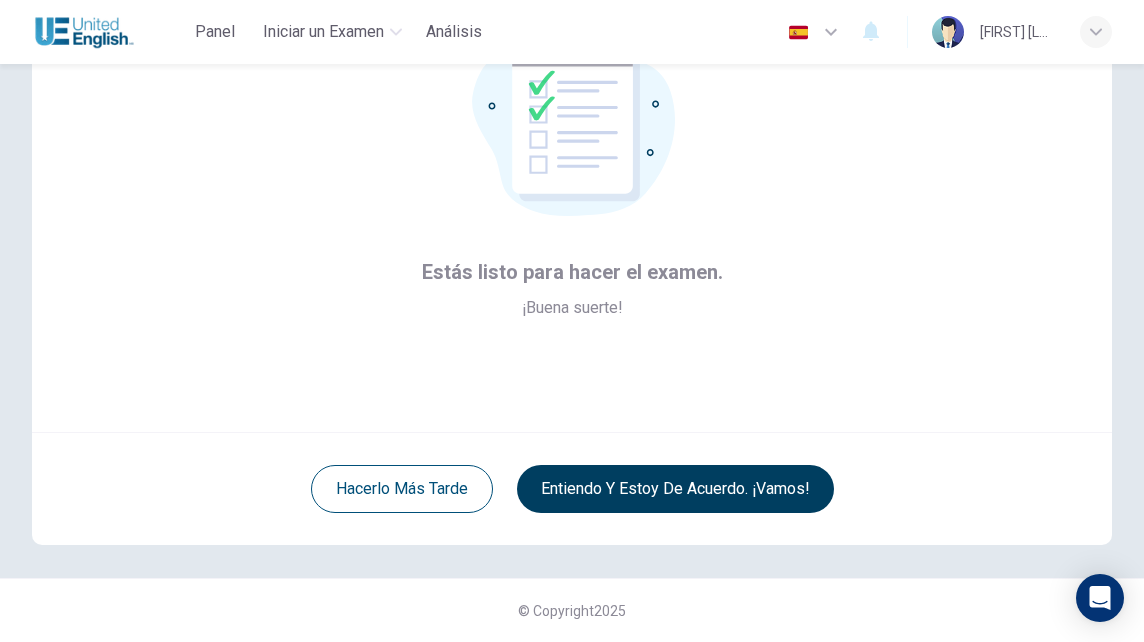 click on "Entiendo y estoy de acuerdo. ¡Vamos!" at bounding box center (675, 489) 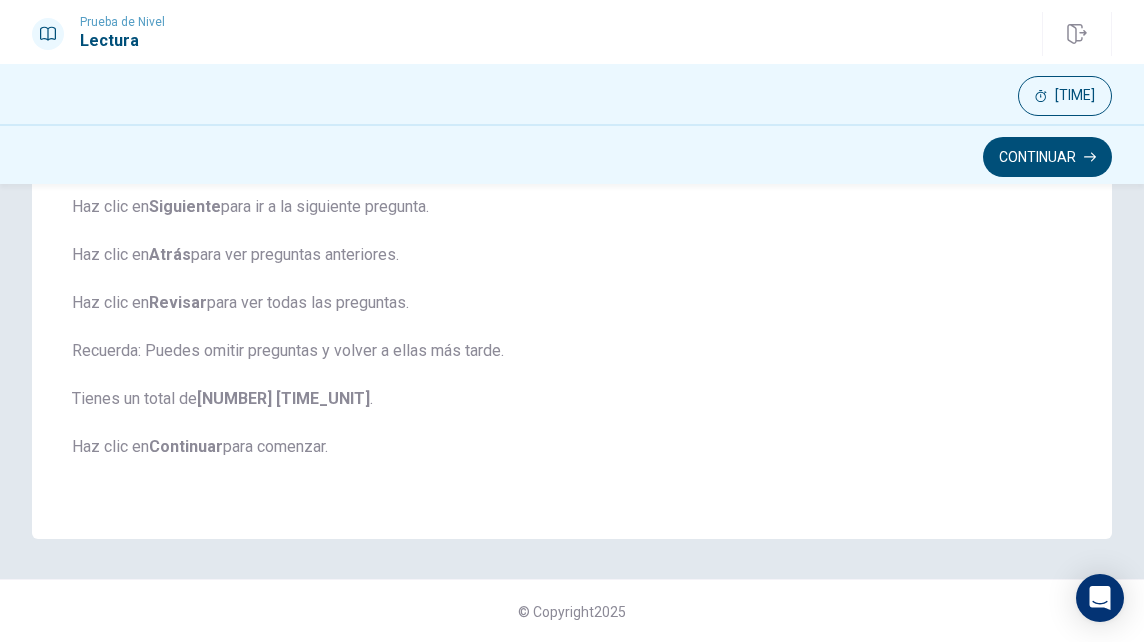 scroll, scrollTop: 350, scrollLeft: 0, axis: vertical 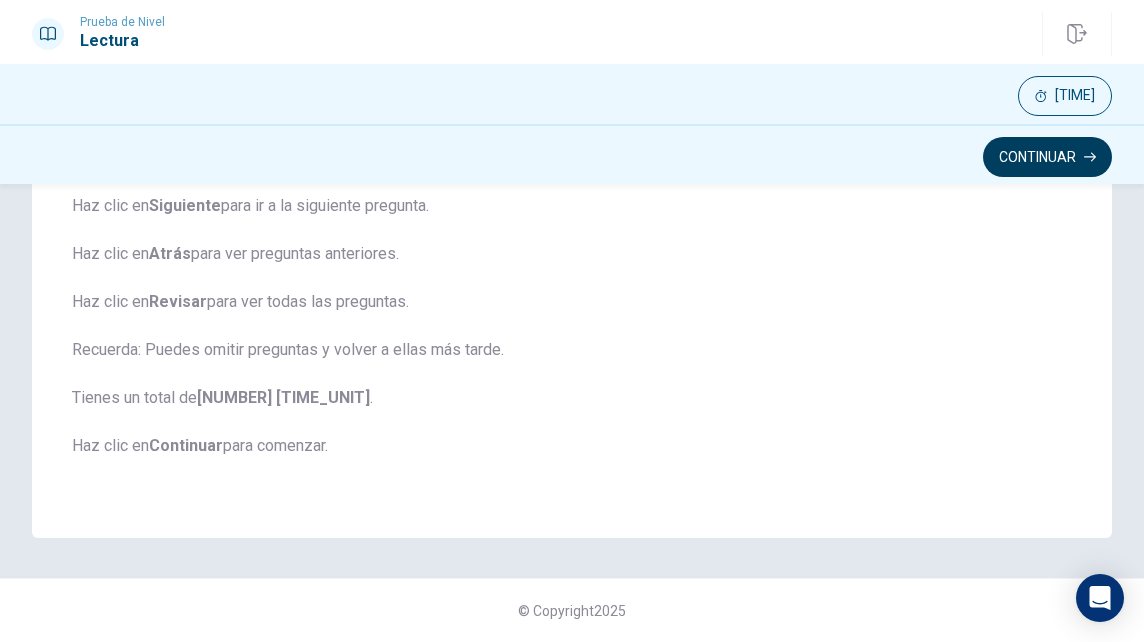 click on "Continuar" at bounding box center (1047, 157) 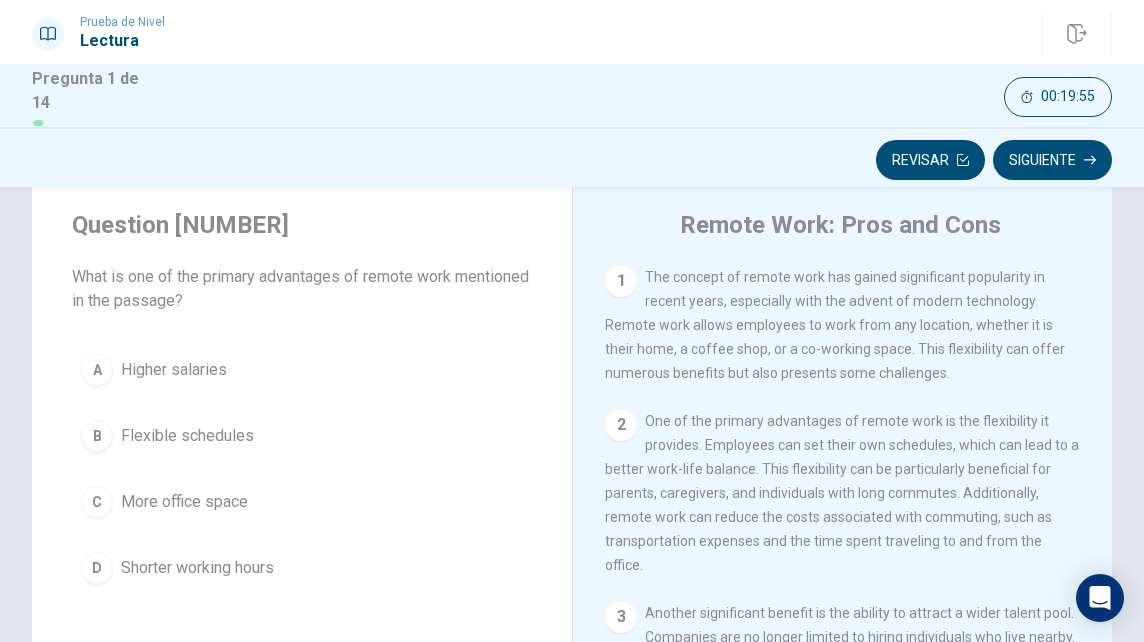 scroll, scrollTop: 51, scrollLeft: 0, axis: vertical 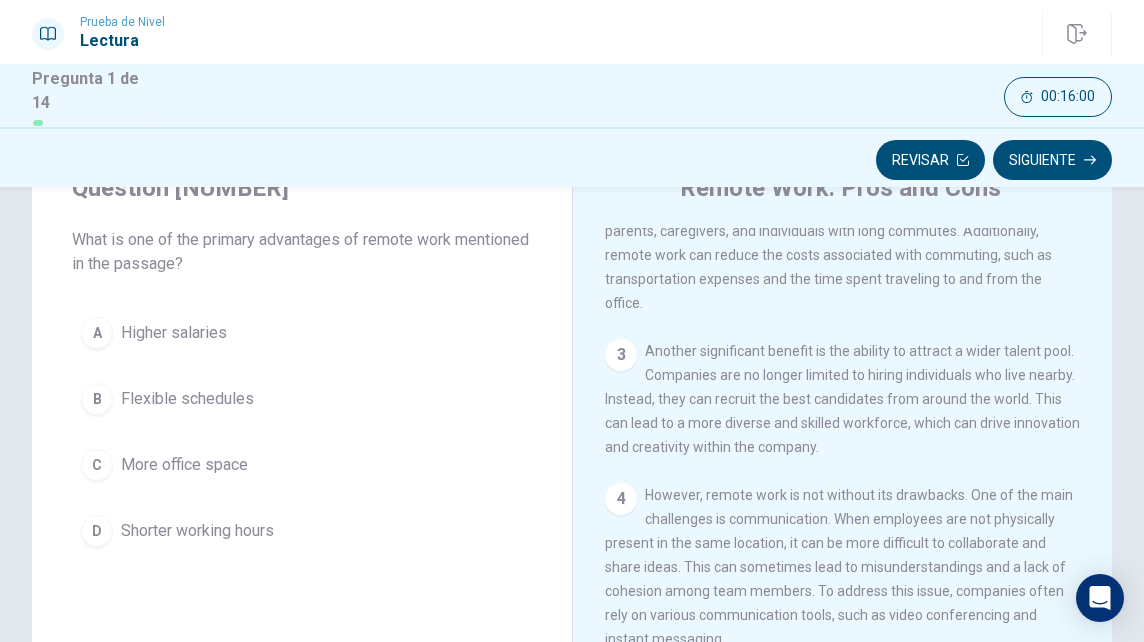 click on "Flexible schedules" at bounding box center (174, 333) 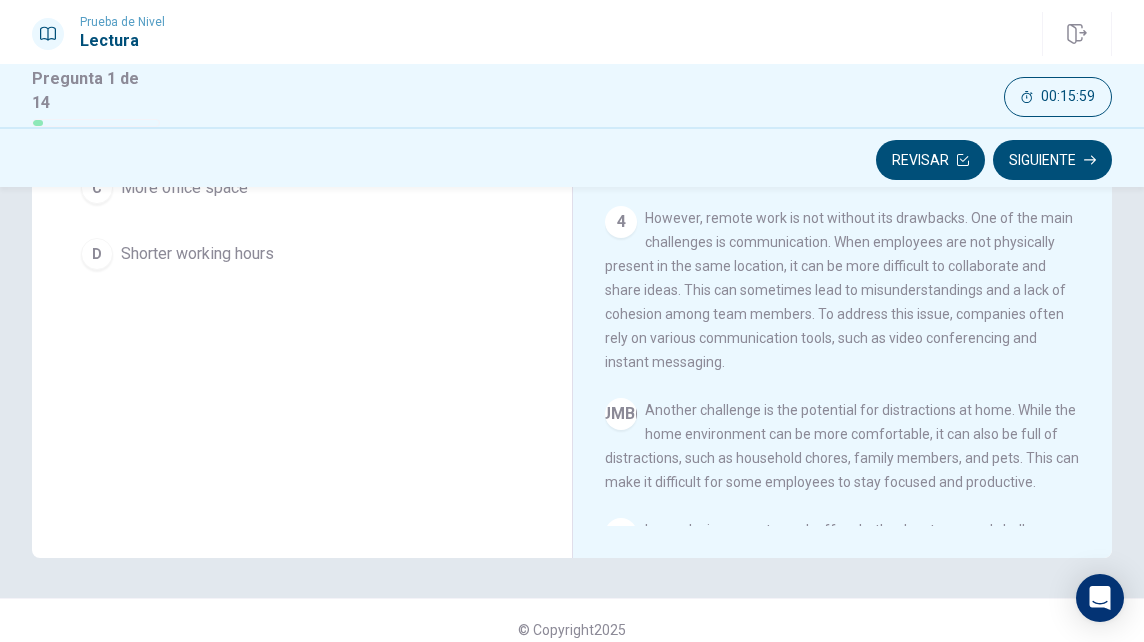 scroll, scrollTop: 381, scrollLeft: 0, axis: vertical 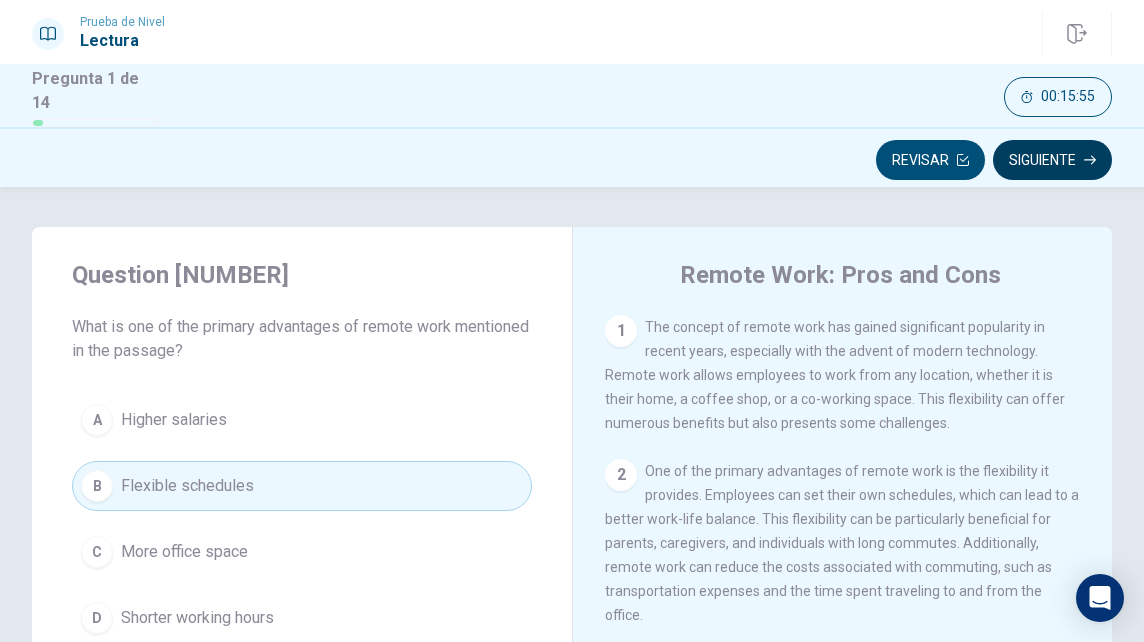 click on "Siguiente" at bounding box center [1052, 160] 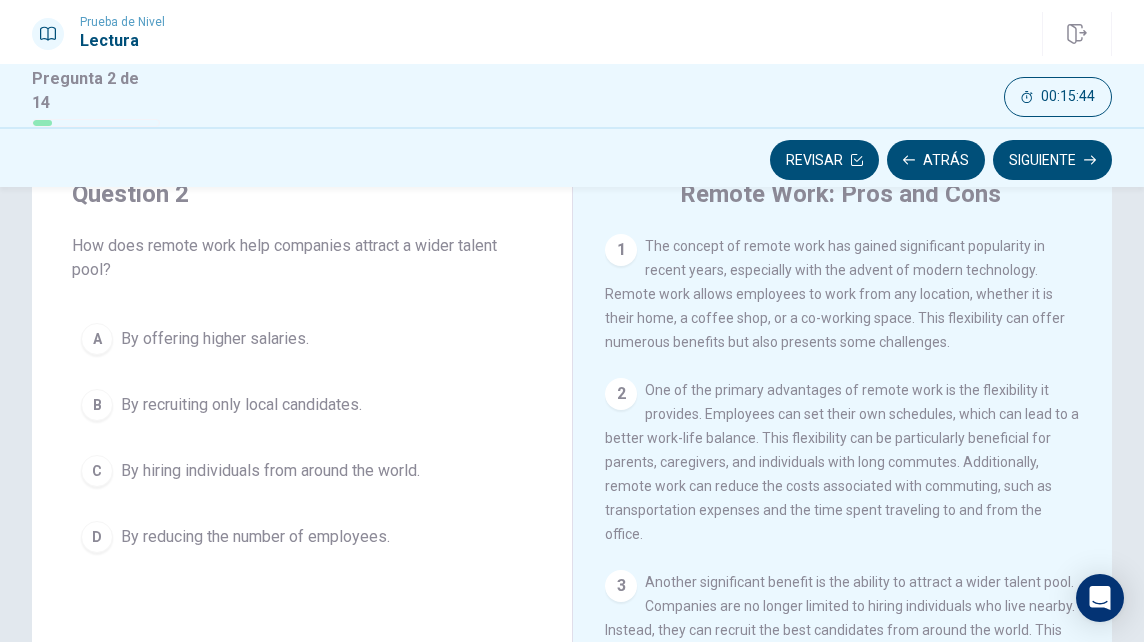 scroll, scrollTop: 80, scrollLeft: 0, axis: vertical 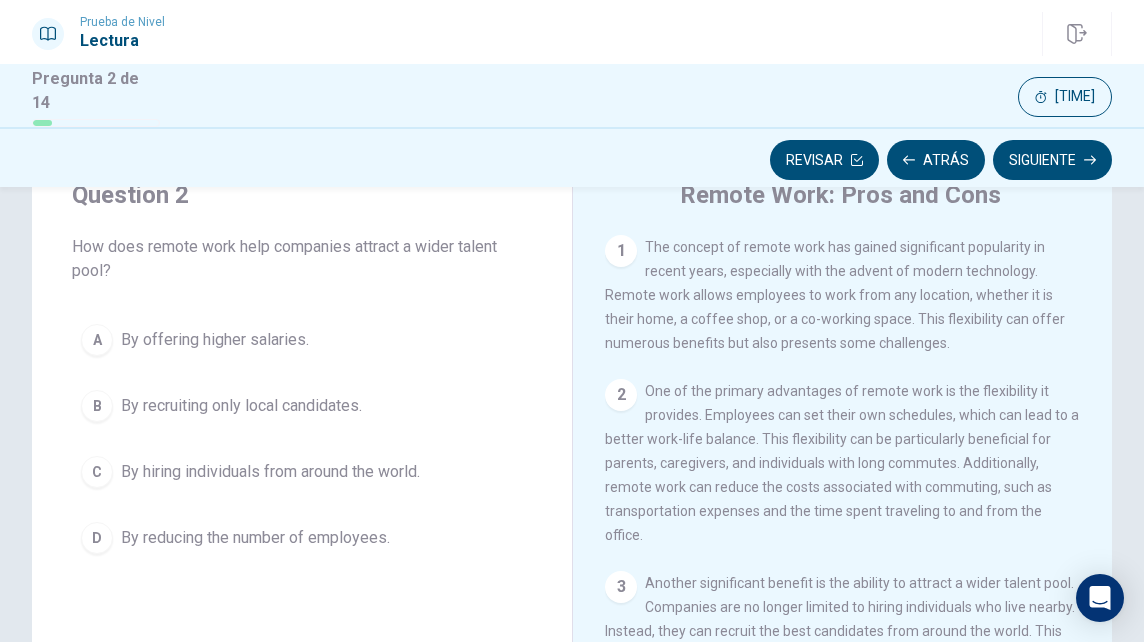 click on "By hiring individuals from around the world." at bounding box center [215, 340] 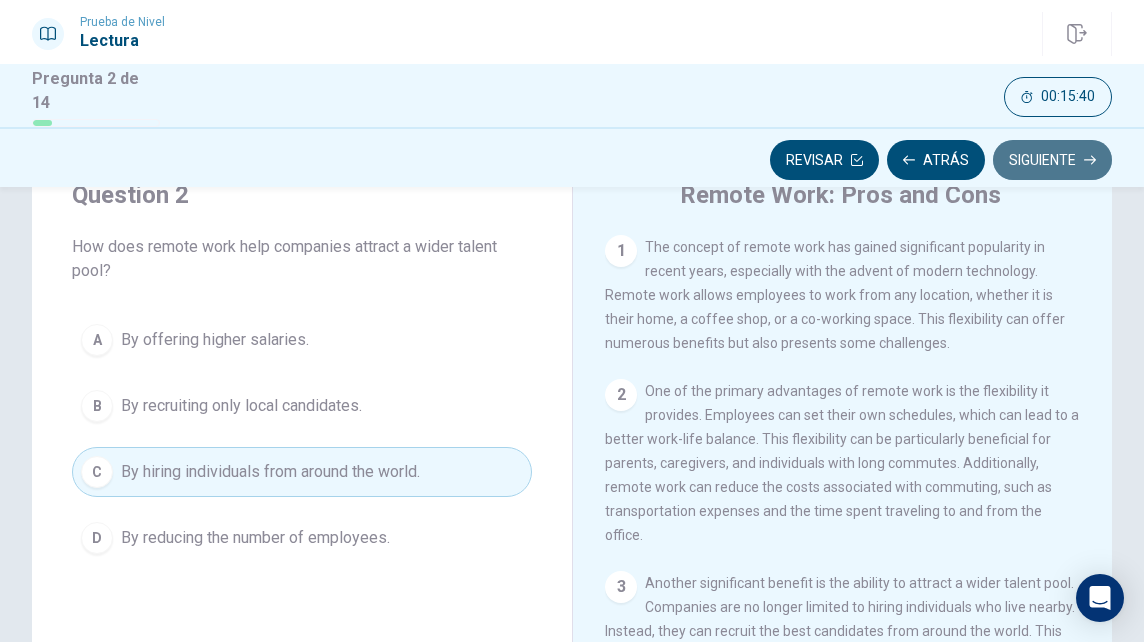 click on "Siguiente" at bounding box center (1052, 160) 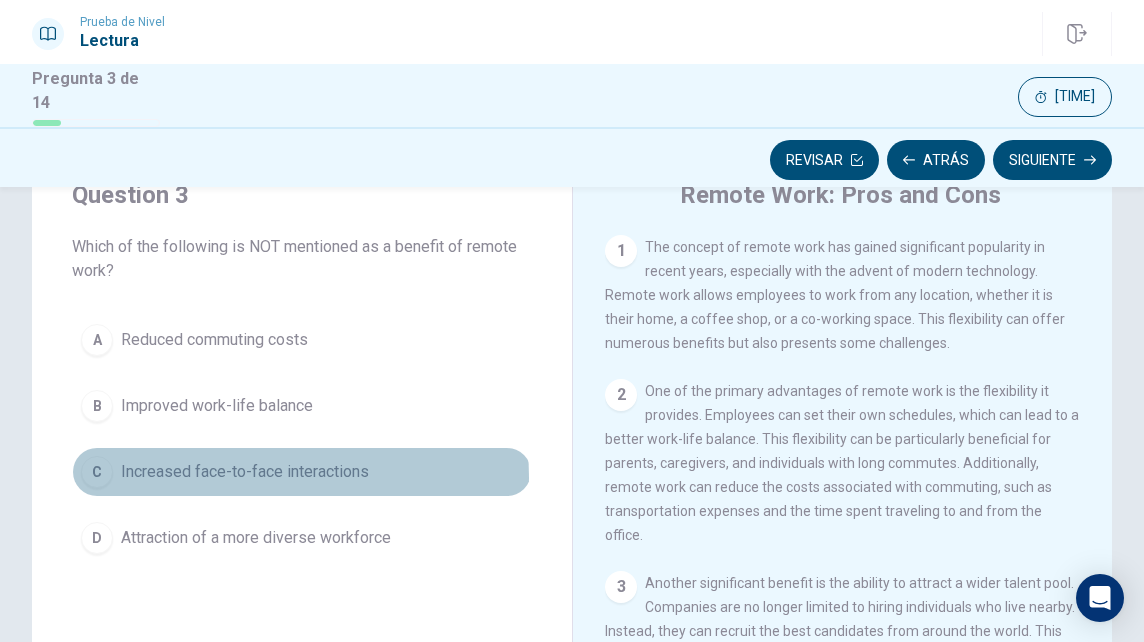 click on "Increased face-to-face interactions" at bounding box center (214, 340) 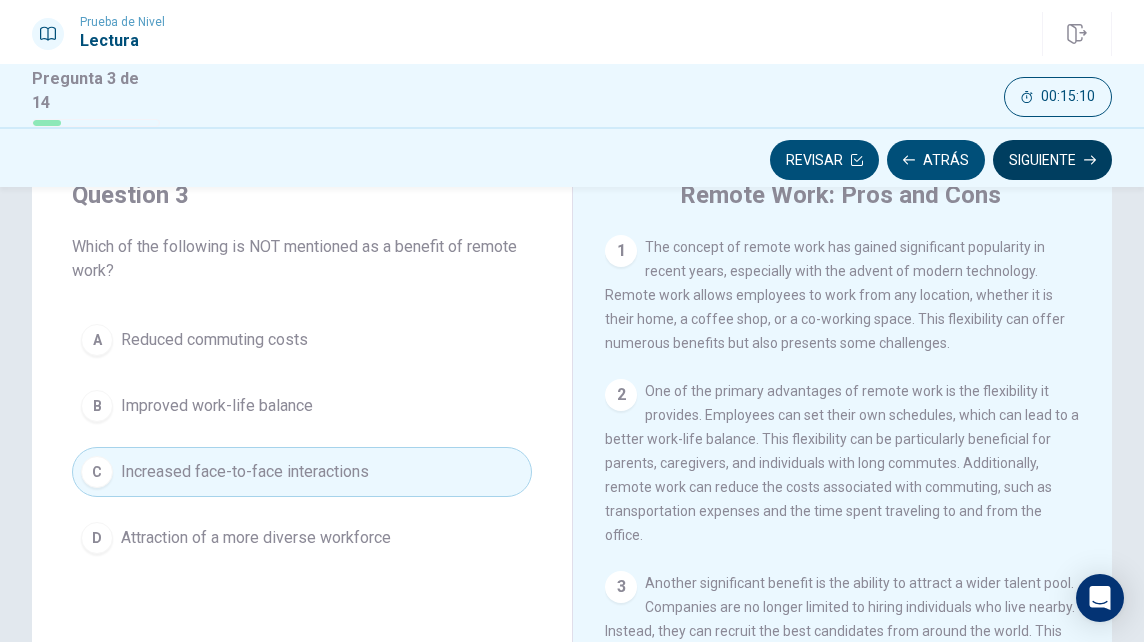 click on "Siguiente" at bounding box center (1052, 160) 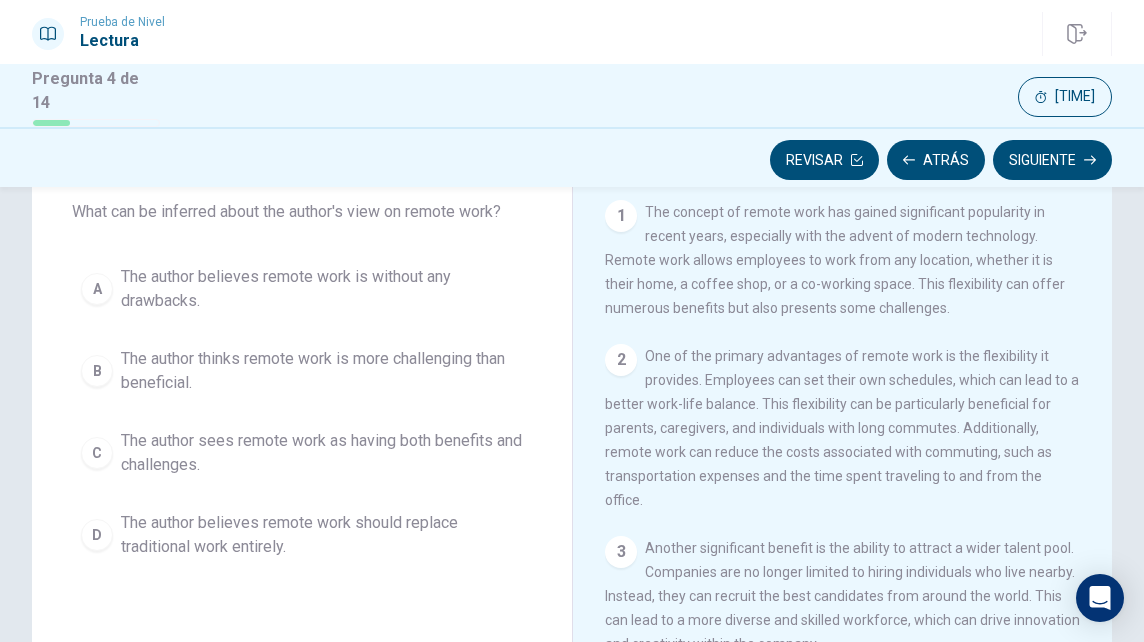scroll, scrollTop: 114, scrollLeft: 0, axis: vertical 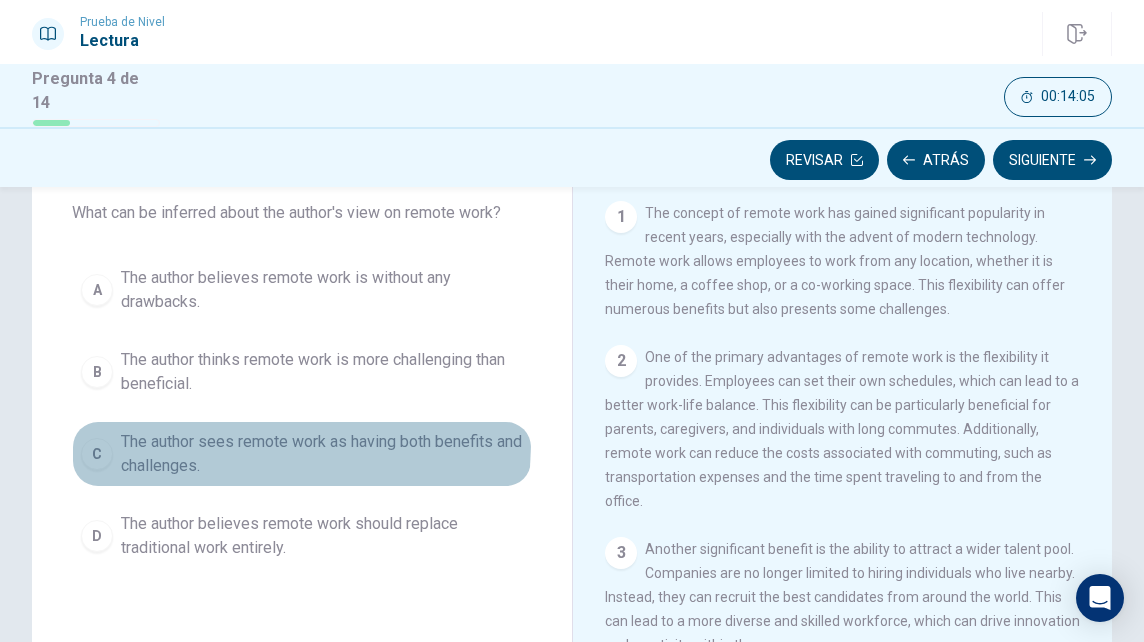 click on "The author sees remote work as having both benefits and challenges." at bounding box center (322, 290) 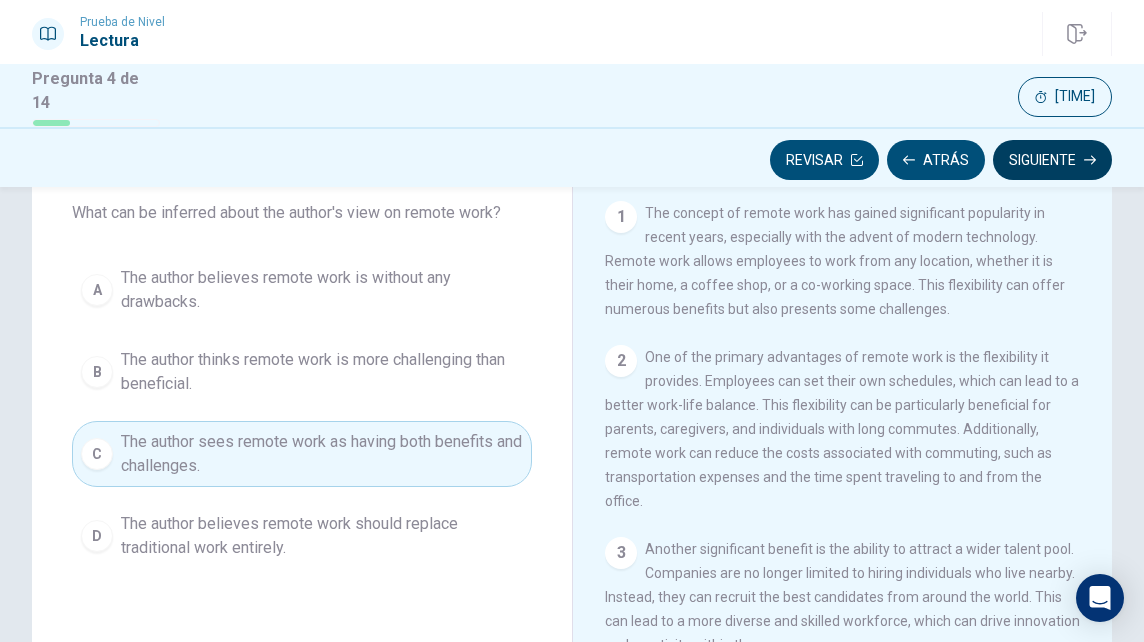 click on "Siguiente" at bounding box center (1052, 160) 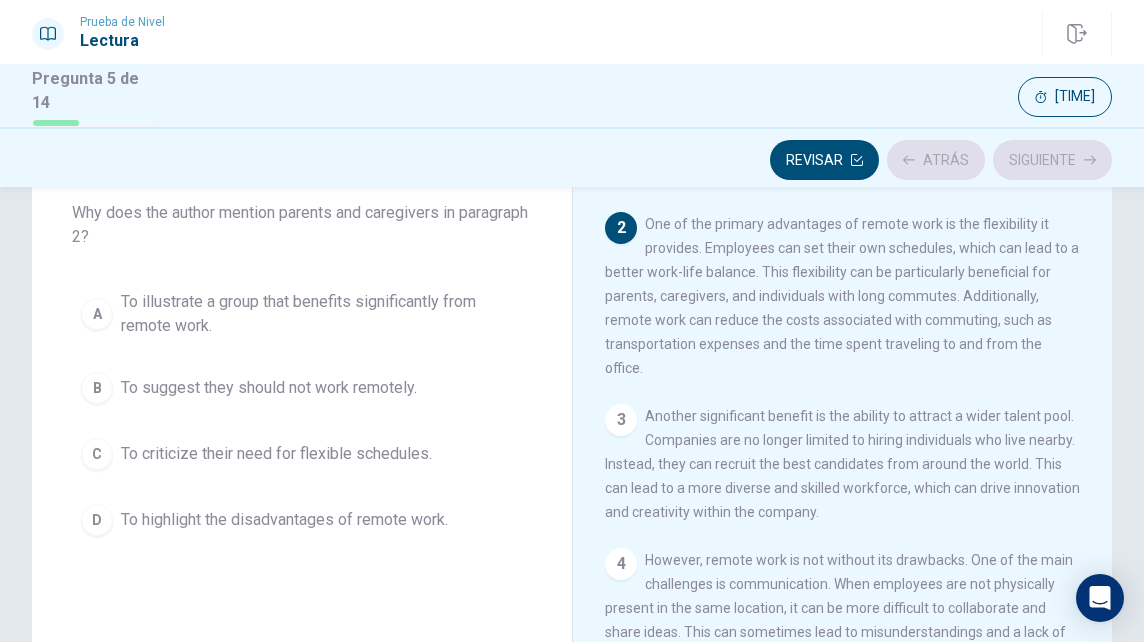 scroll, scrollTop: 148, scrollLeft: 0, axis: vertical 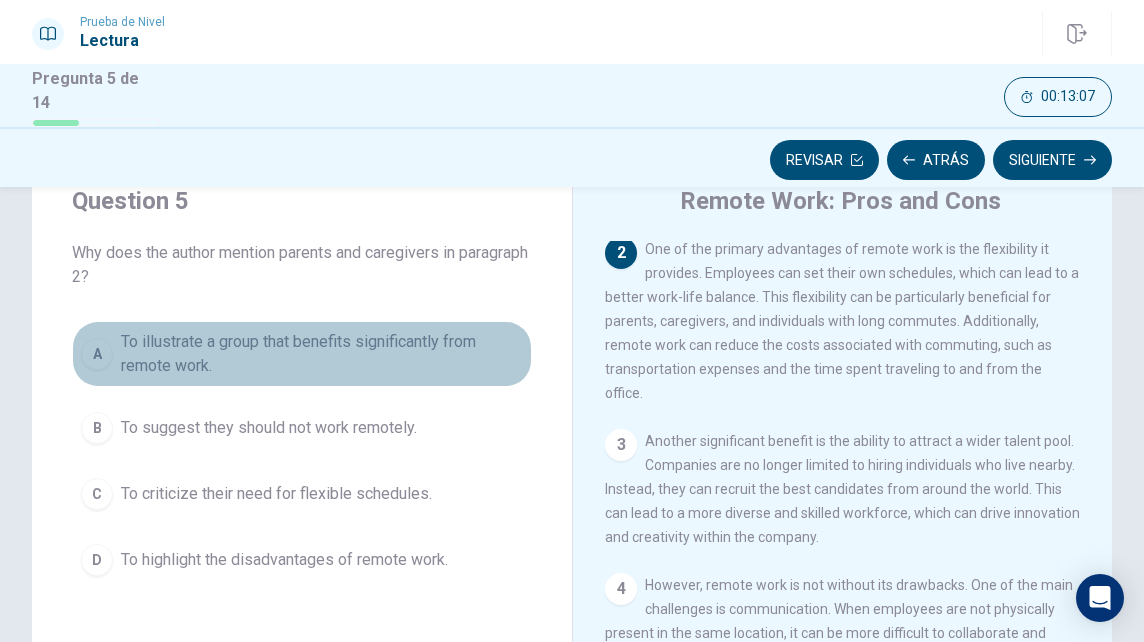 click on "To illustrate a group that benefits significantly from remote work." at bounding box center (322, 354) 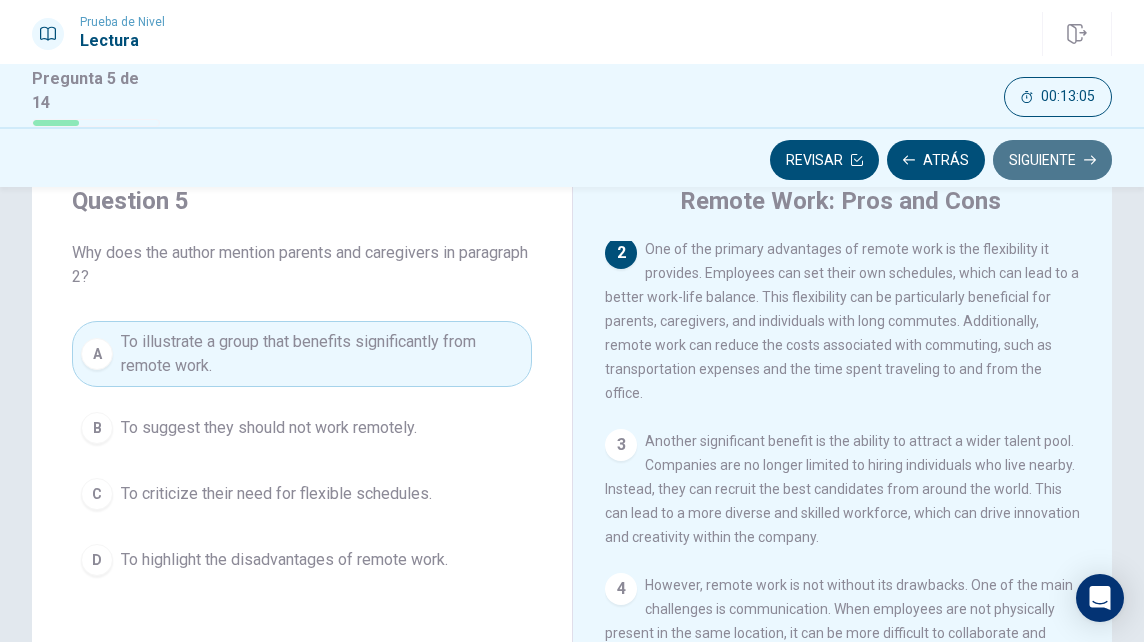 click on "Siguiente" at bounding box center (1052, 160) 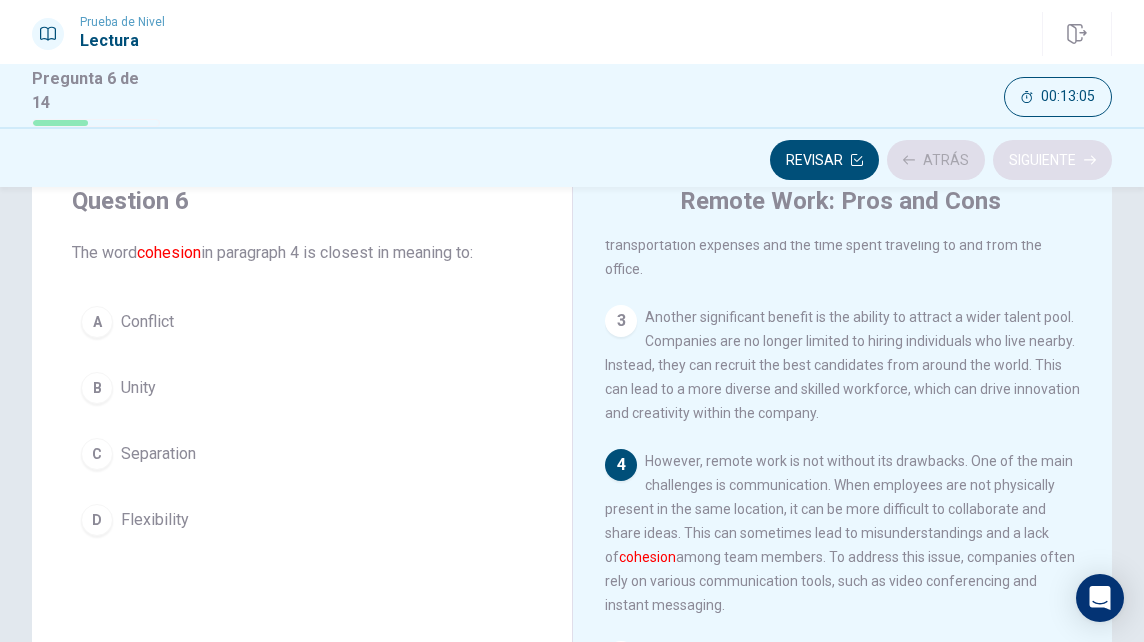 scroll, scrollTop: 292, scrollLeft: 0, axis: vertical 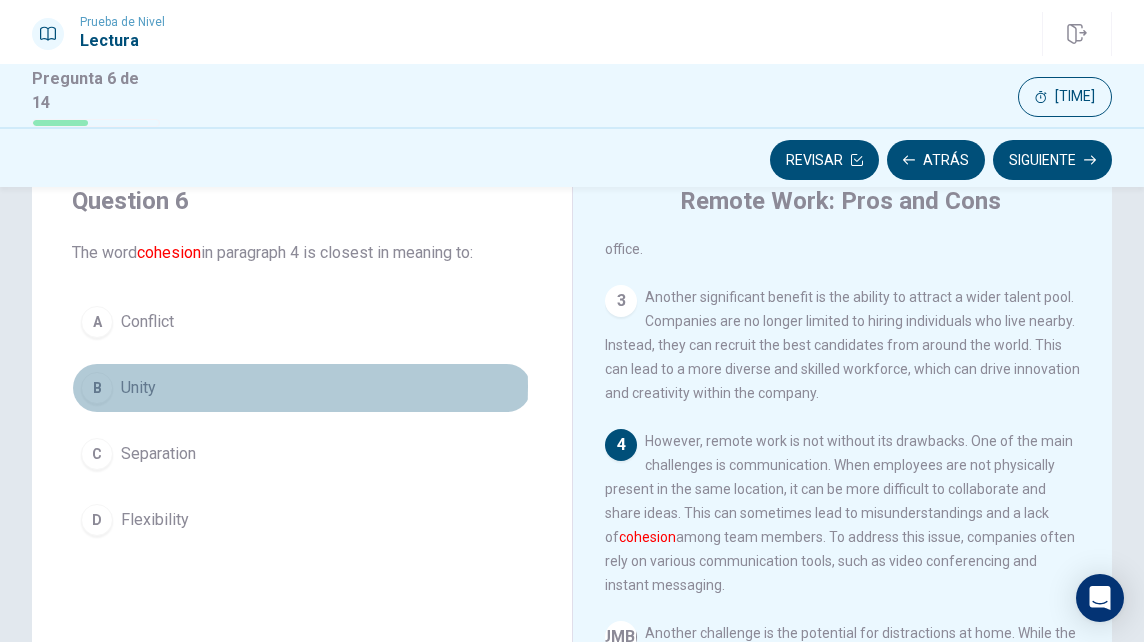 click on "Unity" at bounding box center [147, 322] 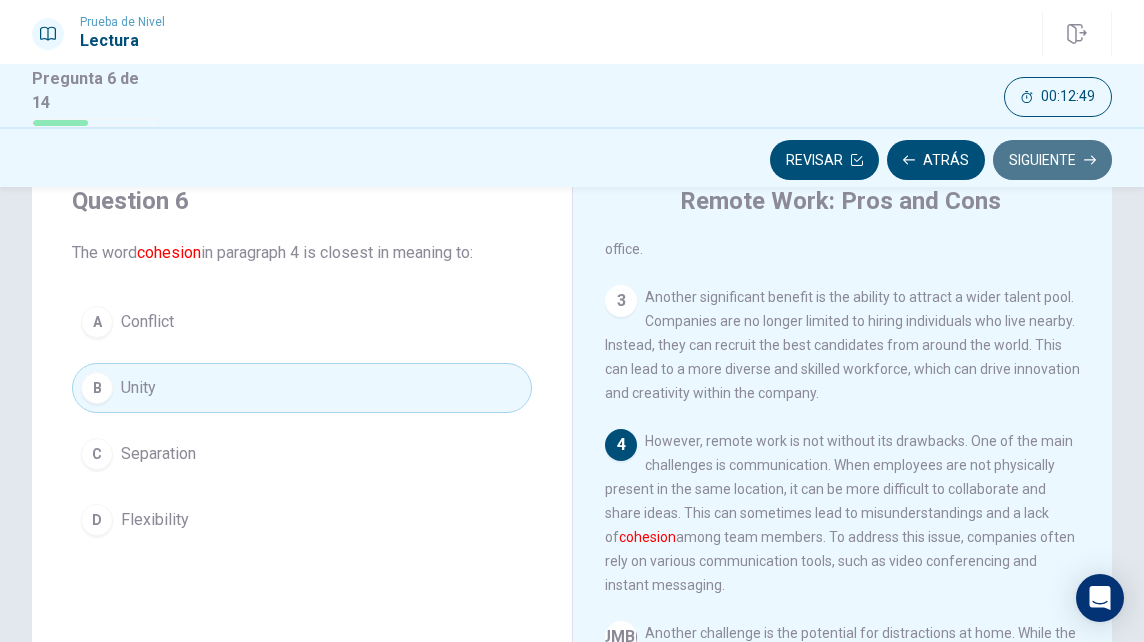 click on "Siguiente" at bounding box center (1052, 160) 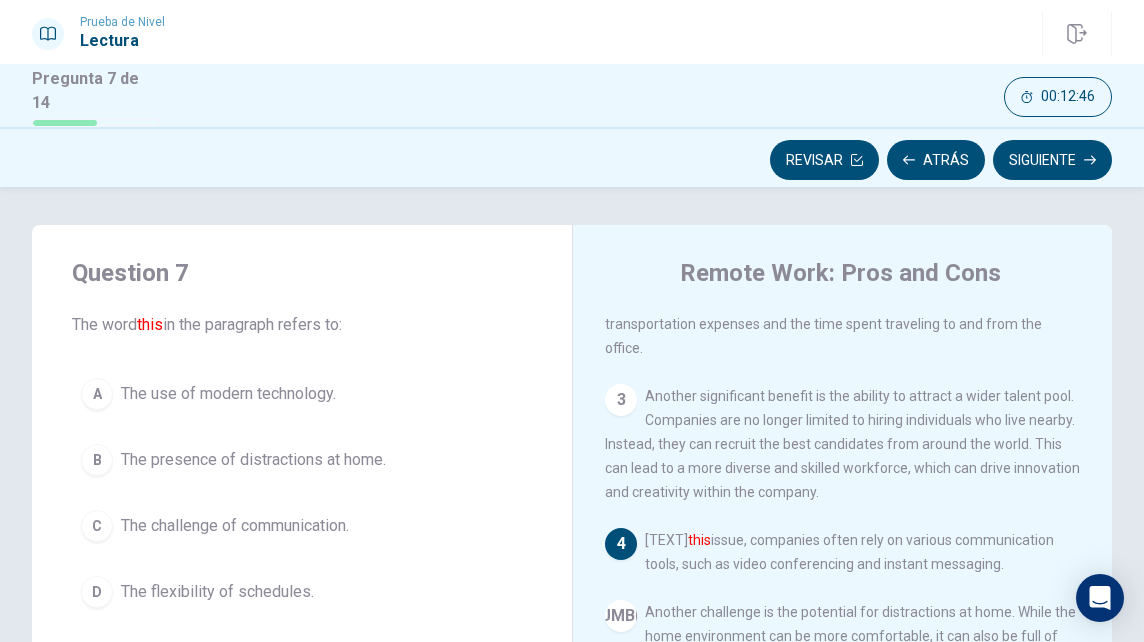 scroll, scrollTop: 3, scrollLeft: 0, axis: vertical 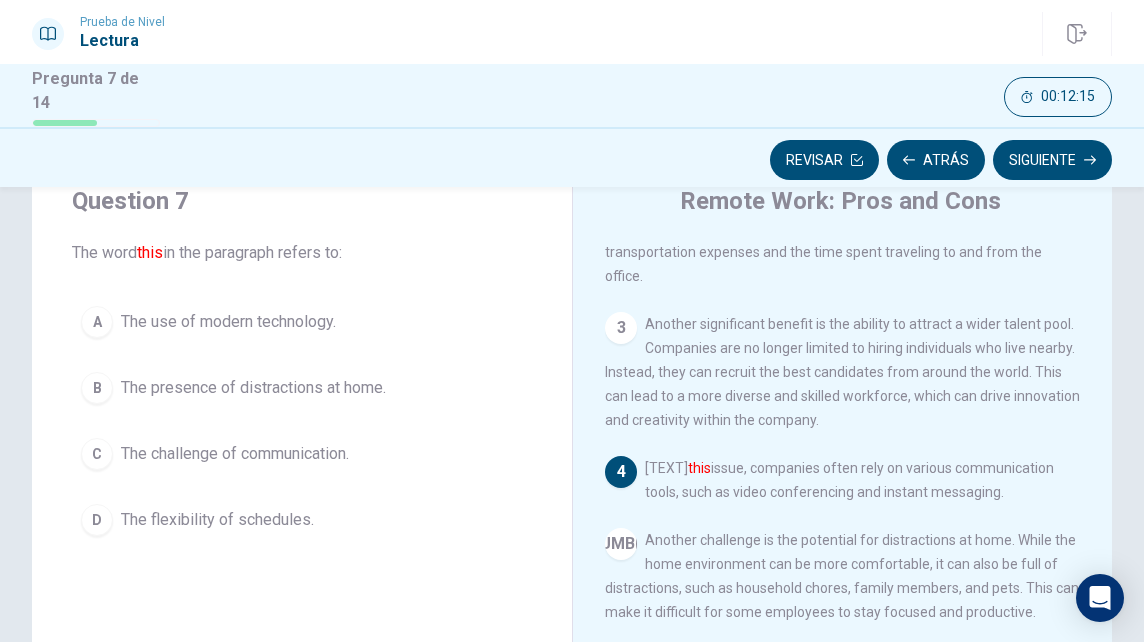 click on "The challenge of communication." at bounding box center (228, 322) 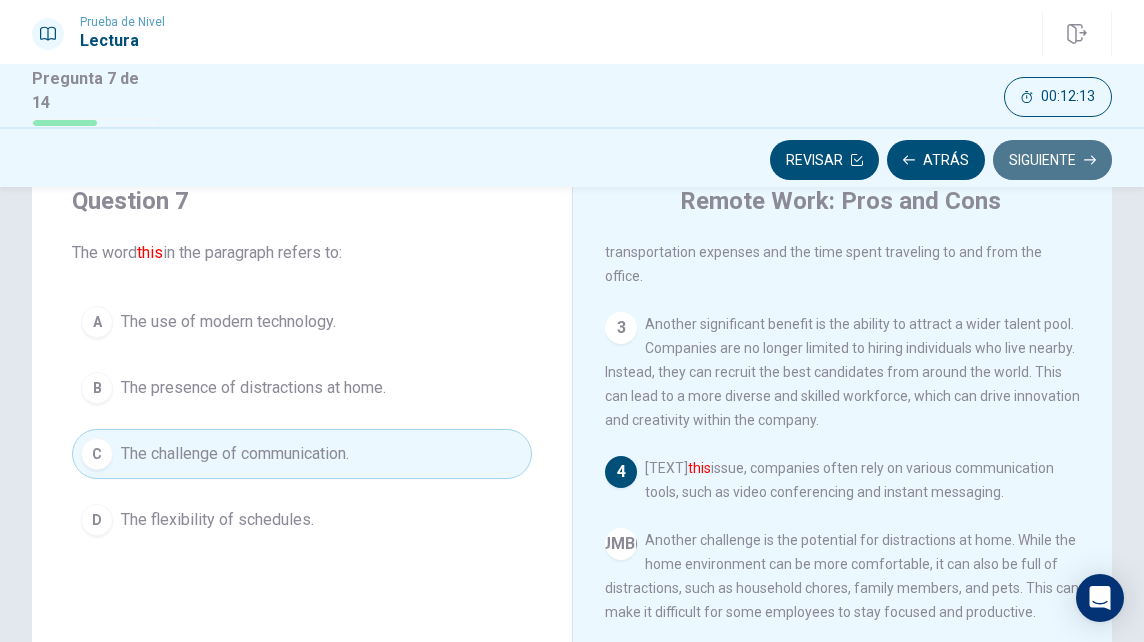click on "Siguiente" at bounding box center (1052, 160) 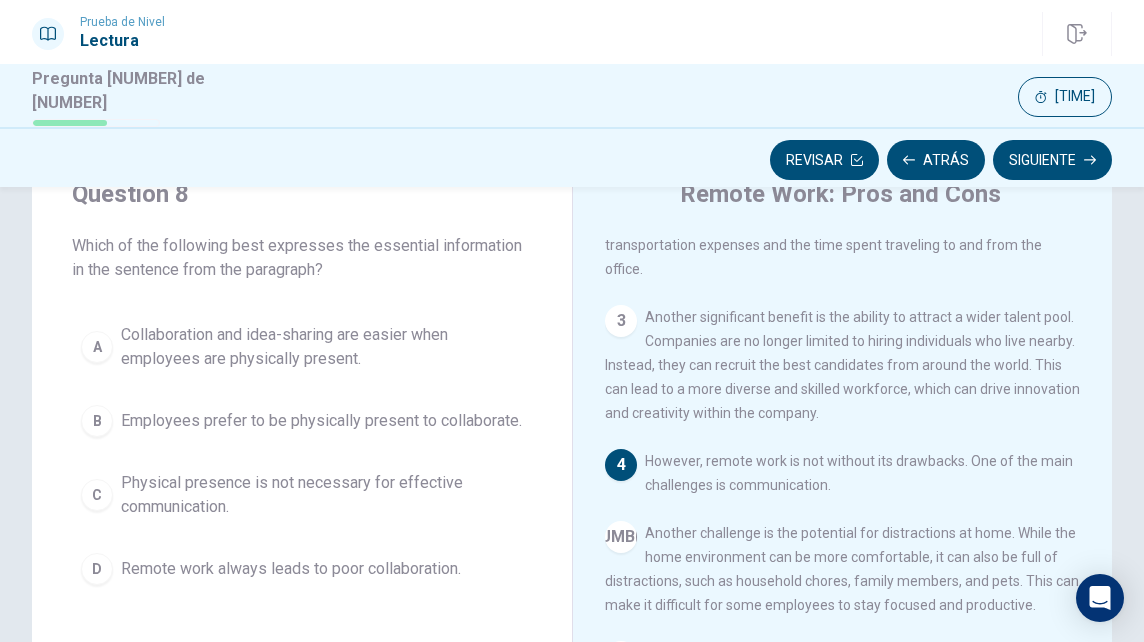 scroll, scrollTop: 80, scrollLeft: 0, axis: vertical 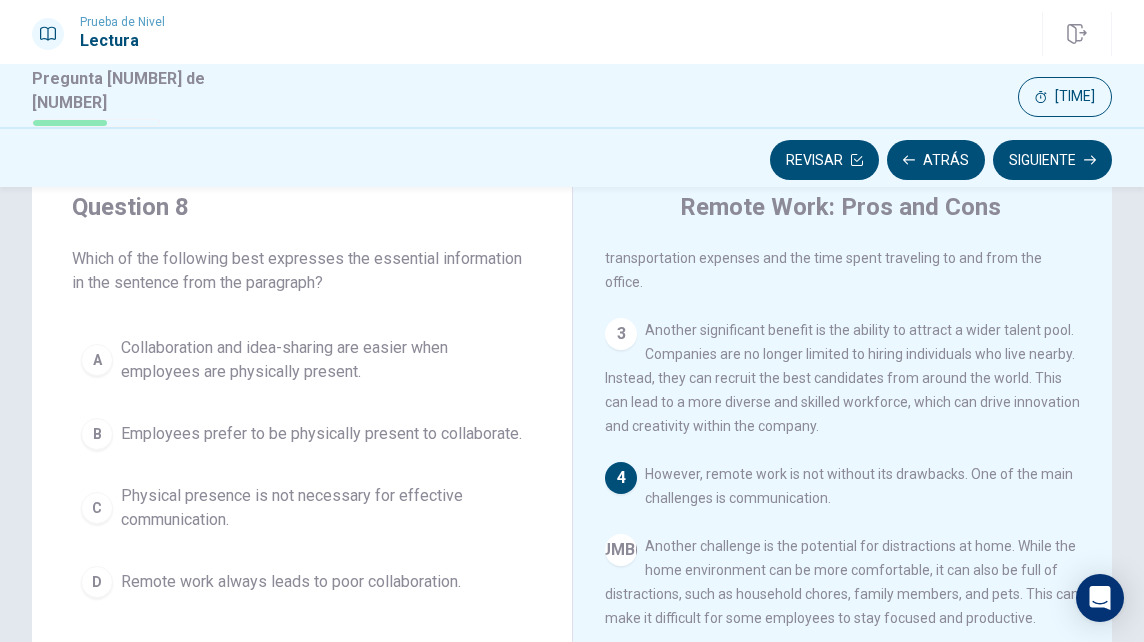 click on "[NUMBER]" at bounding box center [621, -2] 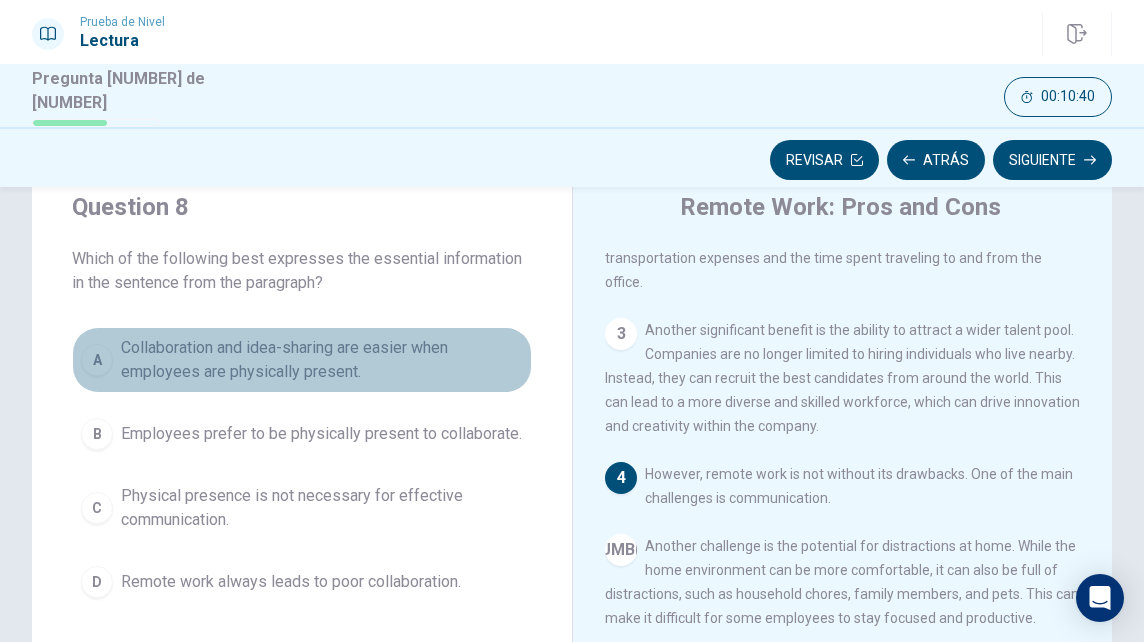click on "Collaboration and idea-sharing are easier when employees are physically present." at bounding box center (322, 360) 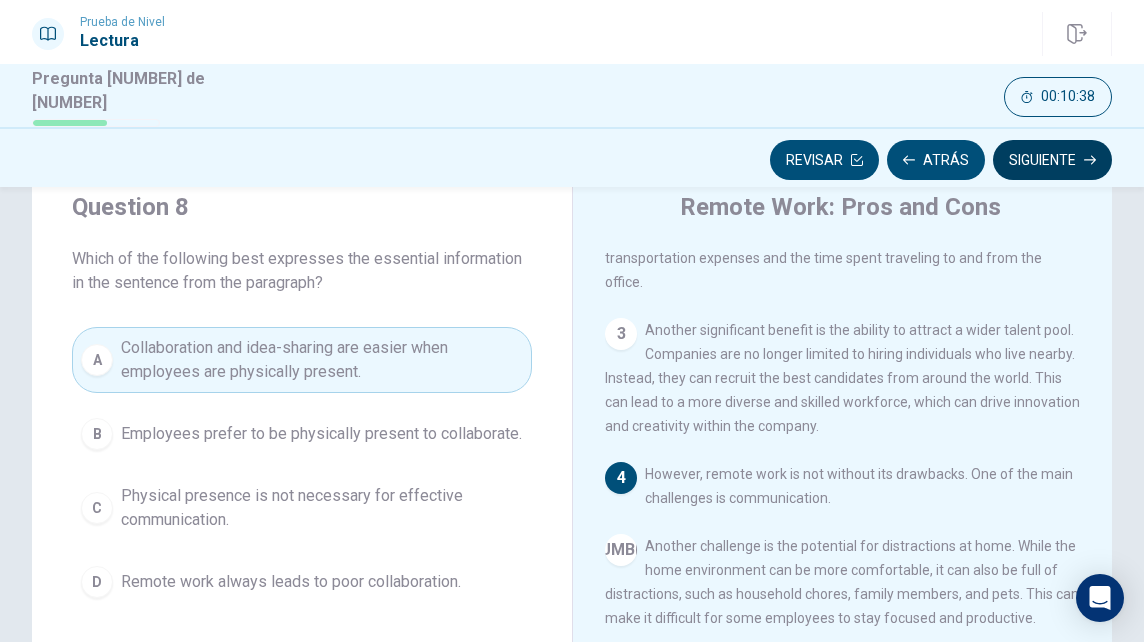 click on "Siguiente" at bounding box center [1052, 160] 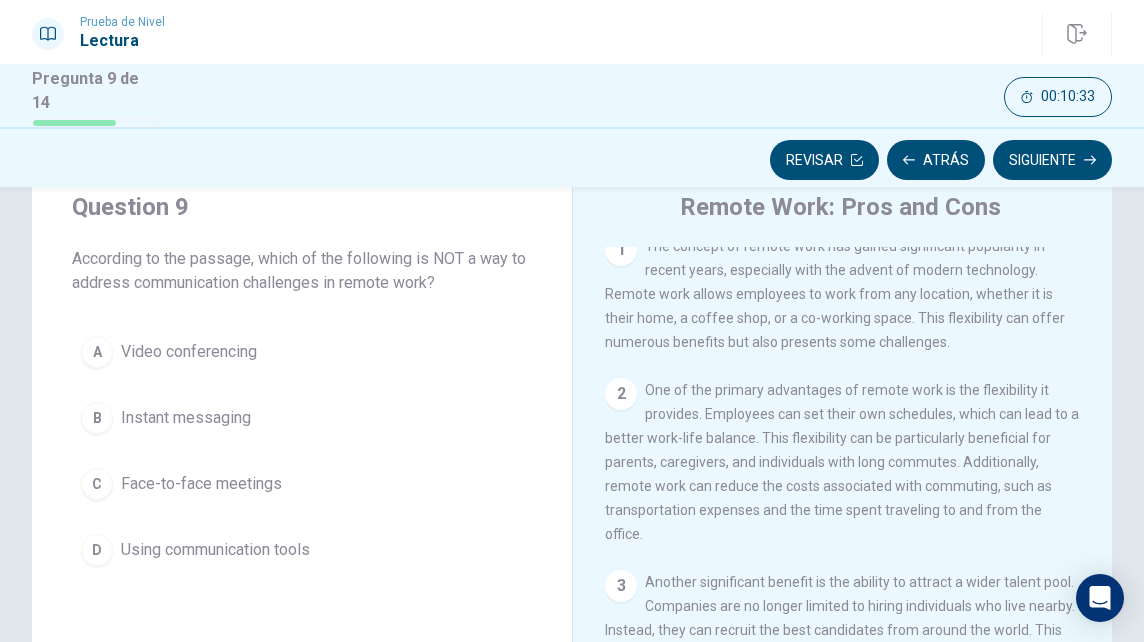 scroll, scrollTop: 0, scrollLeft: 0, axis: both 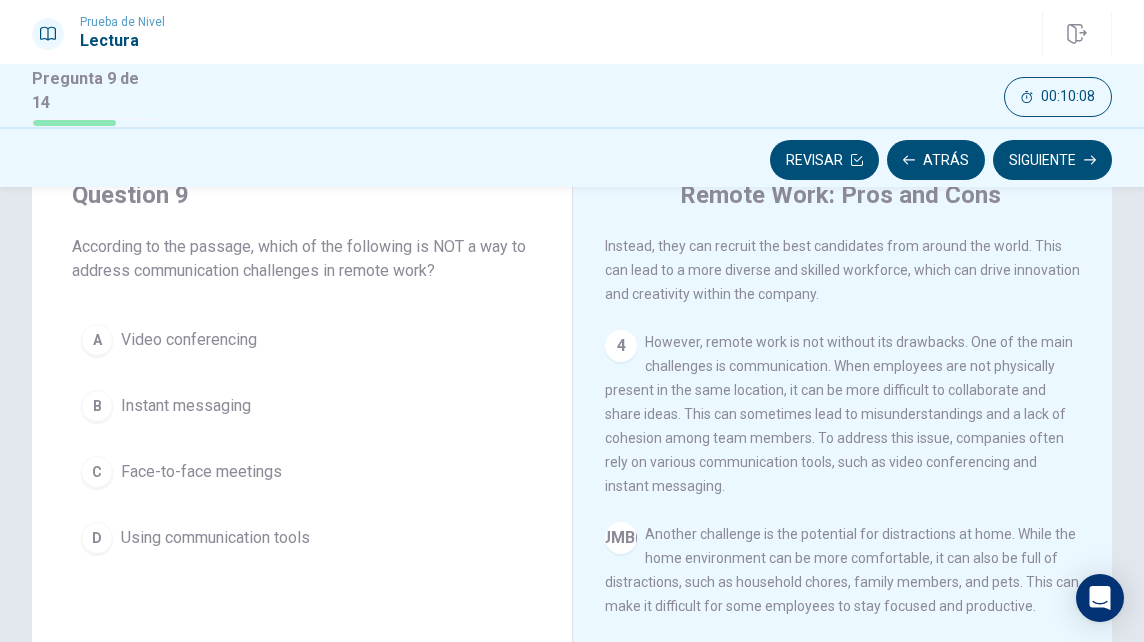 click on "Face-to-face meetings" at bounding box center (189, 340) 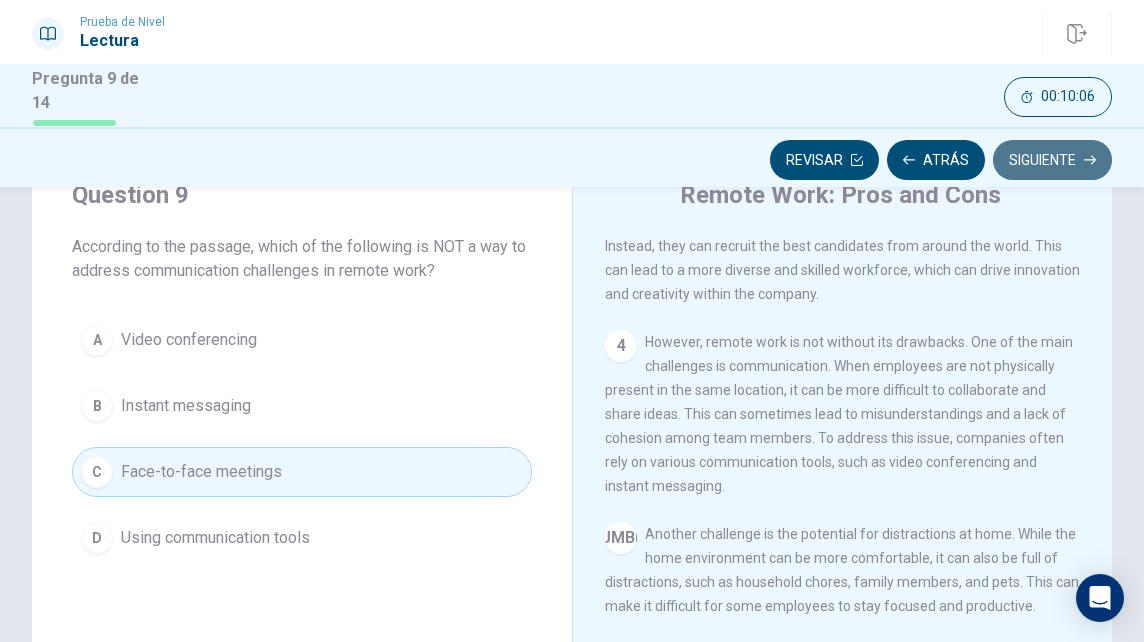 click on "Siguiente" at bounding box center [1052, 160] 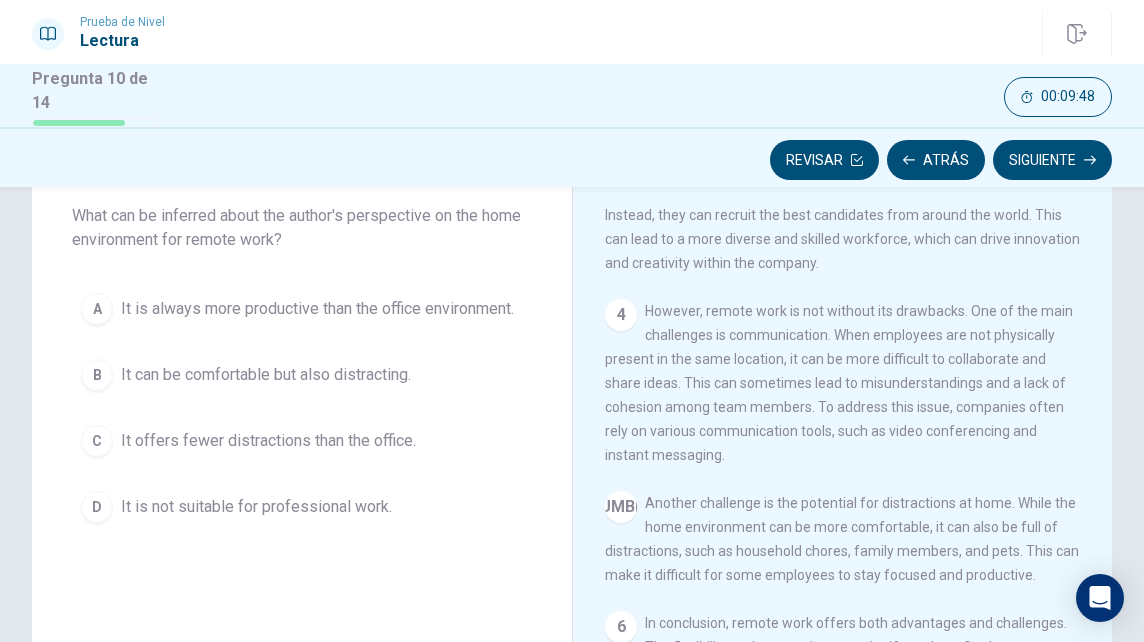 scroll, scrollTop: 113, scrollLeft: 0, axis: vertical 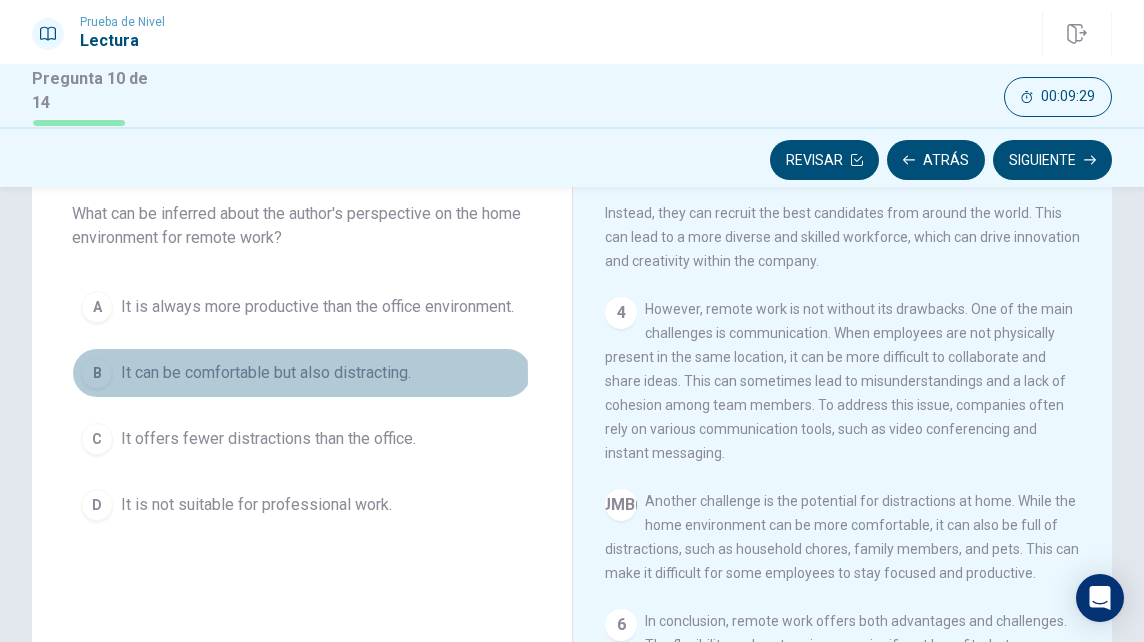 click on "It can be comfortable but also distracting." at bounding box center [317, 307] 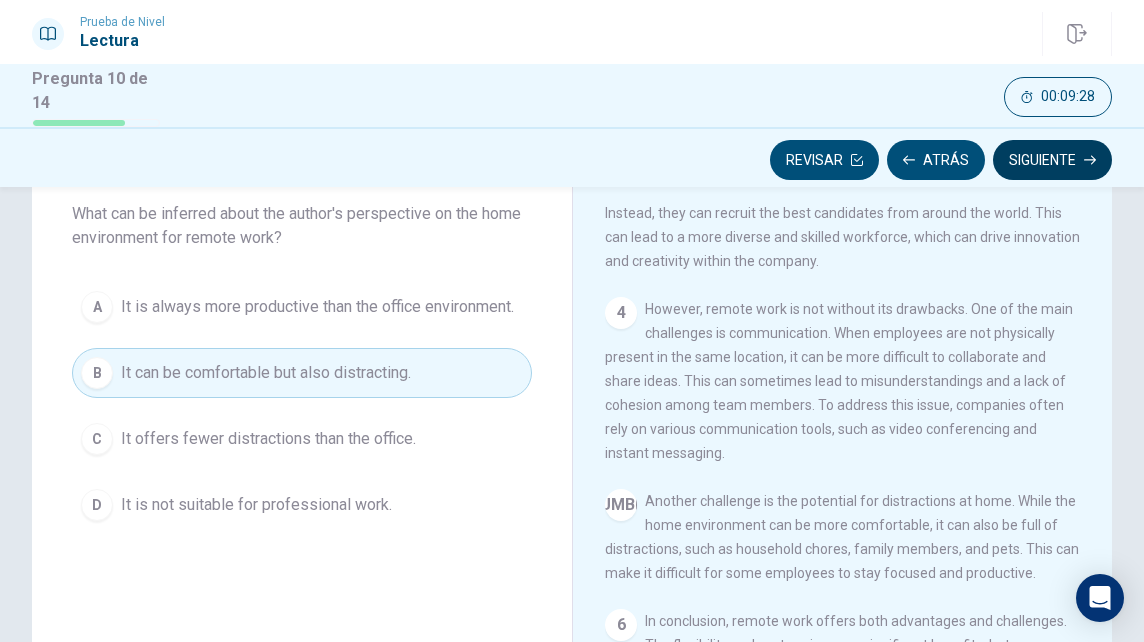 click on "Siguiente" at bounding box center (1052, 160) 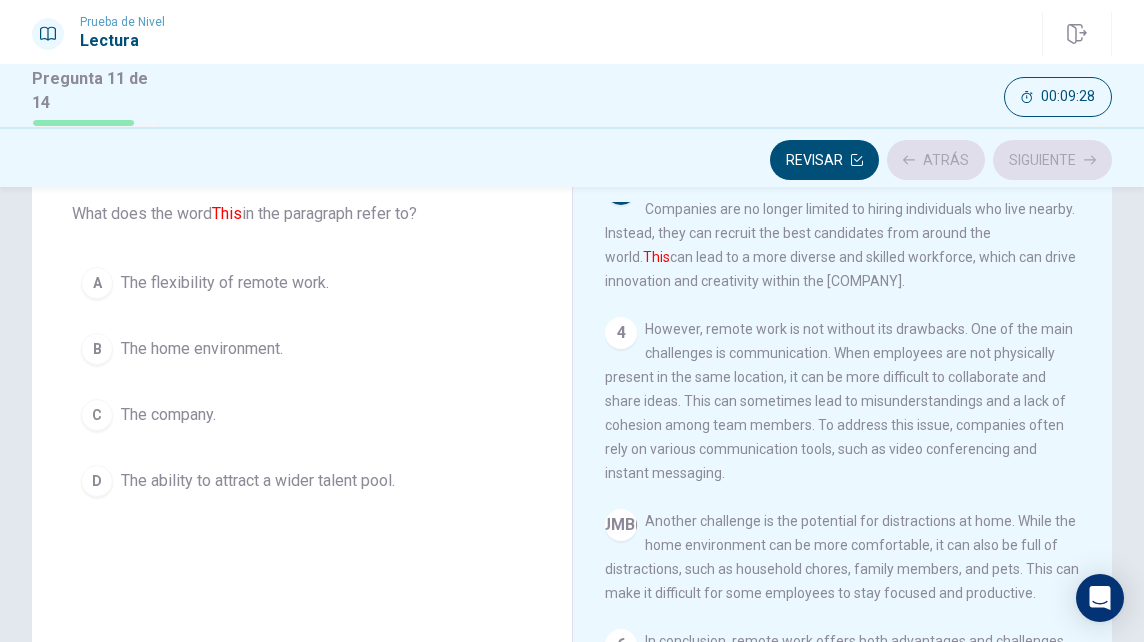 scroll, scrollTop: 345, scrollLeft: 0, axis: vertical 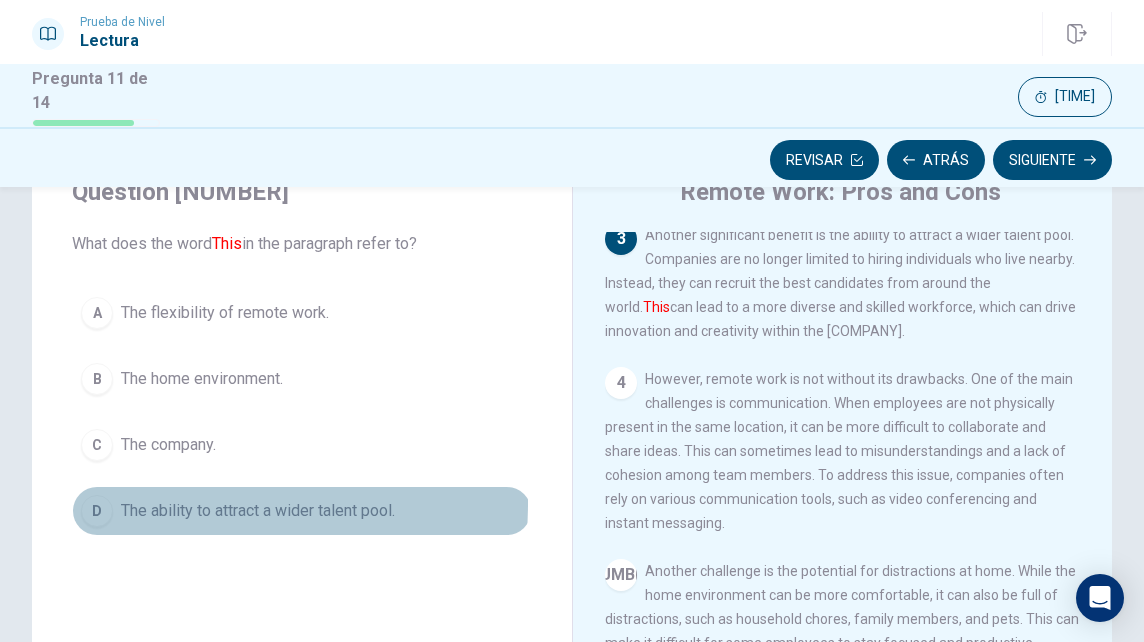 click on "D" at bounding box center (97, 313) 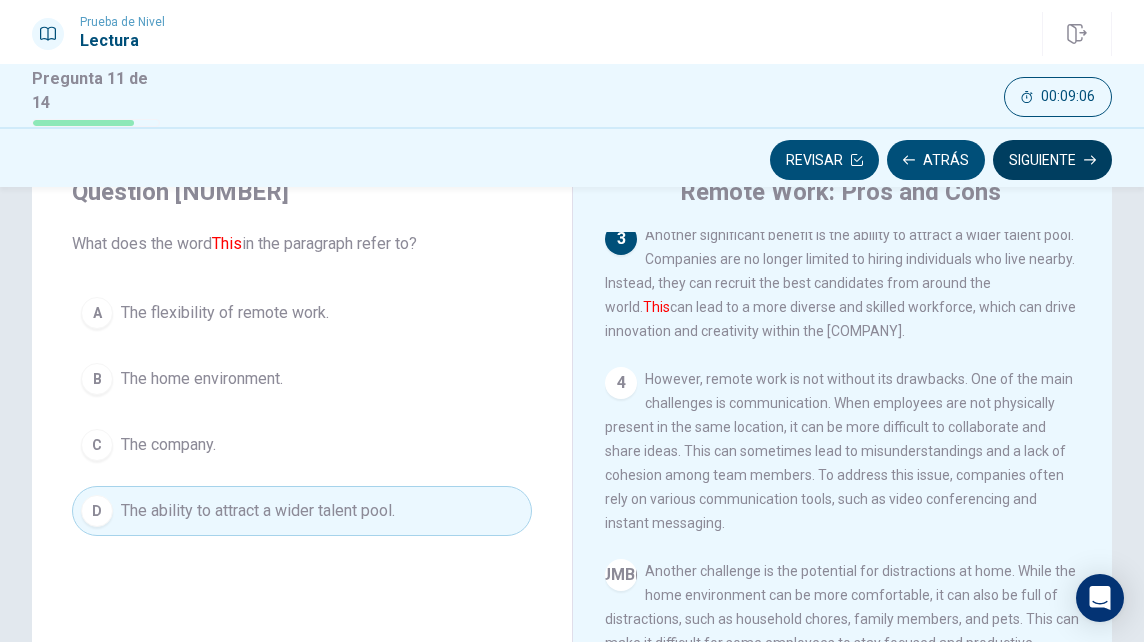 click on "Siguiente" at bounding box center [1052, 160] 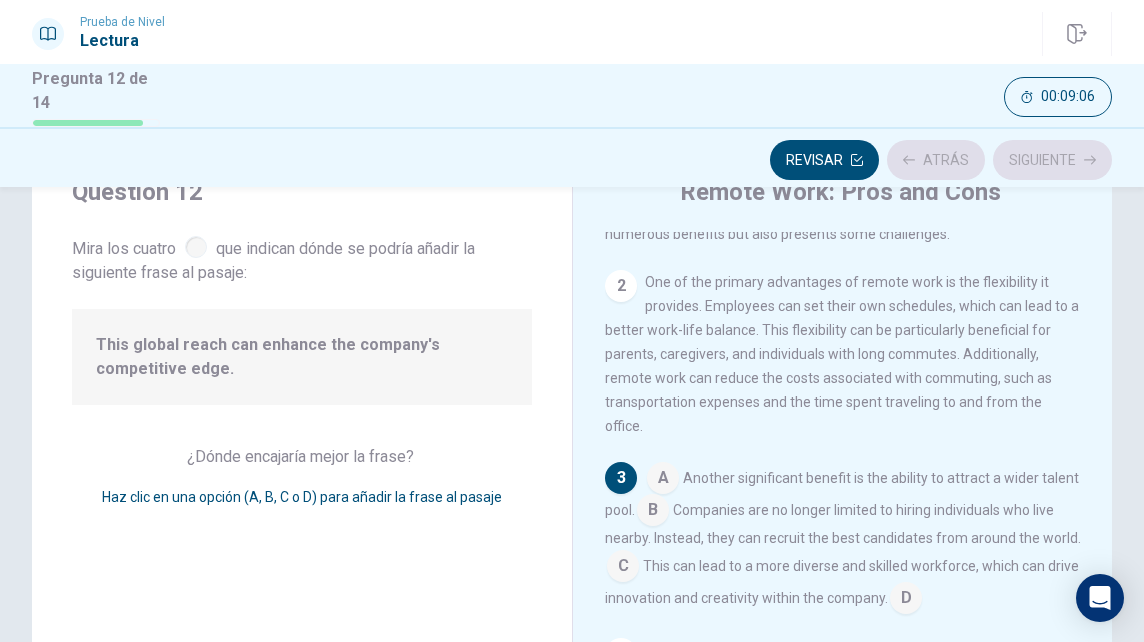 scroll, scrollTop: 122, scrollLeft: 0, axis: vertical 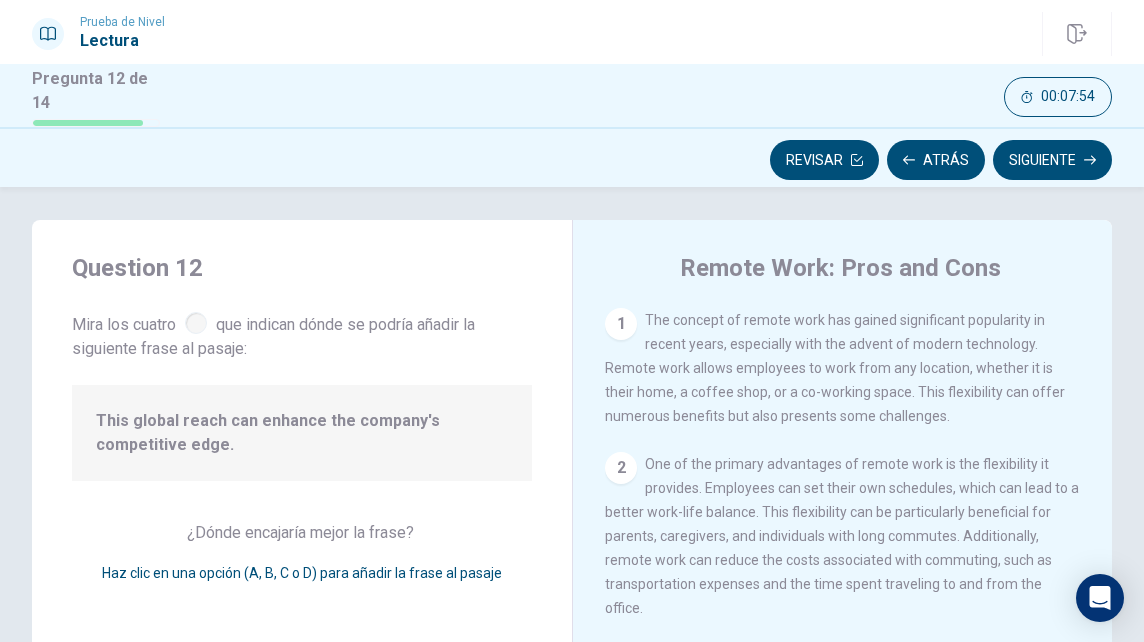 click on "The concept of remote work has gained significant popularity in recent years, especially with the advent of modern technology. Remote work allows employees to work from any location, whether it is their home, a coffee shop, or a co-working space. This flexibility can offer numerous benefits but also presents some challenges." at bounding box center (835, 368) 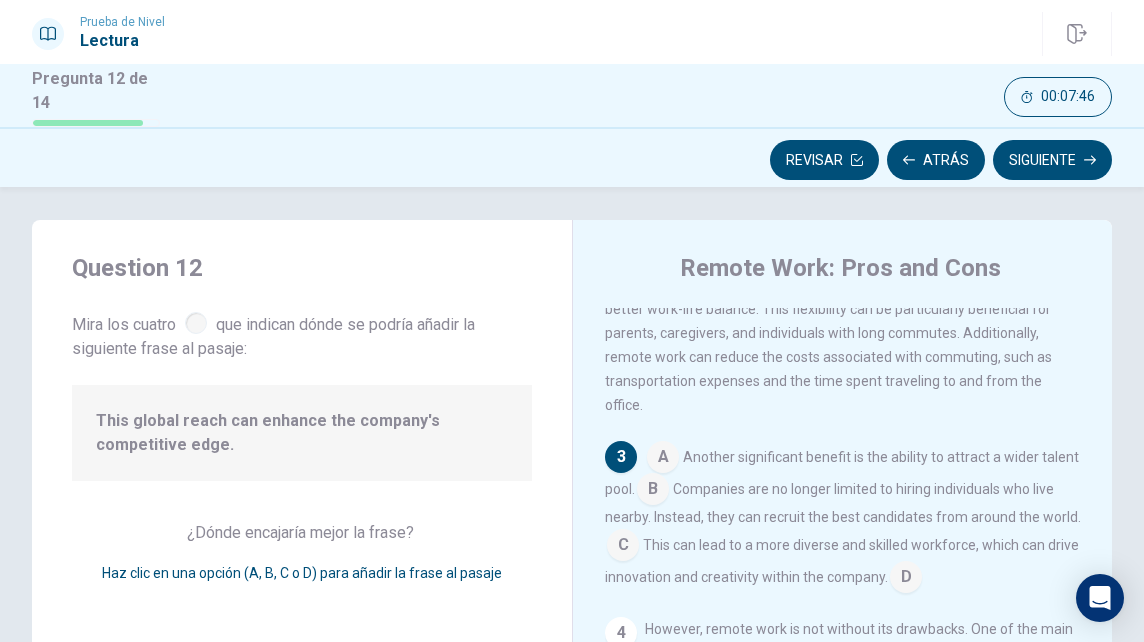 scroll, scrollTop: 208, scrollLeft: 0, axis: vertical 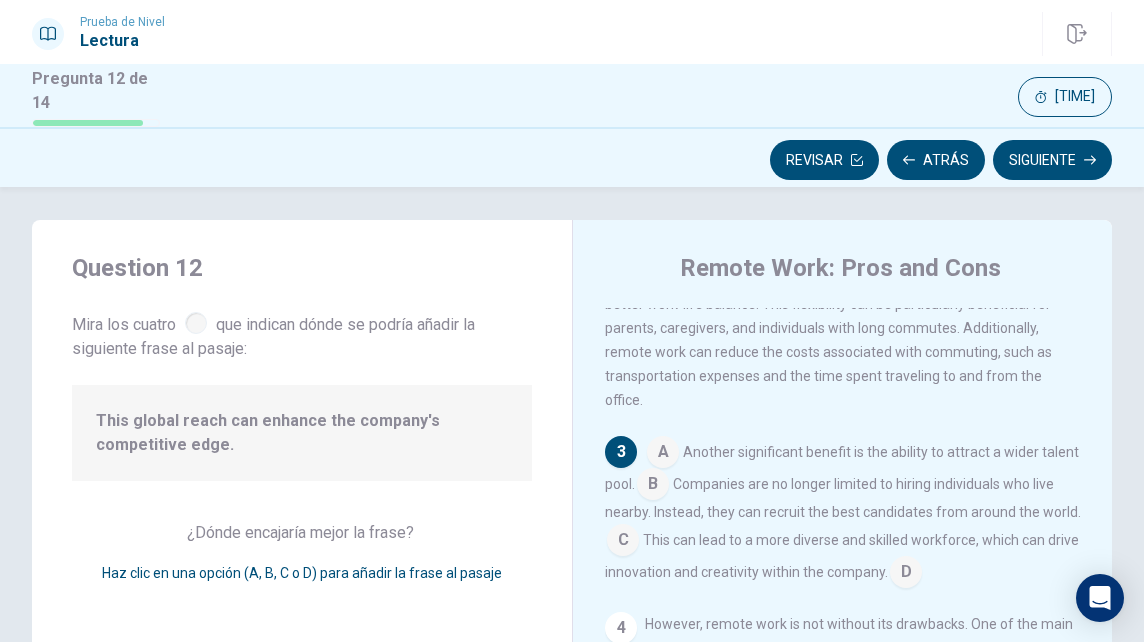 click at bounding box center (663, 454) 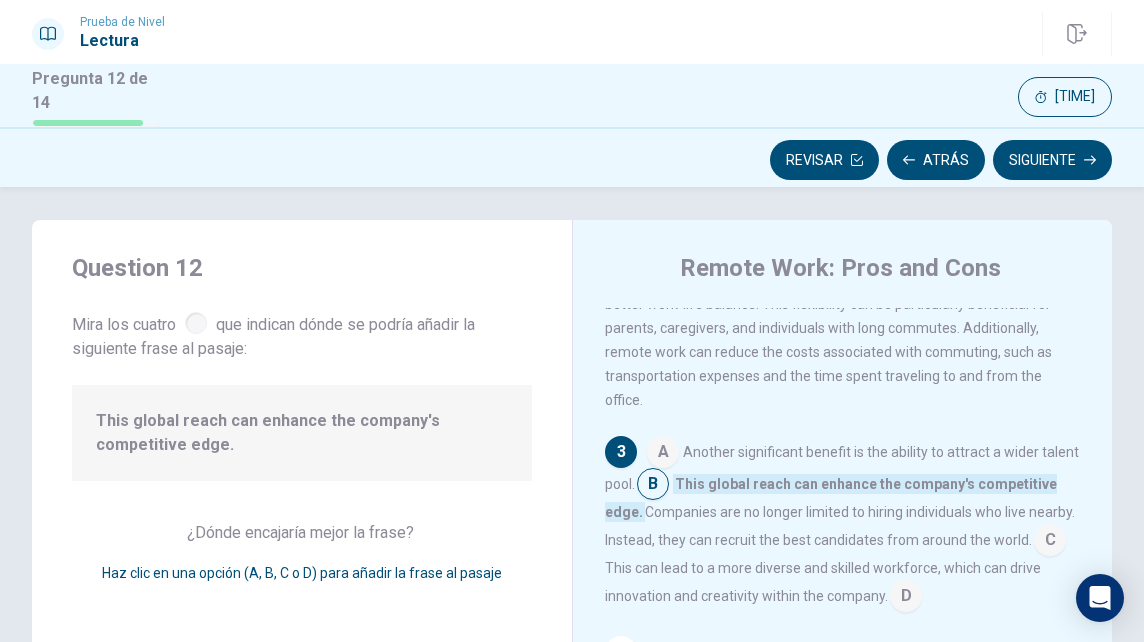 click at bounding box center (663, 454) 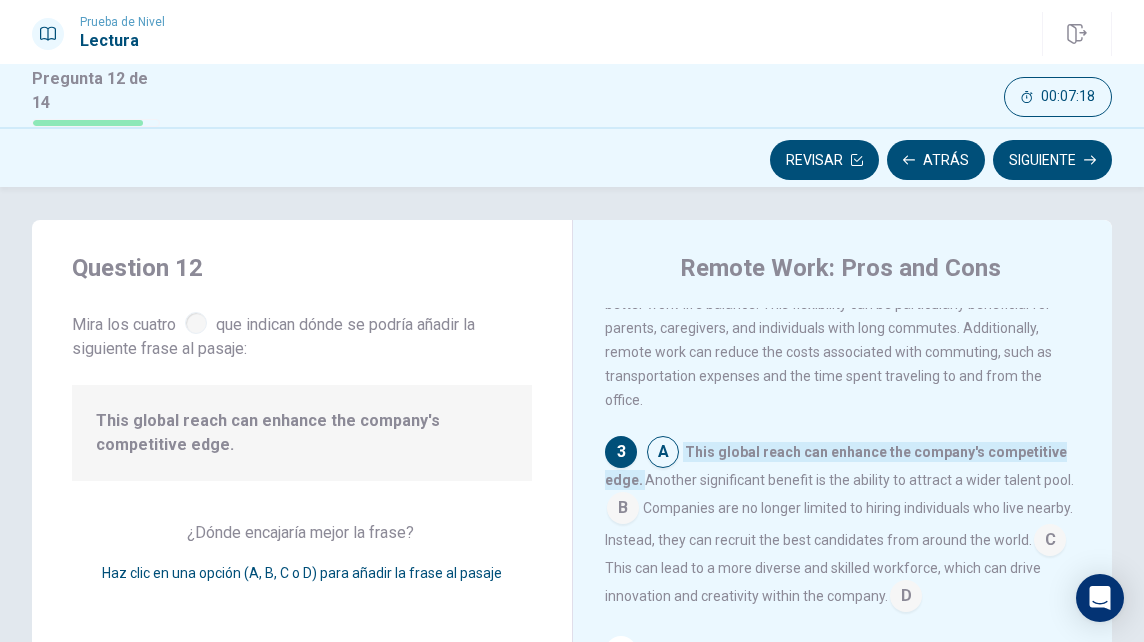 click at bounding box center (663, 454) 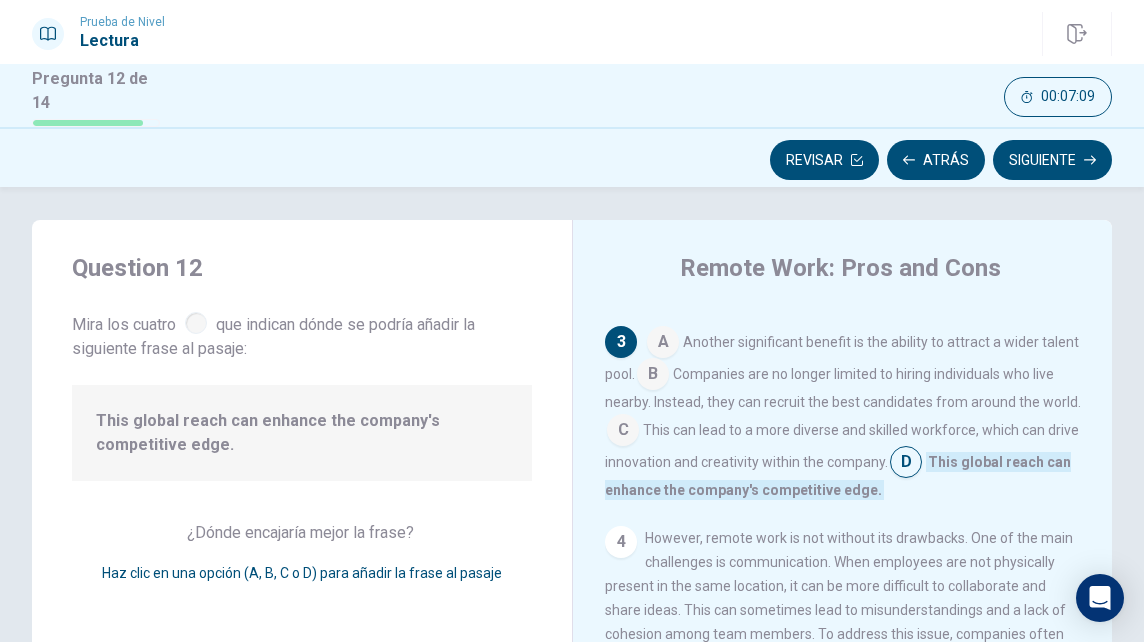 scroll, scrollTop: 319, scrollLeft: 0, axis: vertical 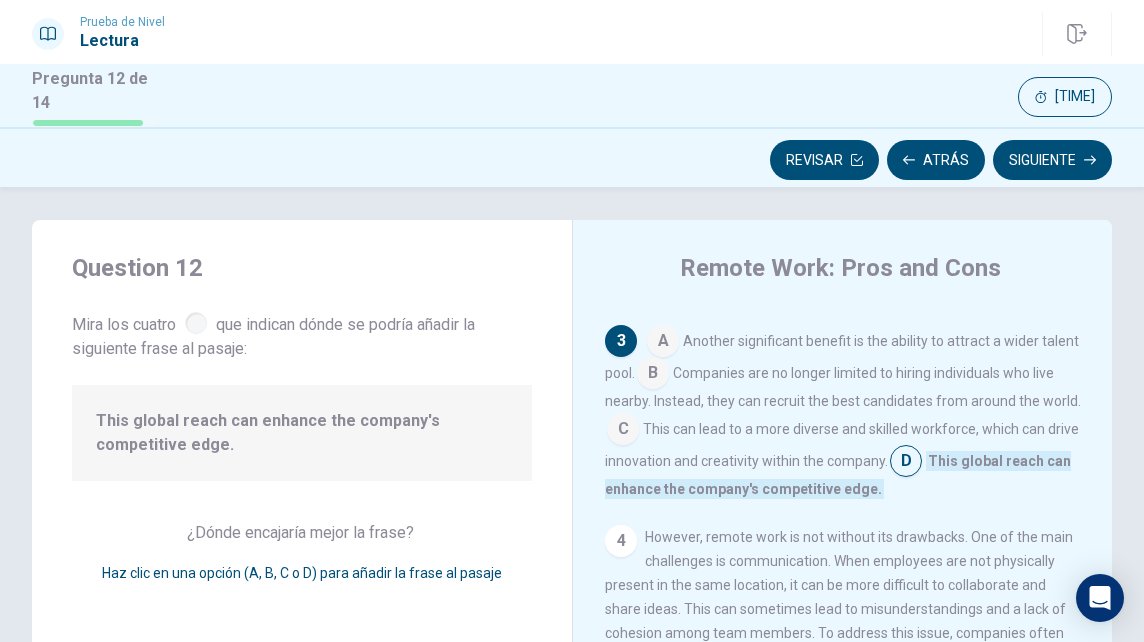 click at bounding box center (663, 343) 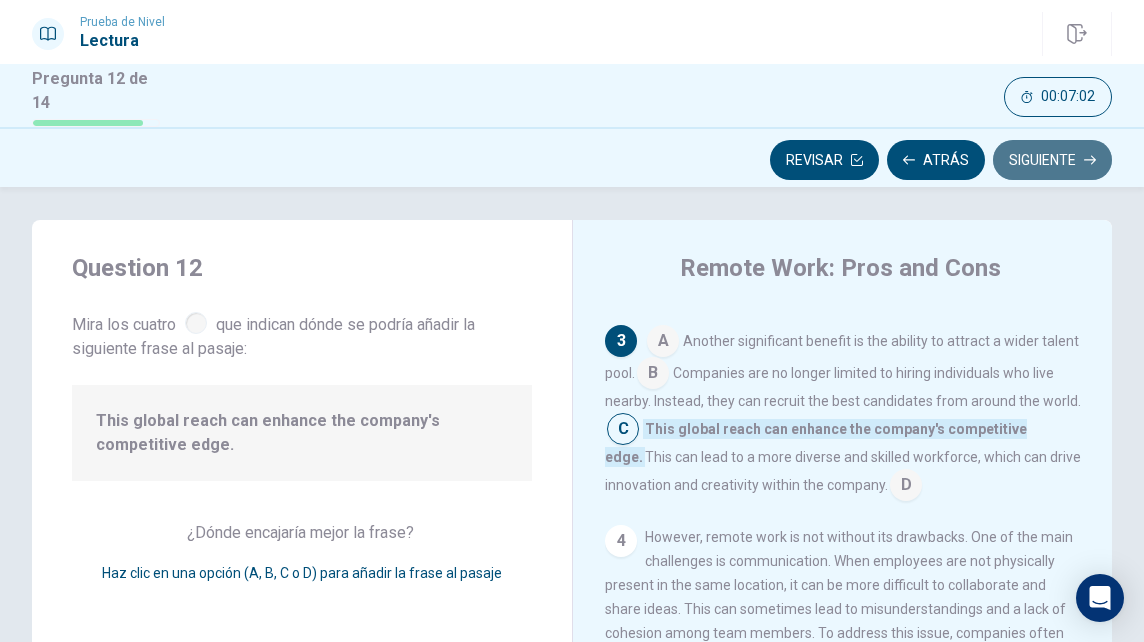 click on "Siguiente" at bounding box center (1052, 160) 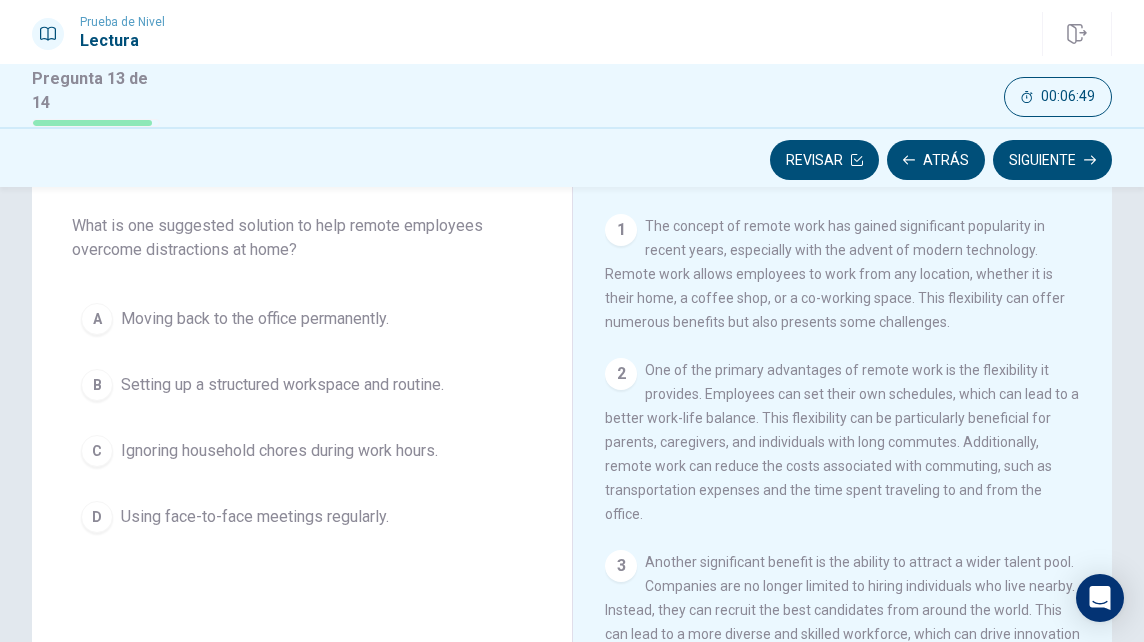 scroll, scrollTop: 102, scrollLeft: 0, axis: vertical 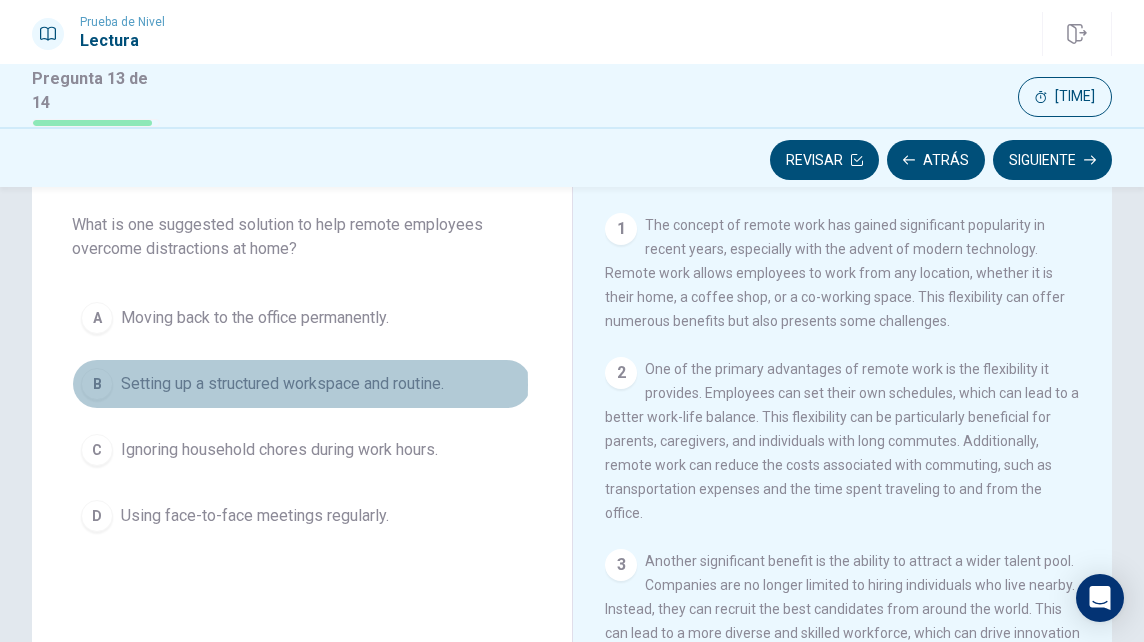 click on "B" at bounding box center (97, 318) 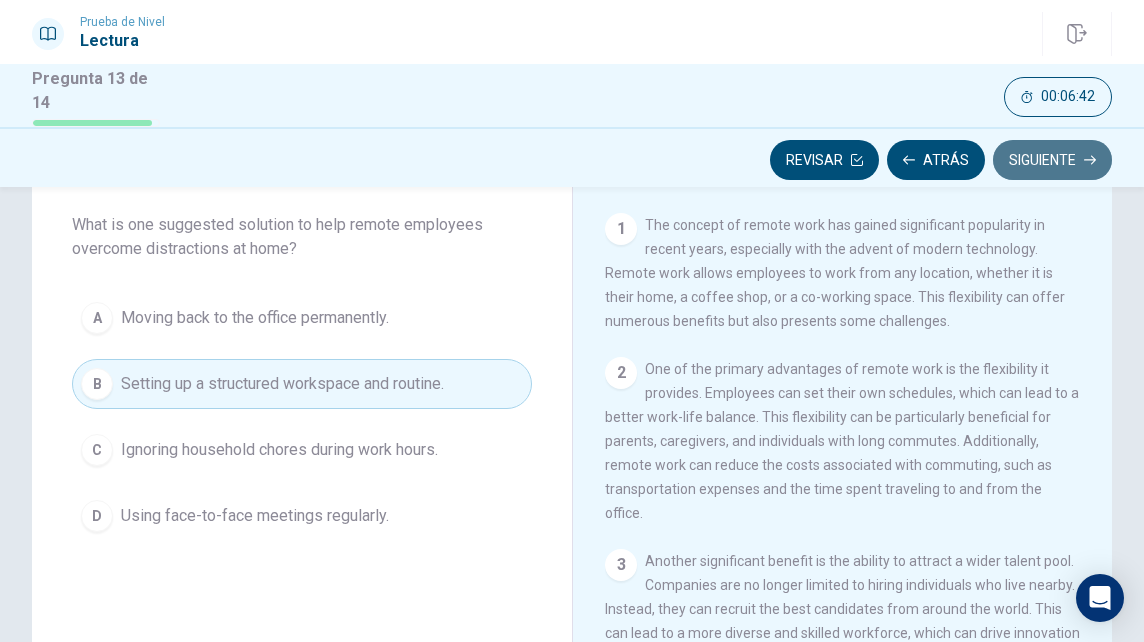 click on "Siguiente" at bounding box center (1052, 160) 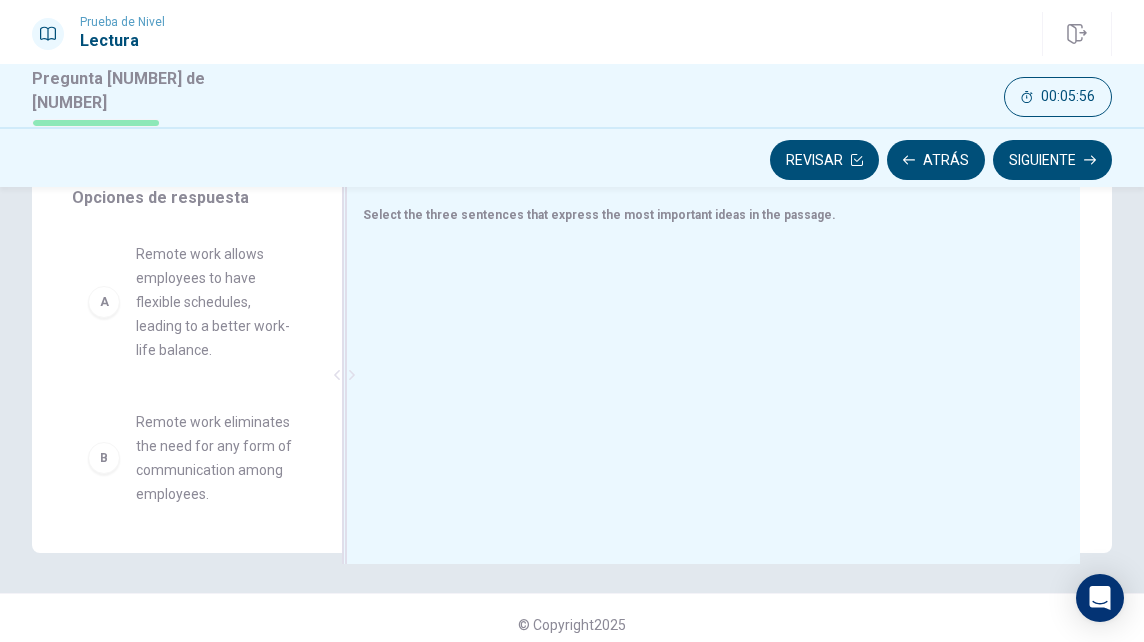 scroll, scrollTop: 383, scrollLeft: 0, axis: vertical 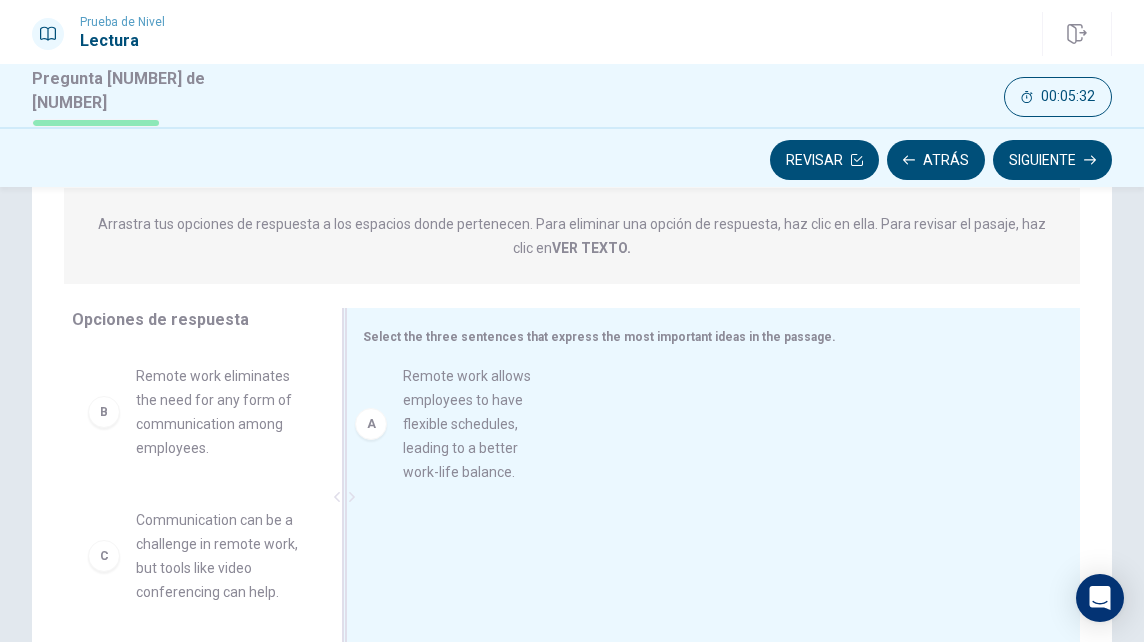 drag, startPoint x: 194, startPoint y: 408, endPoint x: 490, endPoint y: 406, distance: 296.00674 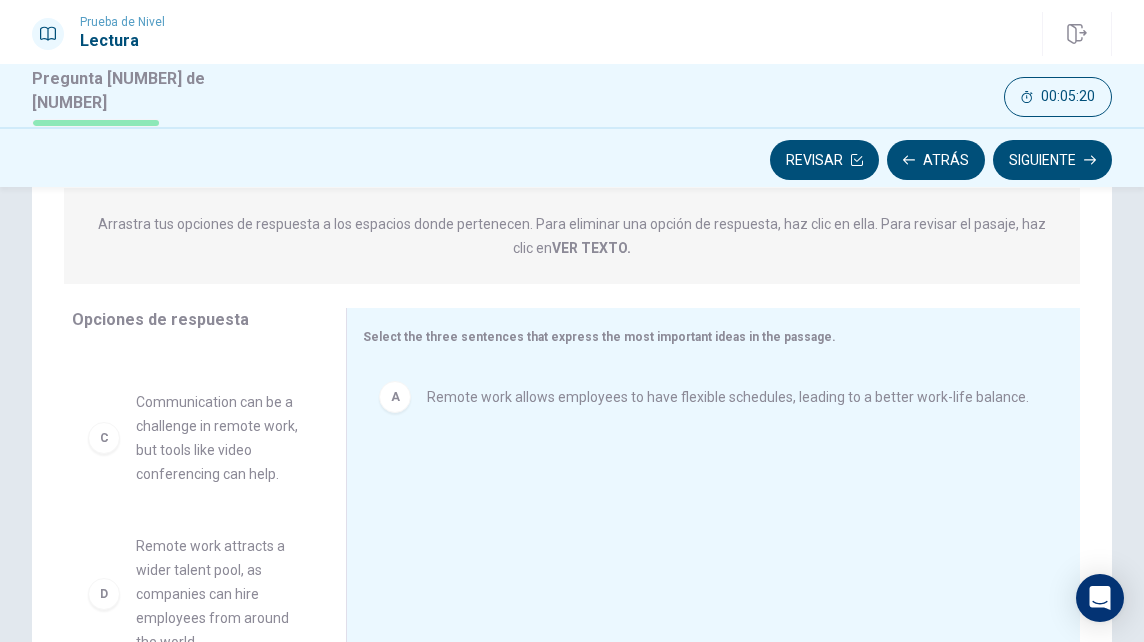 scroll, scrollTop: 119, scrollLeft: 0, axis: vertical 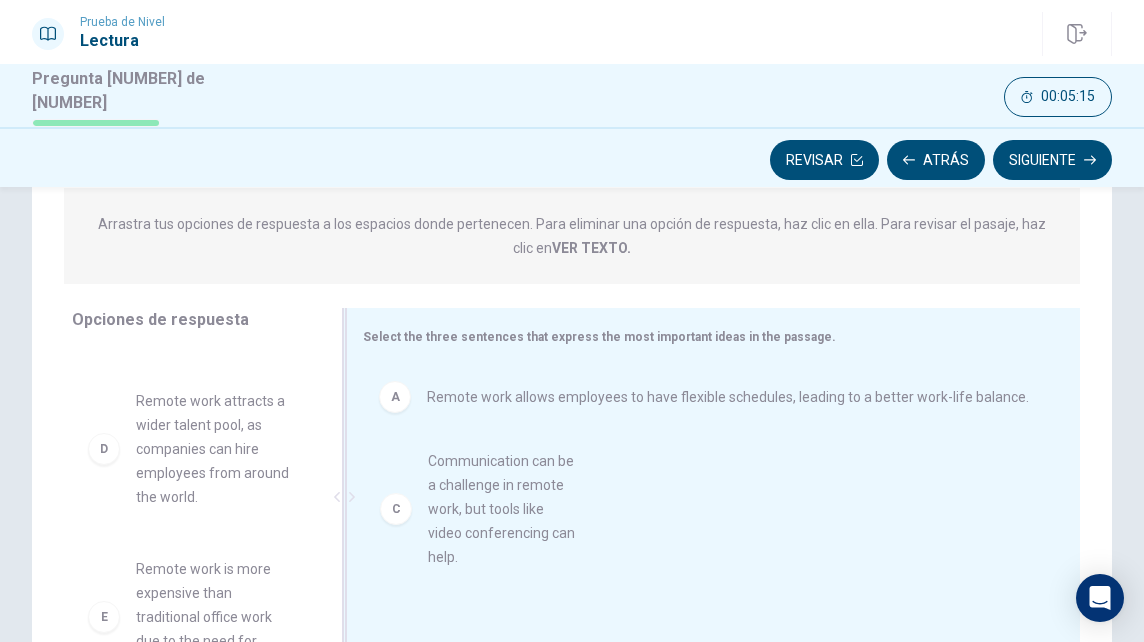 drag, startPoint x: 230, startPoint y: 462, endPoint x: 542, endPoint y: 503, distance: 314.68237 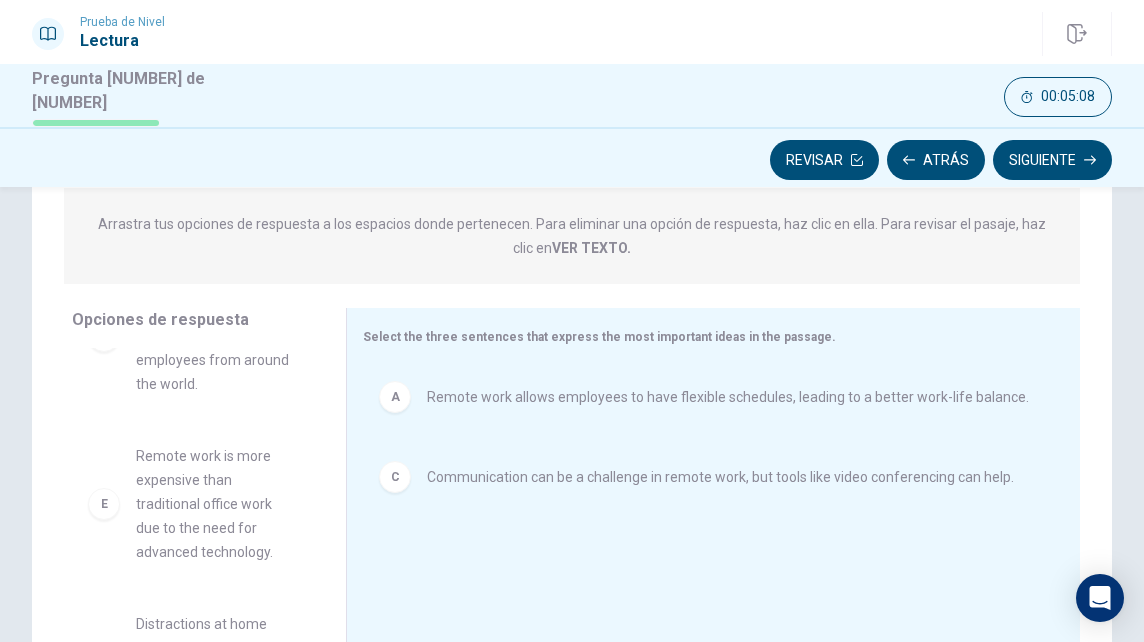 scroll, scrollTop: 324, scrollLeft: 0, axis: vertical 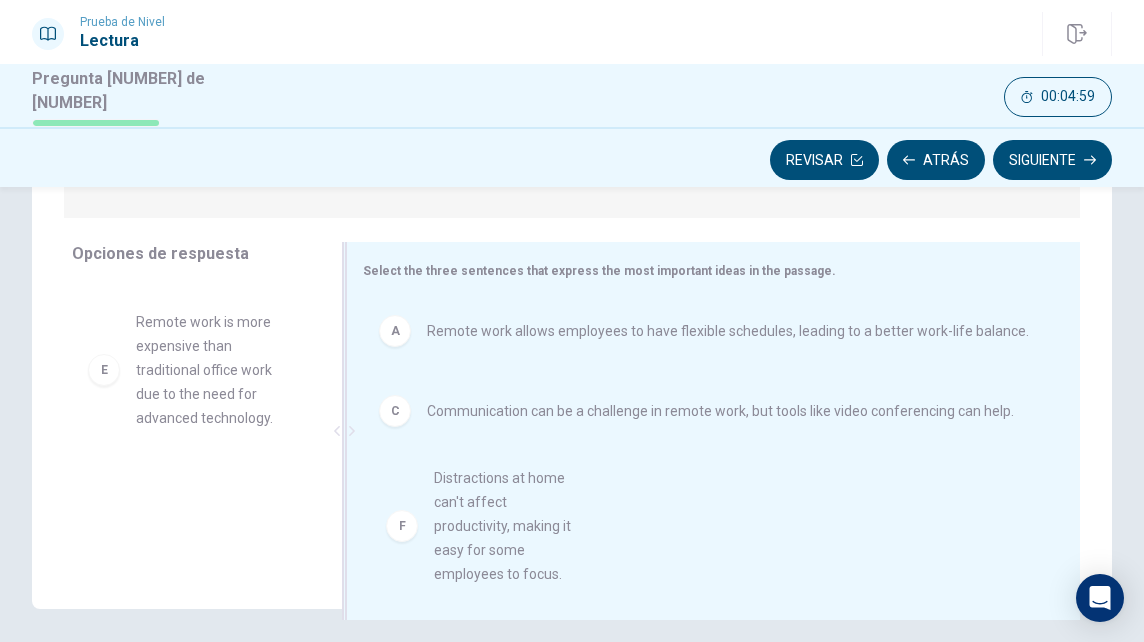 drag, startPoint x: 214, startPoint y: 540, endPoint x: 520, endPoint y: 528, distance: 306.2352 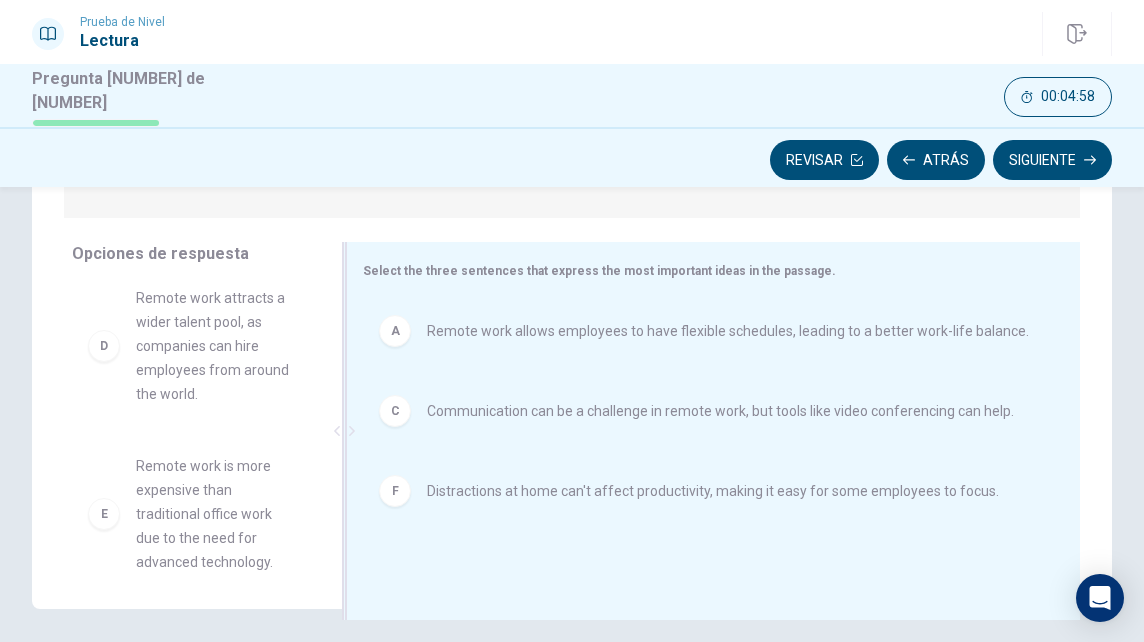 scroll, scrollTop: 180, scrollLeft: 0, axis: vertical 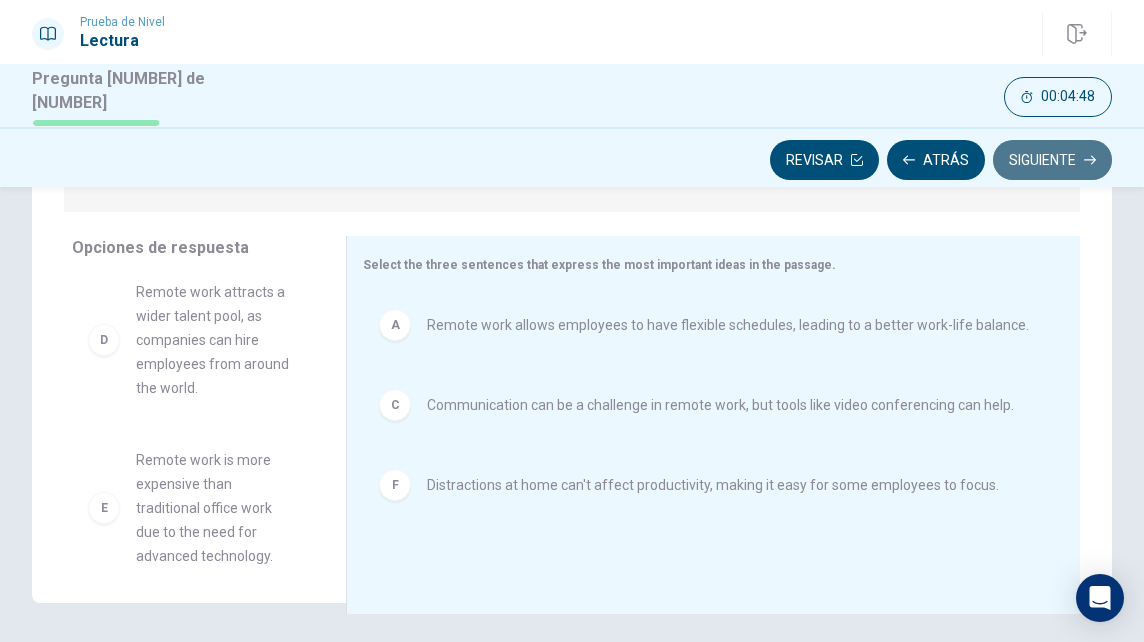 click on "Siguiente" at bounding box center (1052, 160) 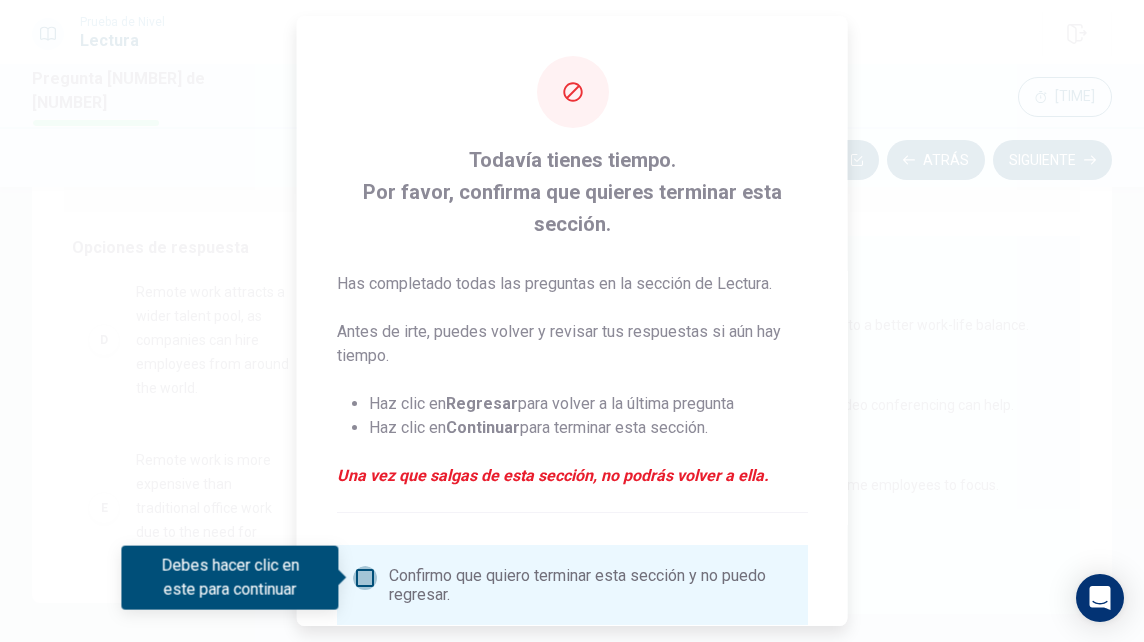 click at bounding box center (365, 578) 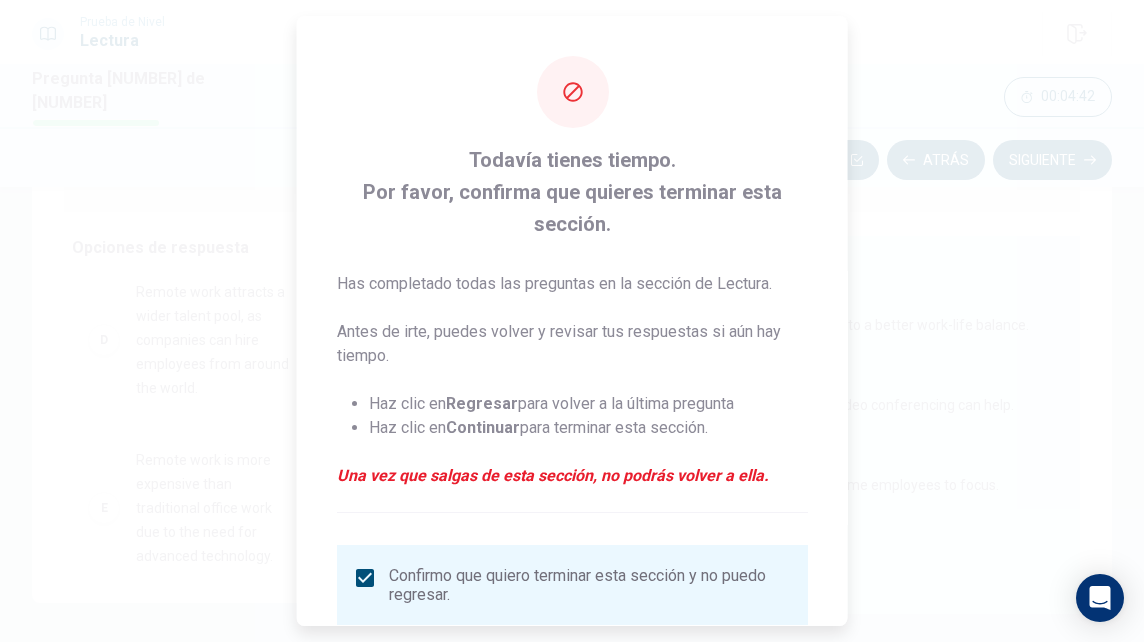 scroll, scrollTop: 136, scrollLeft: 0, axis: vertical 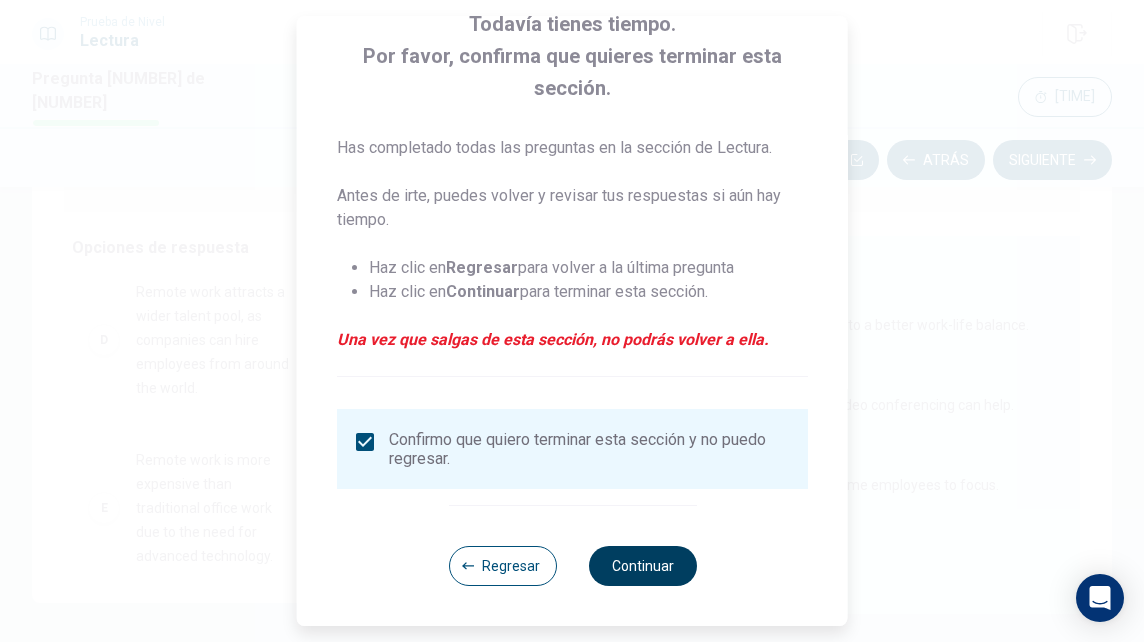 click on "Continuar" at bounding box center (642, 566) 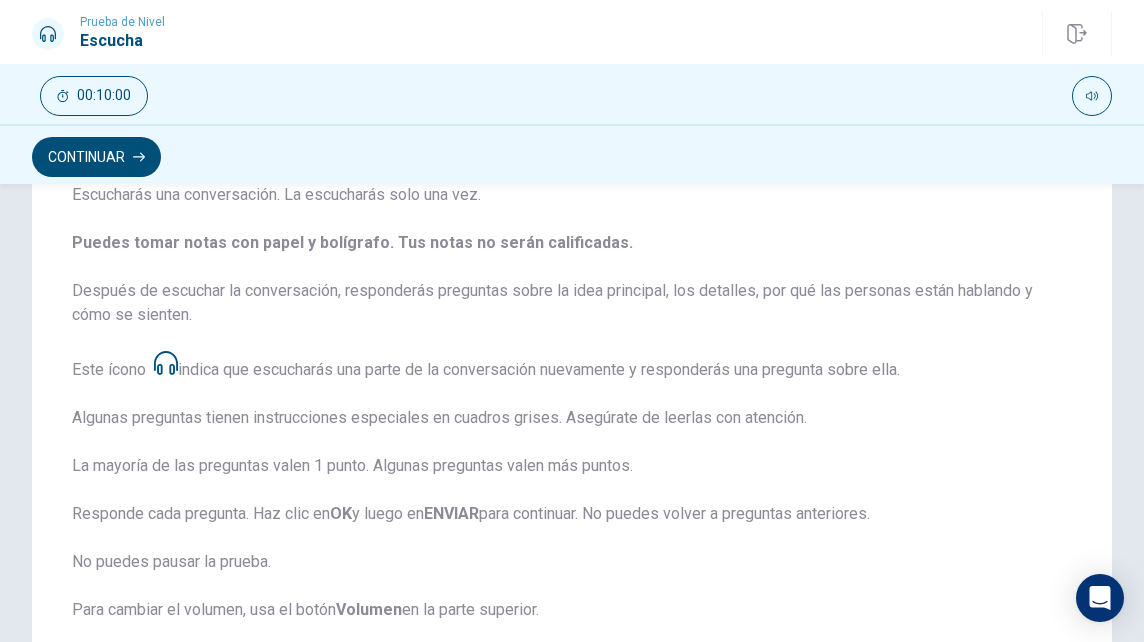 scroll, scrollTop: 0, scrollLeft: 0, axis: both 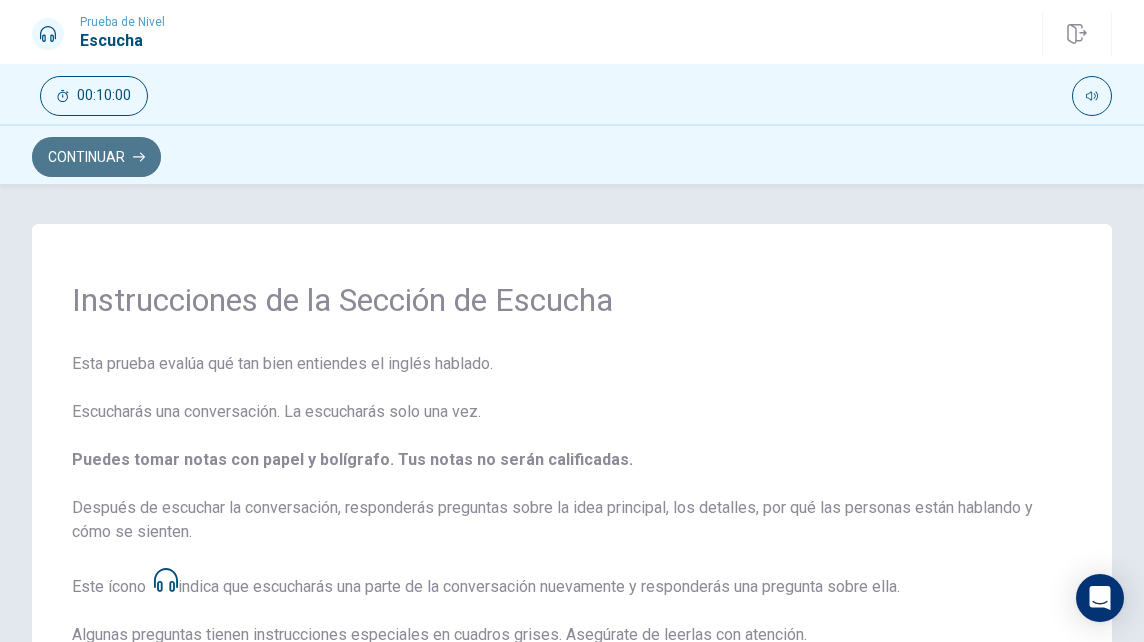 click on "Continuar" at bounding box center (96, 157) 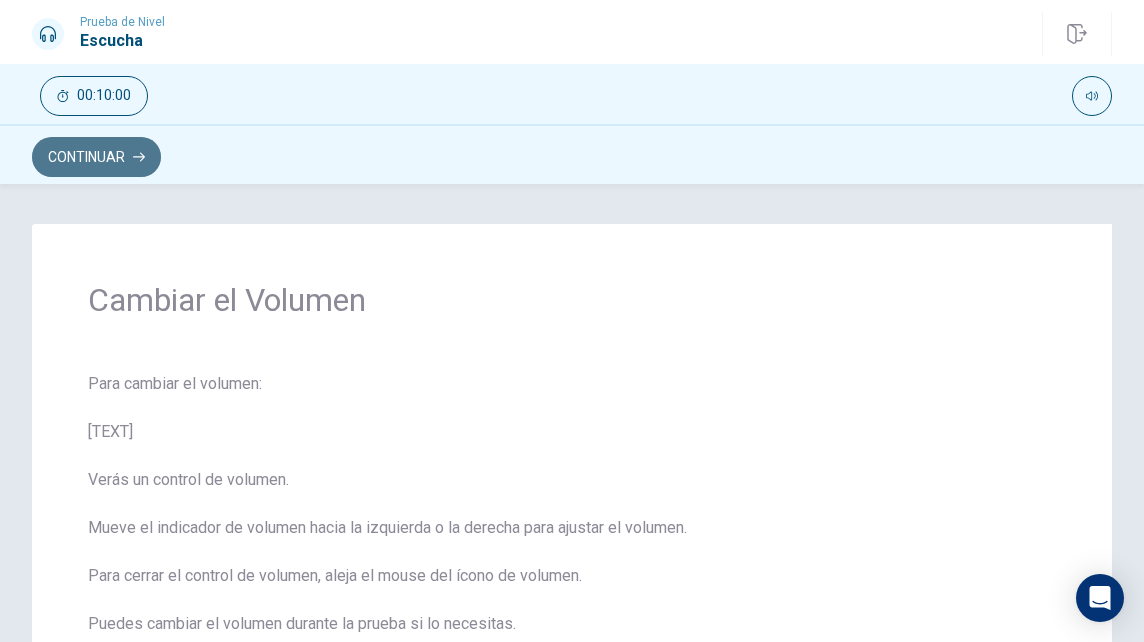 click on "Continuar" at bounding box center [96, 157] 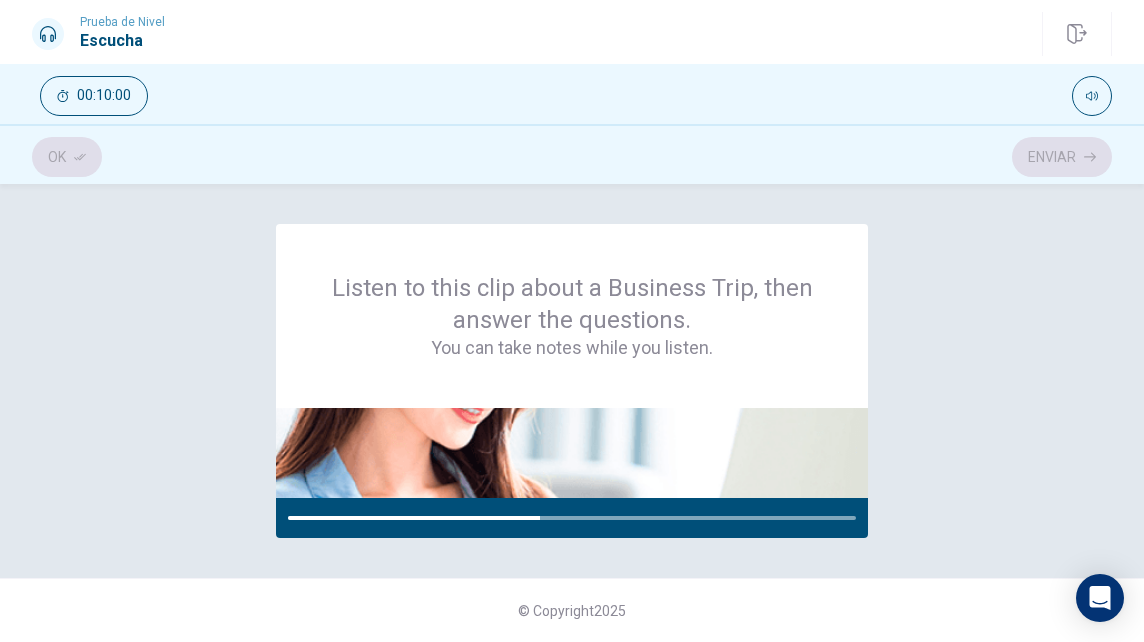 click on "[TEXT]" at bounding box center (572, 413) 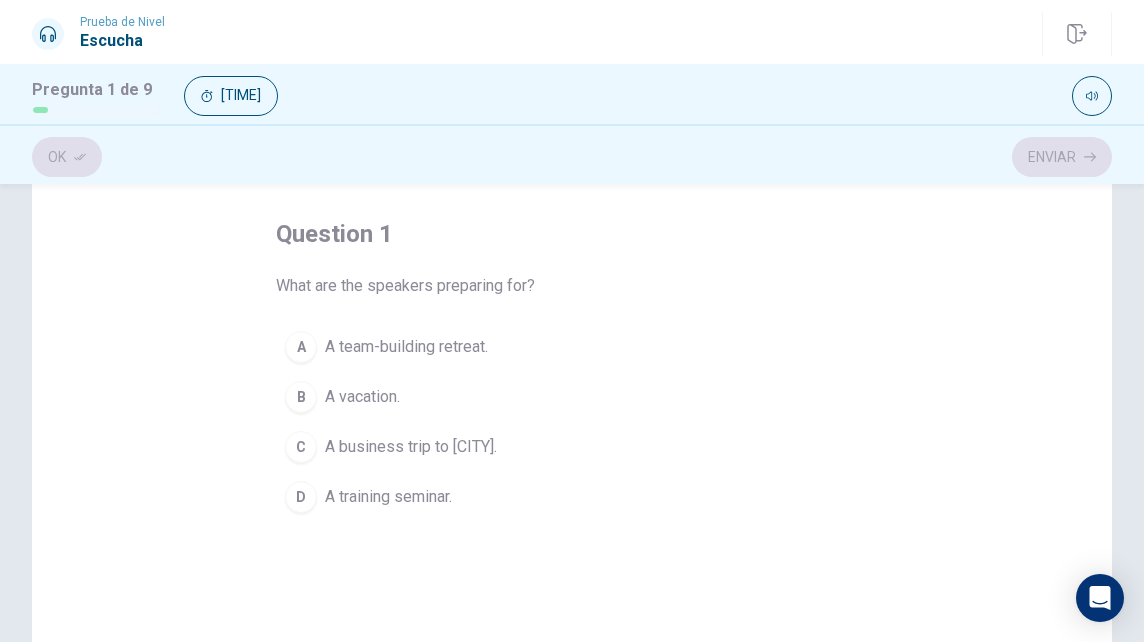 scroll, scrollTop: 87, scrollLeft: 0, axis: vertical 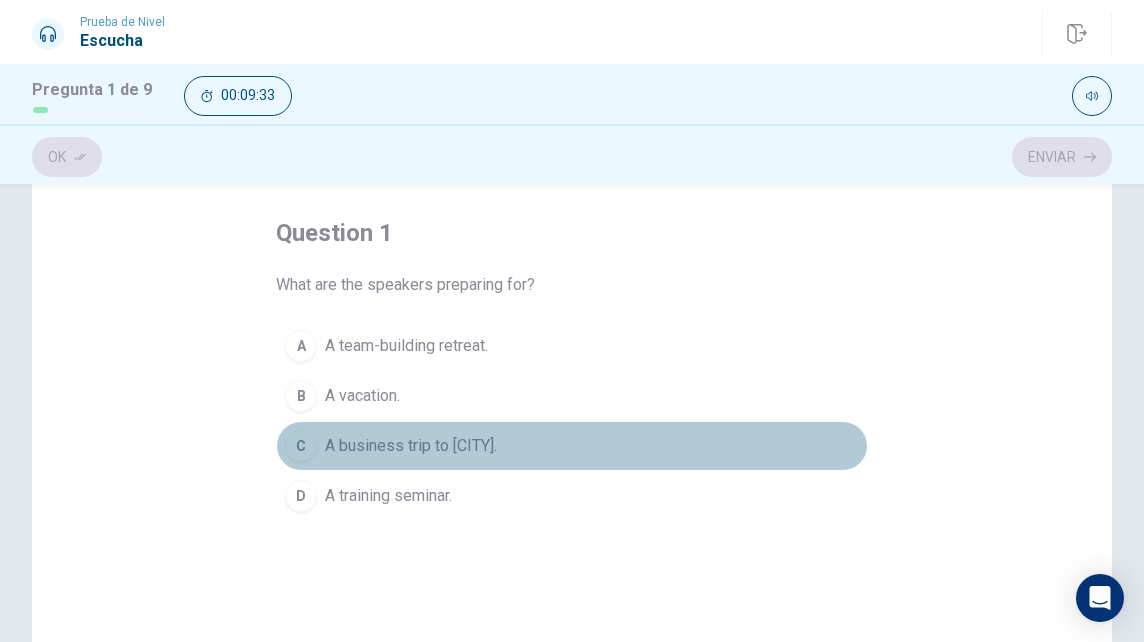 click on "A business trip to [CITY]." at bounding box center [406, 346] 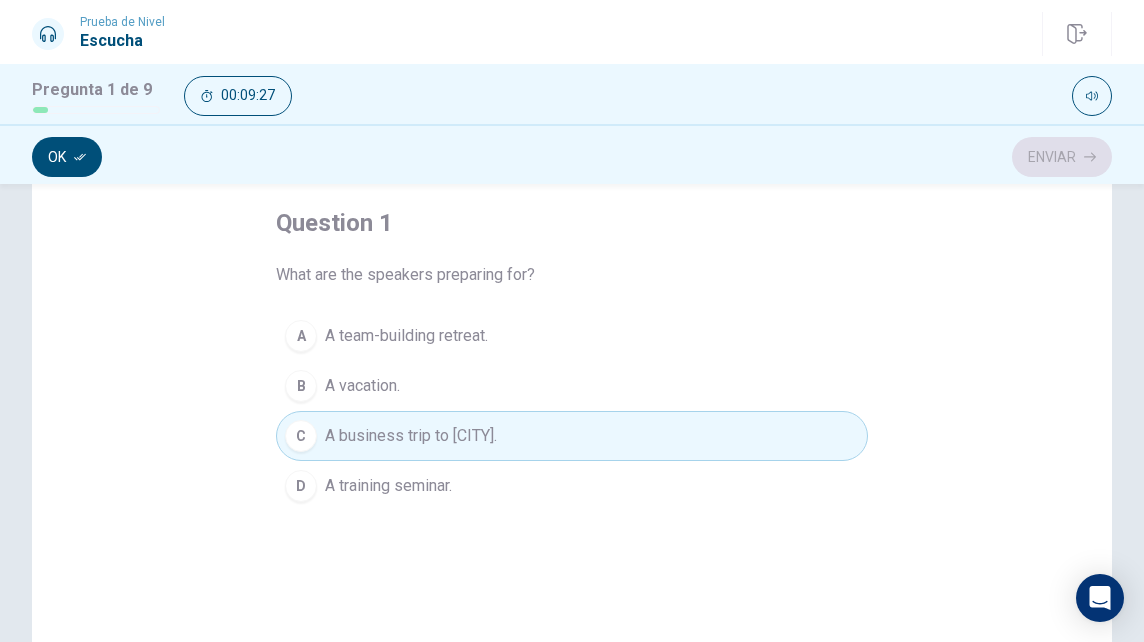 scroll, scrollTop: 0, scrollLeft: 0, axis: both 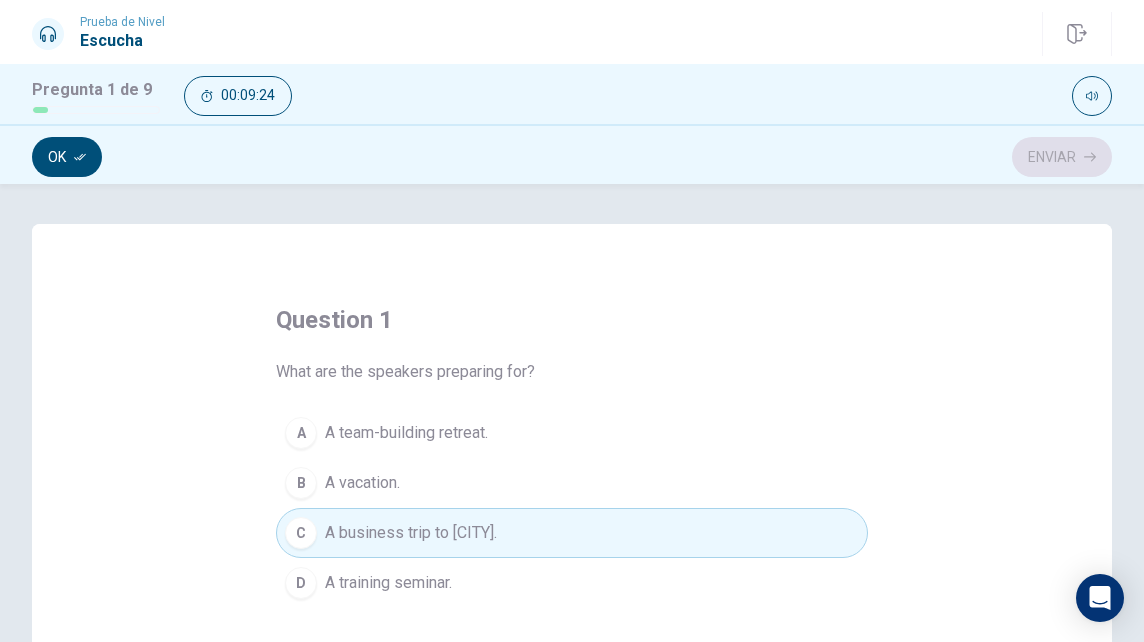 click on "Ok Enviar" at bounding box center (572, 157) 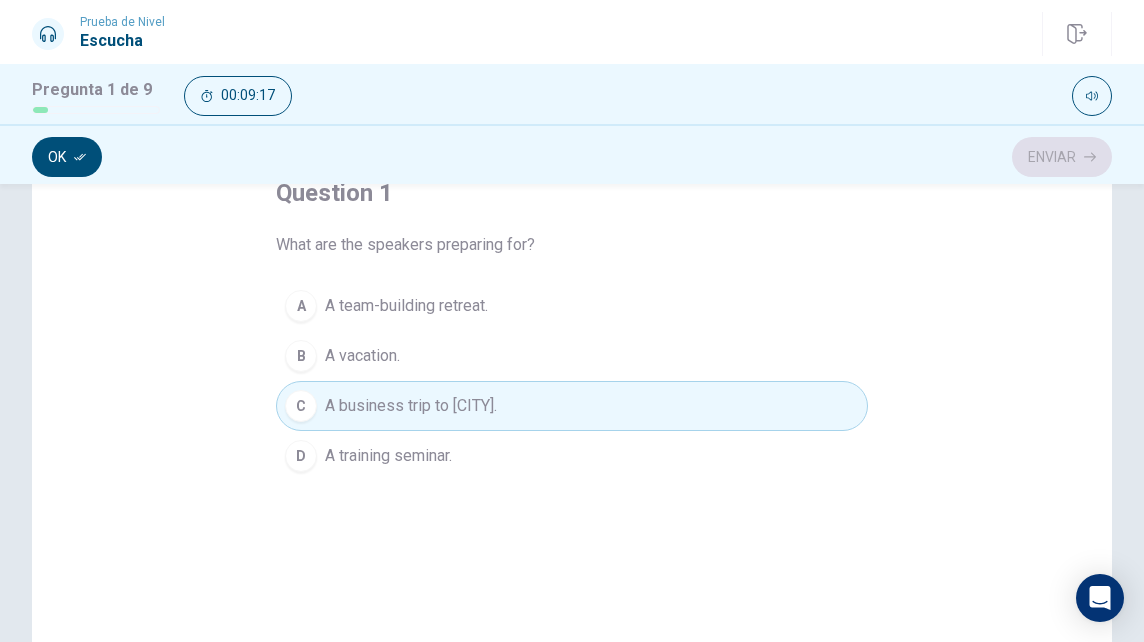 scroll, scrollTop: 0, scrollLeft: 0, axis: both 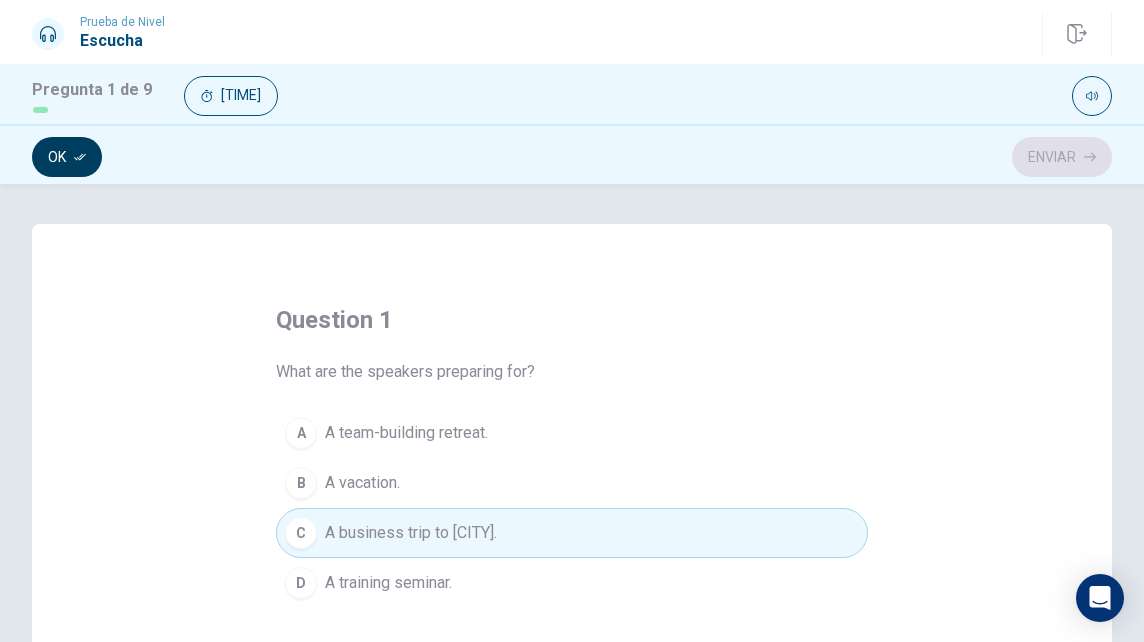 click on "Ok" at bounding box center (67, 157) 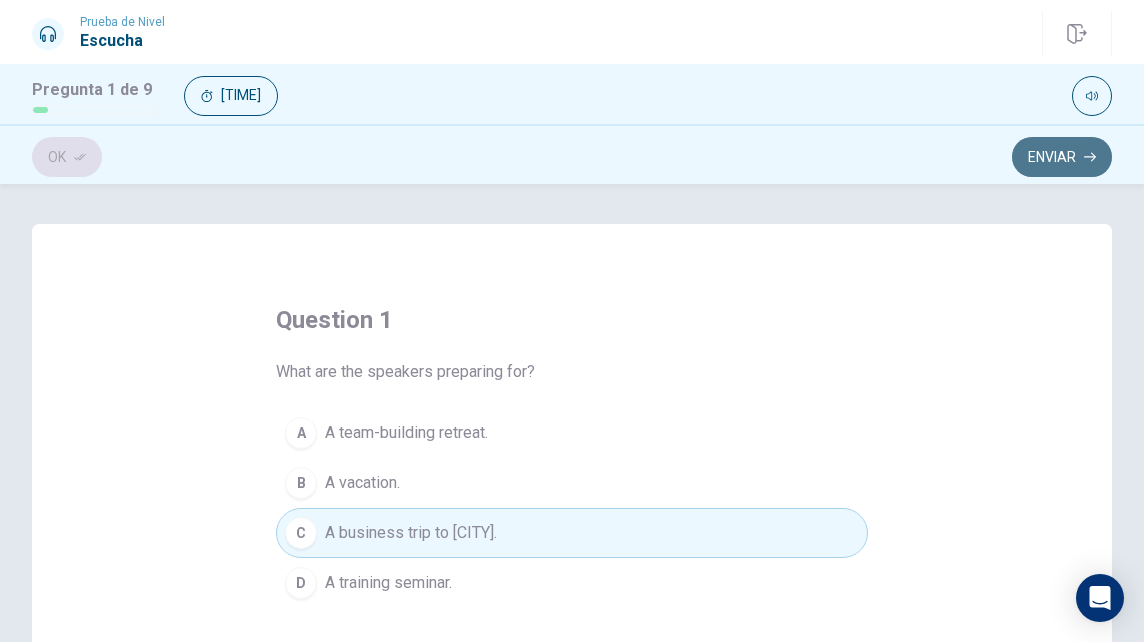 click on "Enviar" at bounding box center [1062, 157] 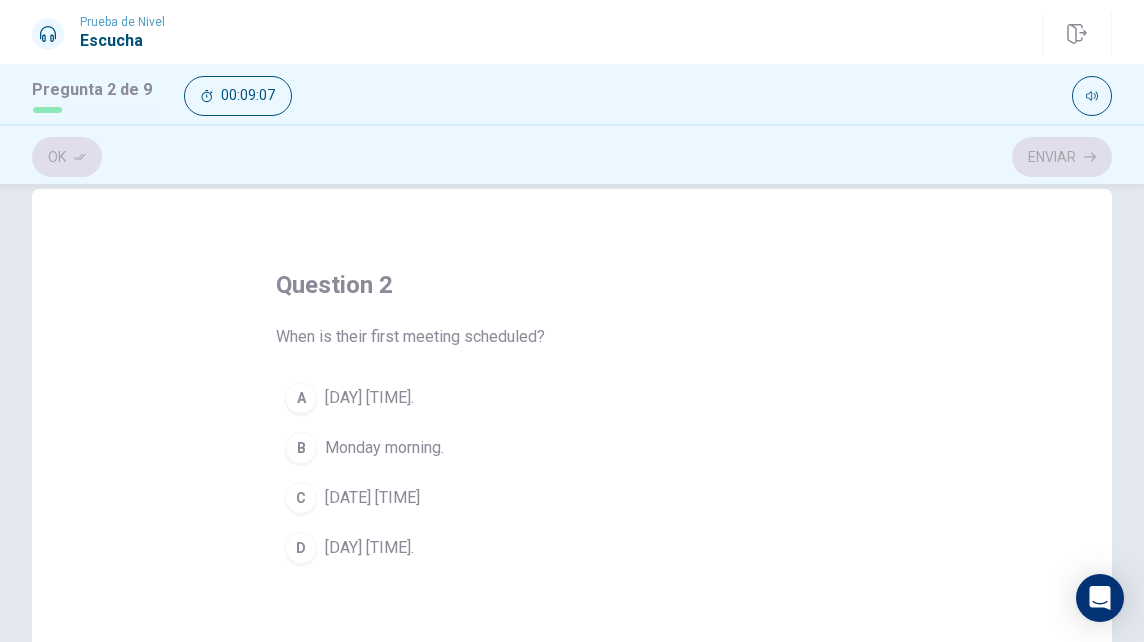 scroll, scrollTop: 36, scrollLeft: 0, axis: vertical 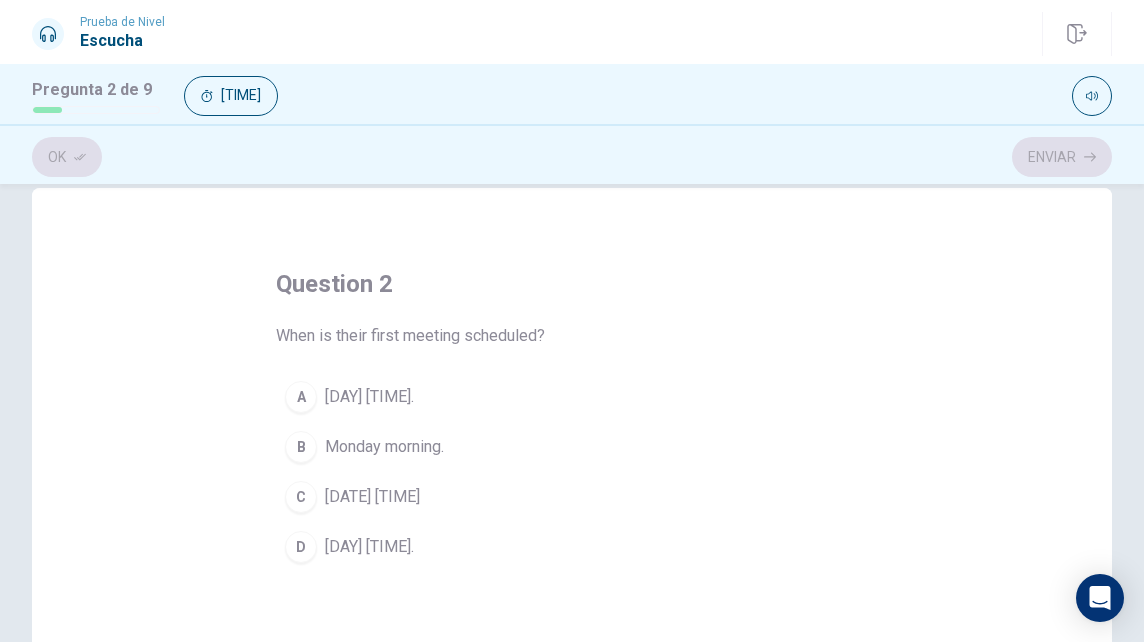click on "Monday morning." at bounding box center [369, 397] 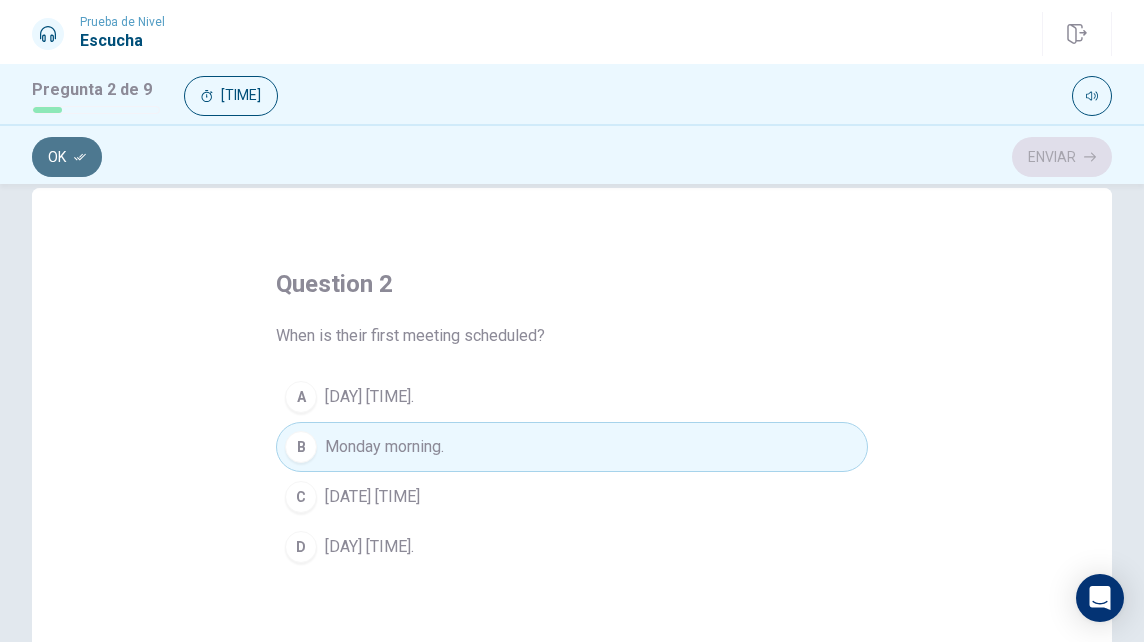 click on "Ok" at bounding box center [67, 157] 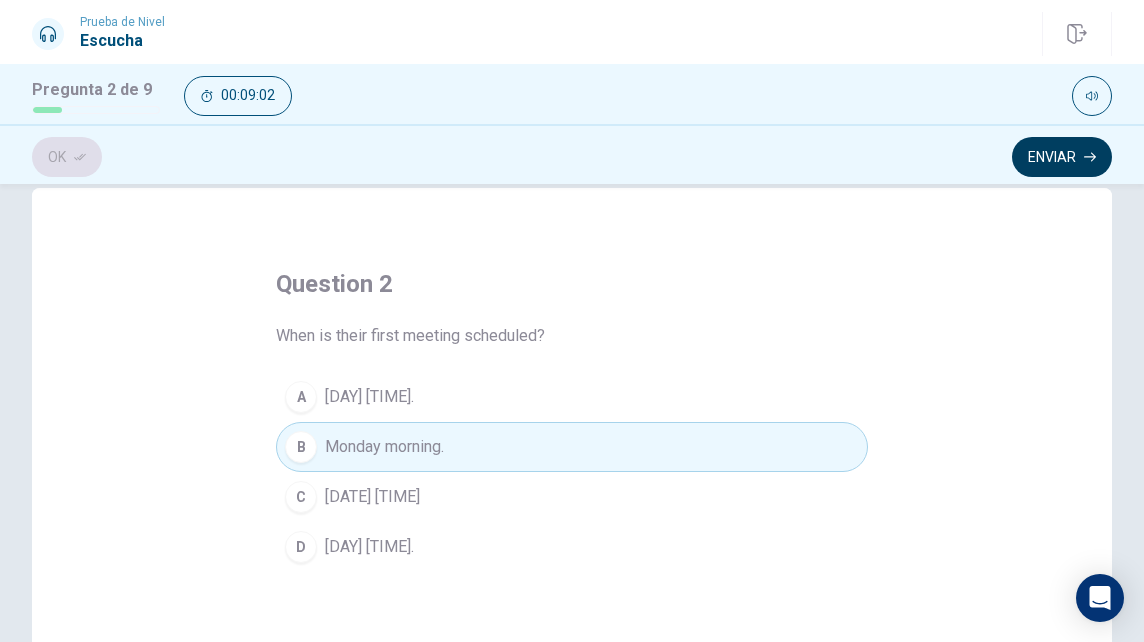 click on "Enviar" at bounding box center (1062, 157) 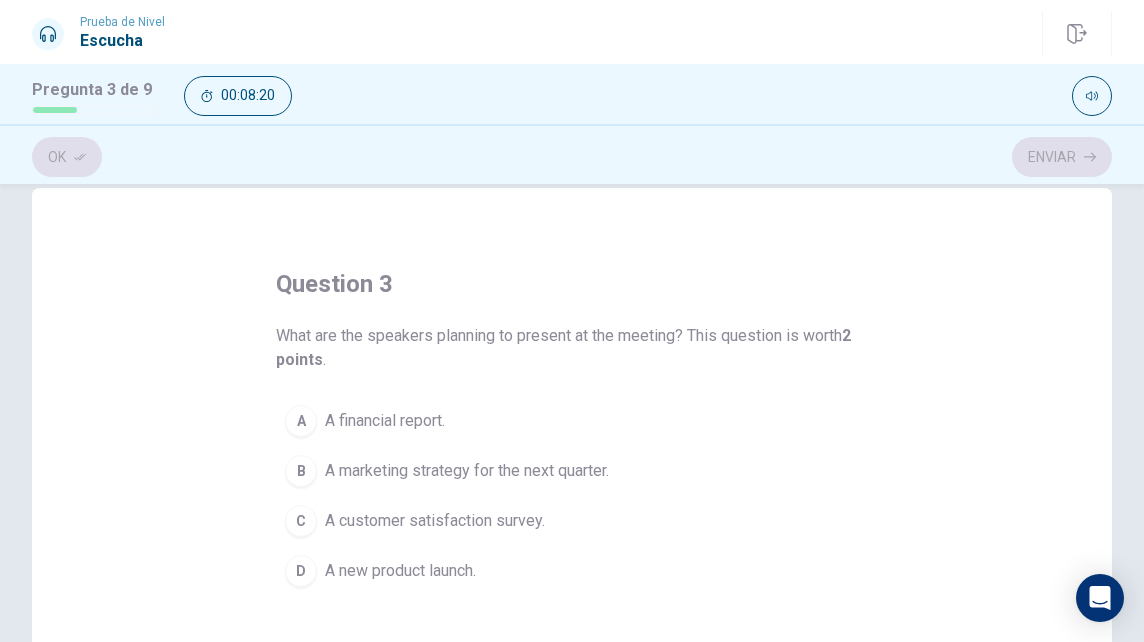 click on "A marketing strategy for the next quarter." at bounding box center [385, 421] 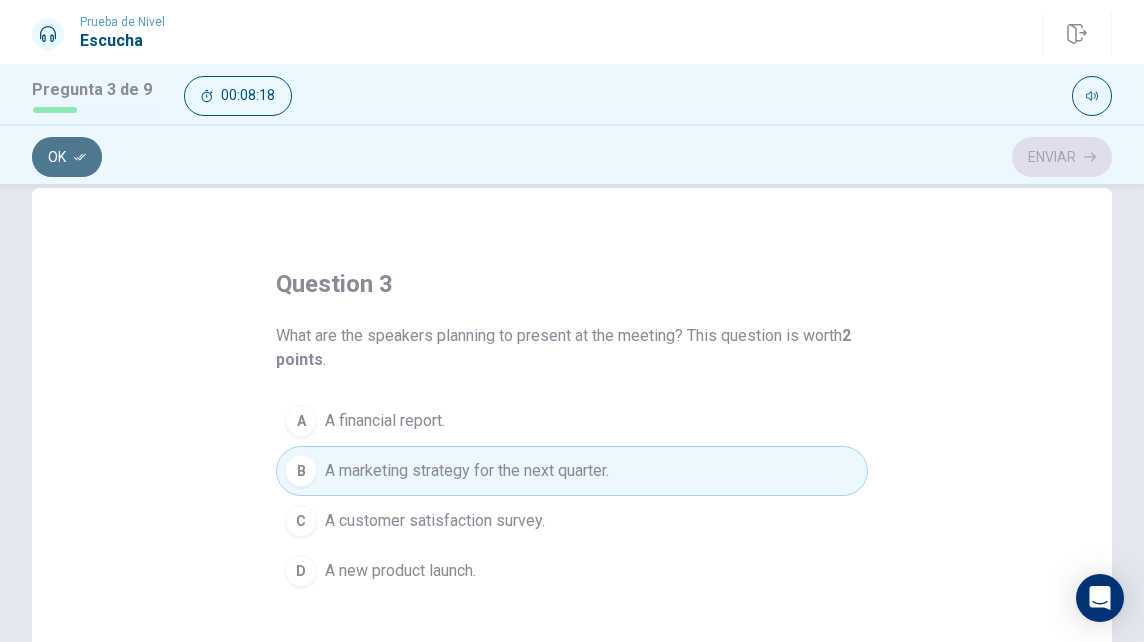 click at bounding box center (80, 157) 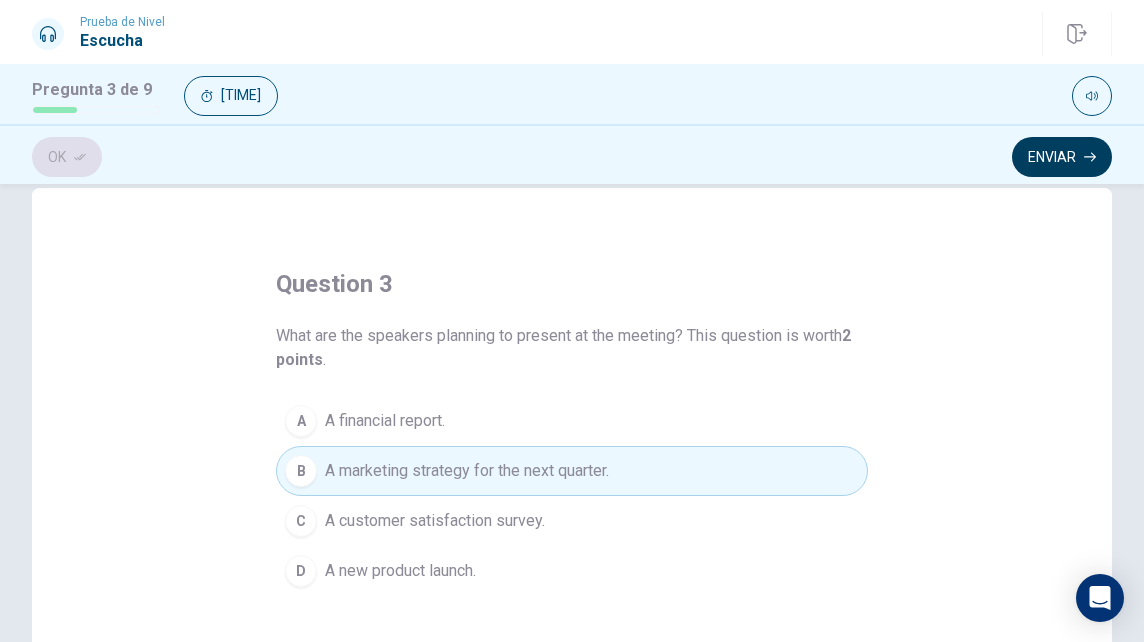 click on "Enviar" at bounding box center (1062, 157) 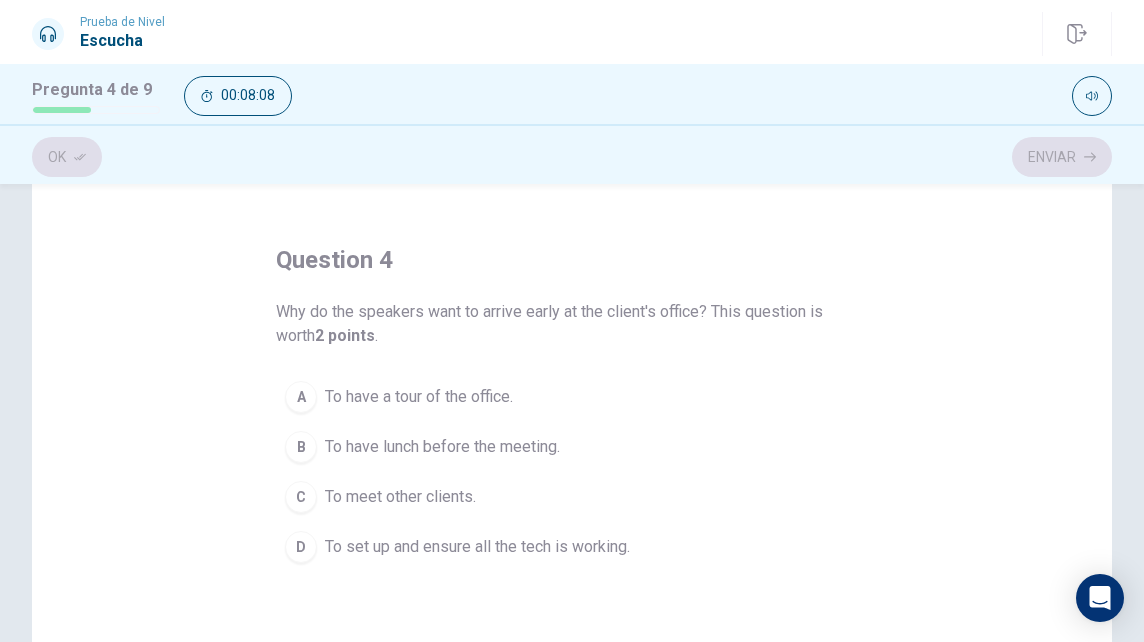 scroll, scrollTop: 64, scrollLeft: 0, axis: vertical 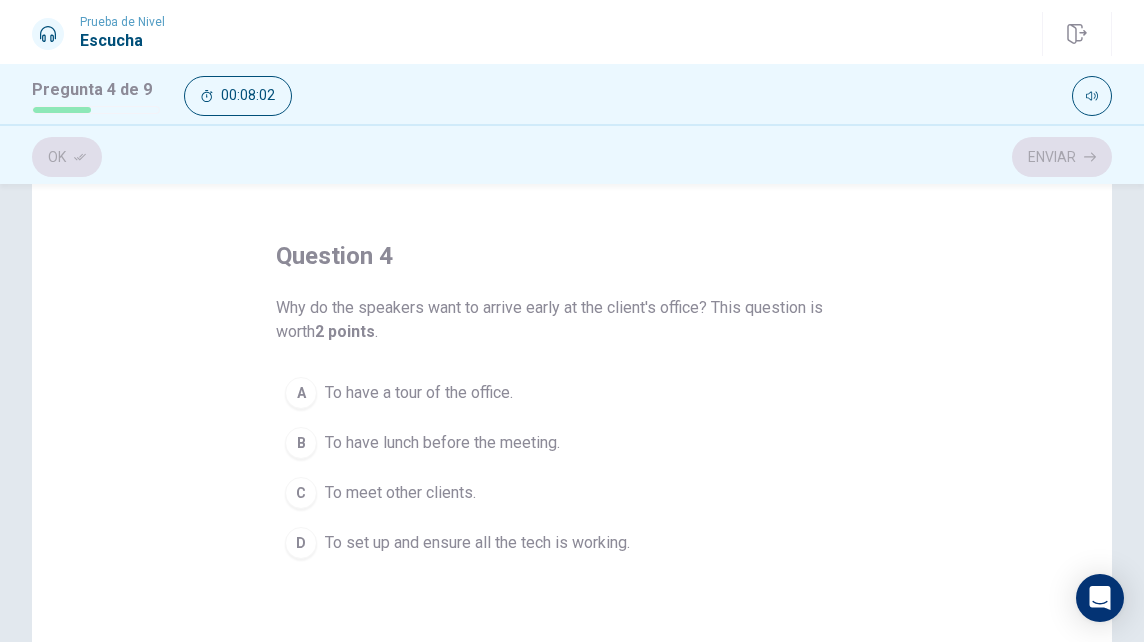 click on "To set up and ensure all the tech is working." at bounding box center (419, 393) 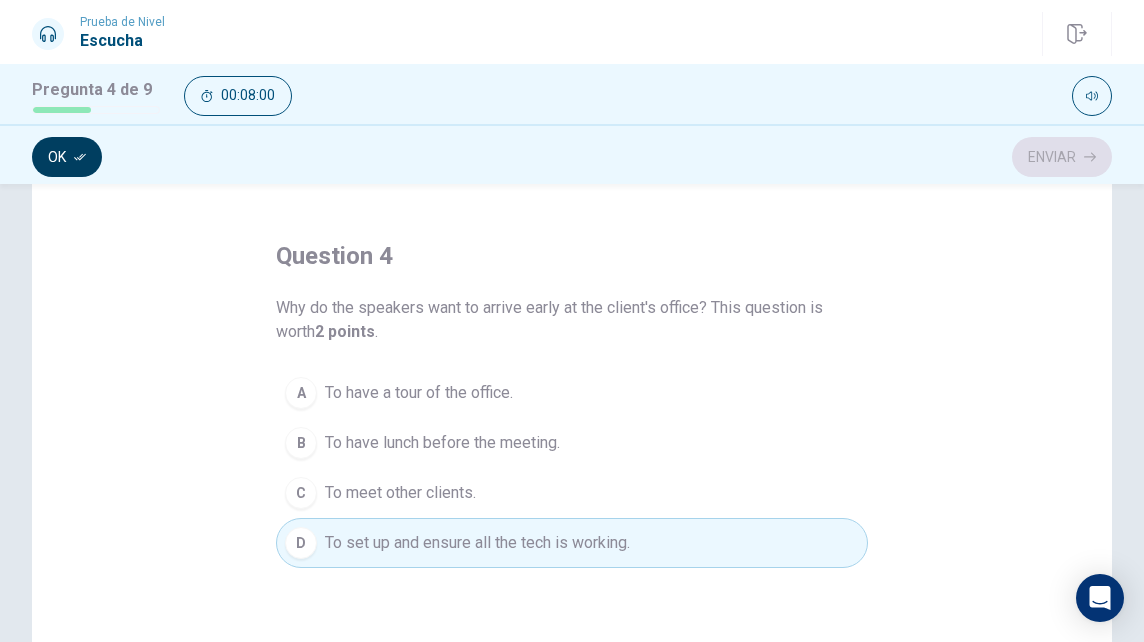 click on "Ok" at bounding box center [67, 157] 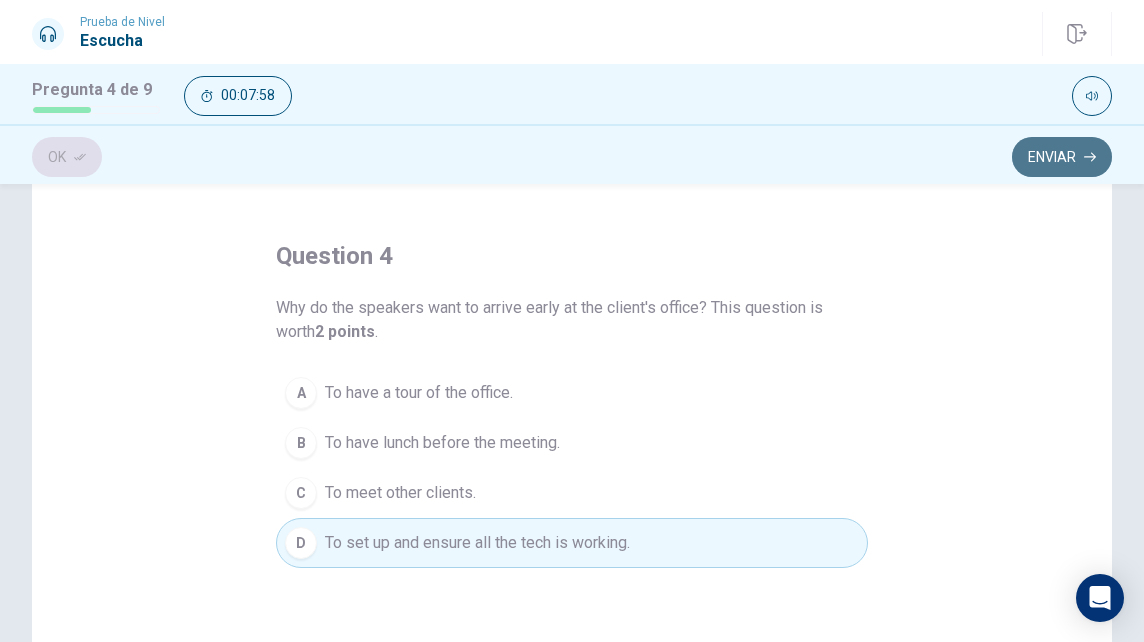 click on "Enviar" at bounding box center [1062, 157] 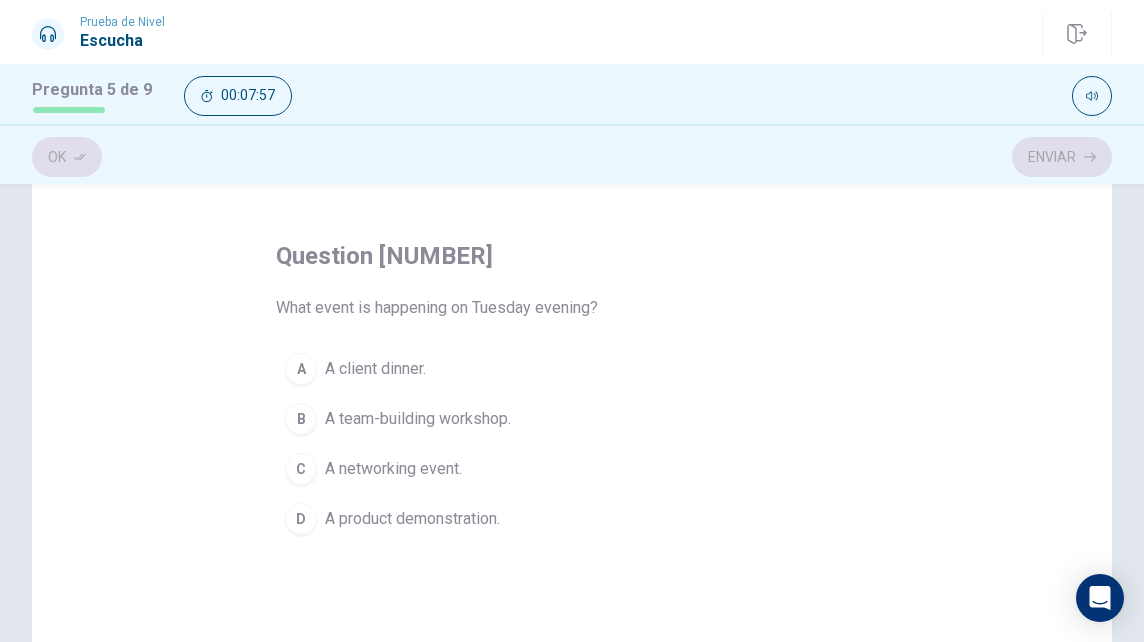 scroll, scrollTop: 63, scrollLeft: 0, axis: vertical 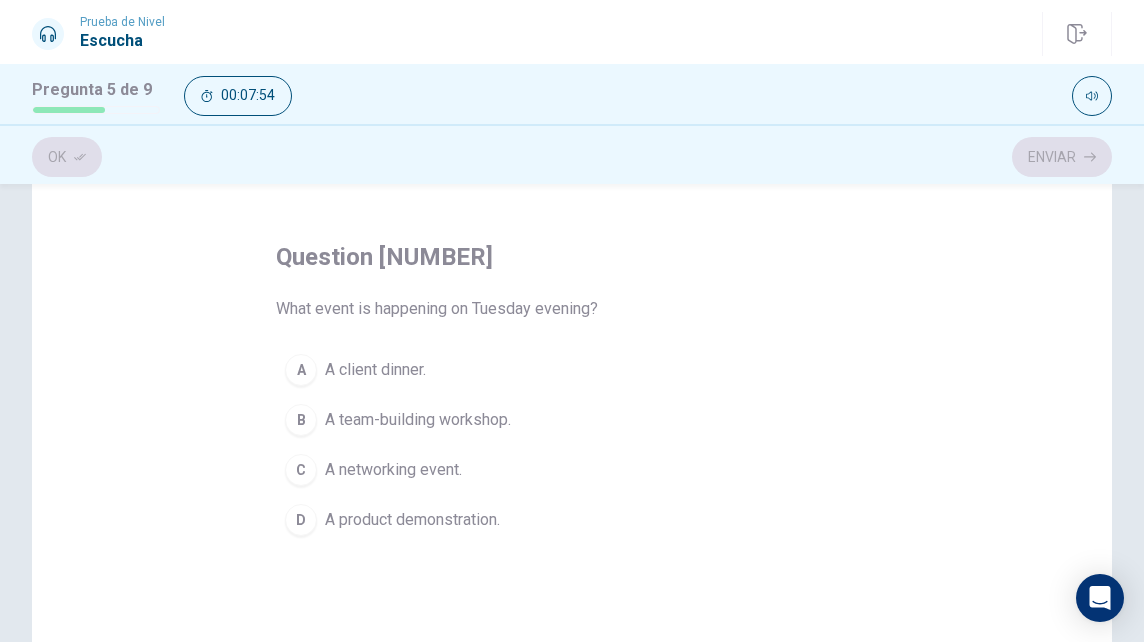click on "A networking event." at bounding box center (375, 370) 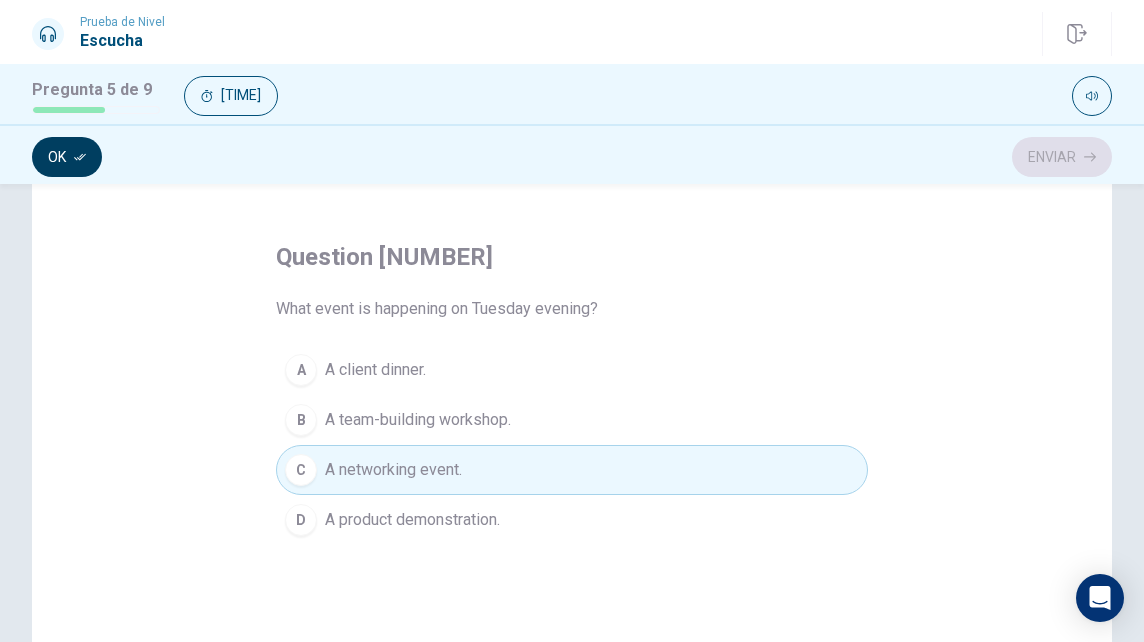 click at bounding box center [80, 157] 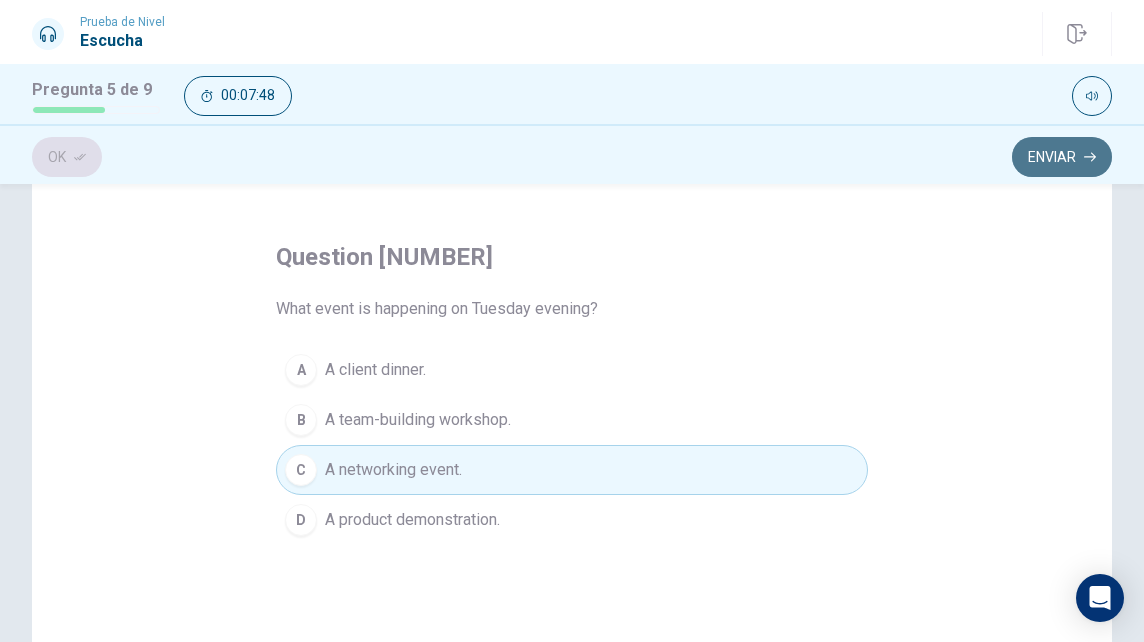 click on "Enviar" at bounding box center [1062, 157] 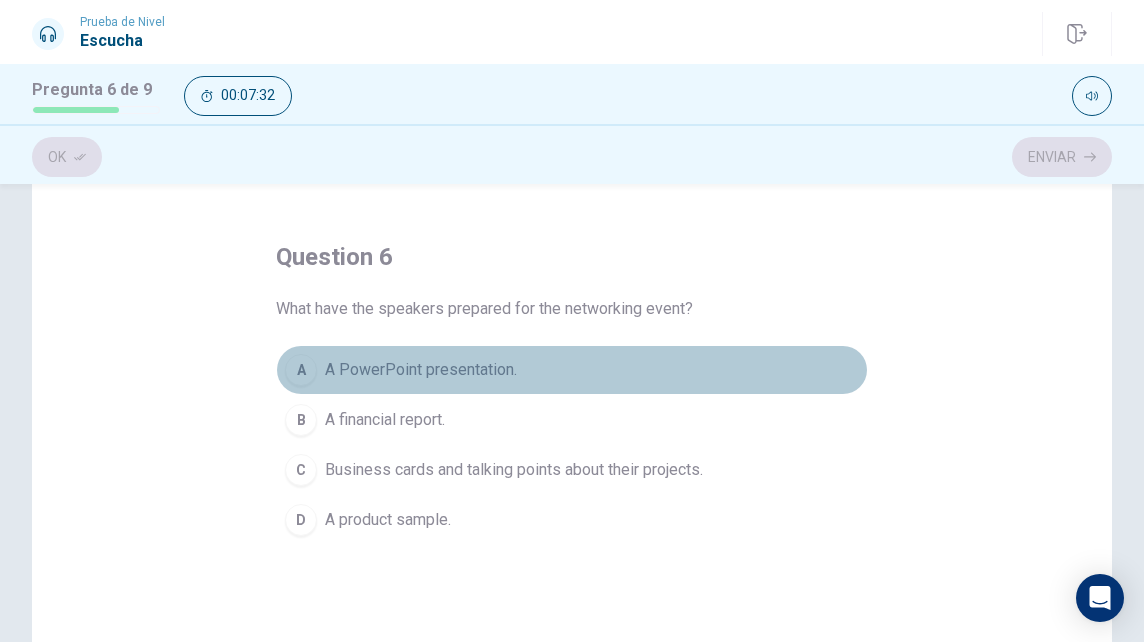 click on "A PowerPoint presentation." at bounding box center (421, 370) 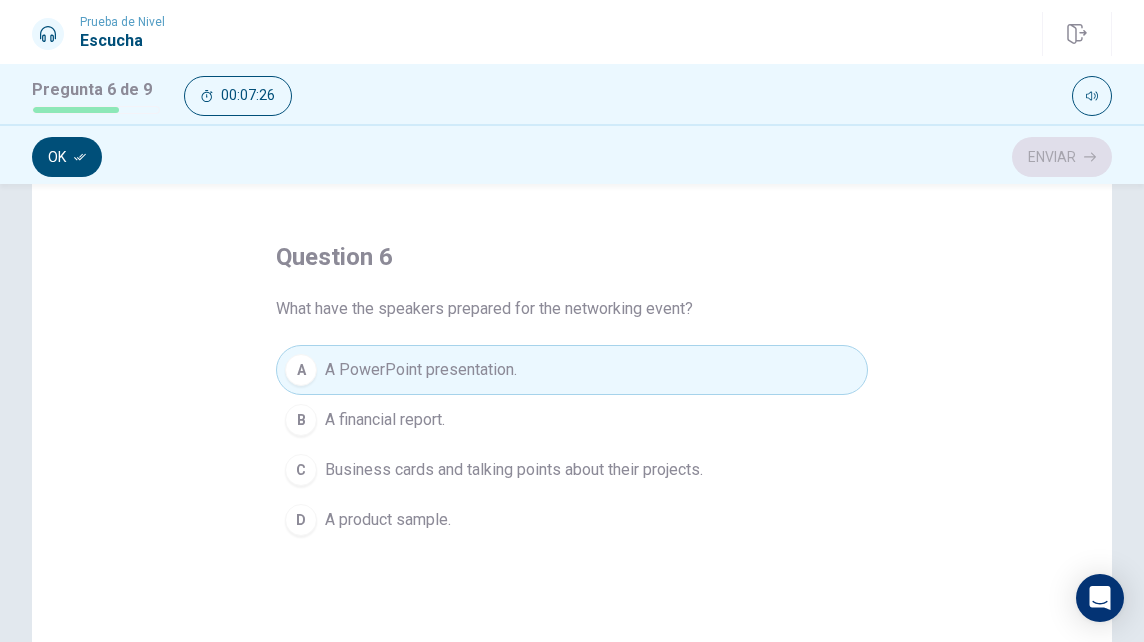 click on "Business cards and talking points about their projects." at bounding box center [385, 420] 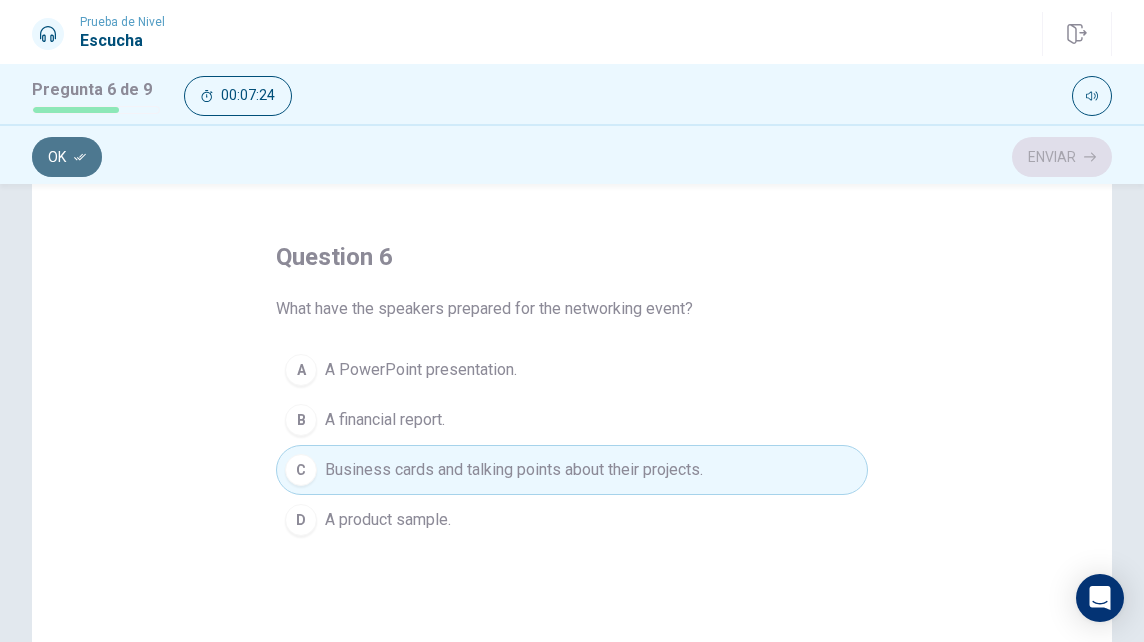 click on "Ok" at bounding box center [67, 157] 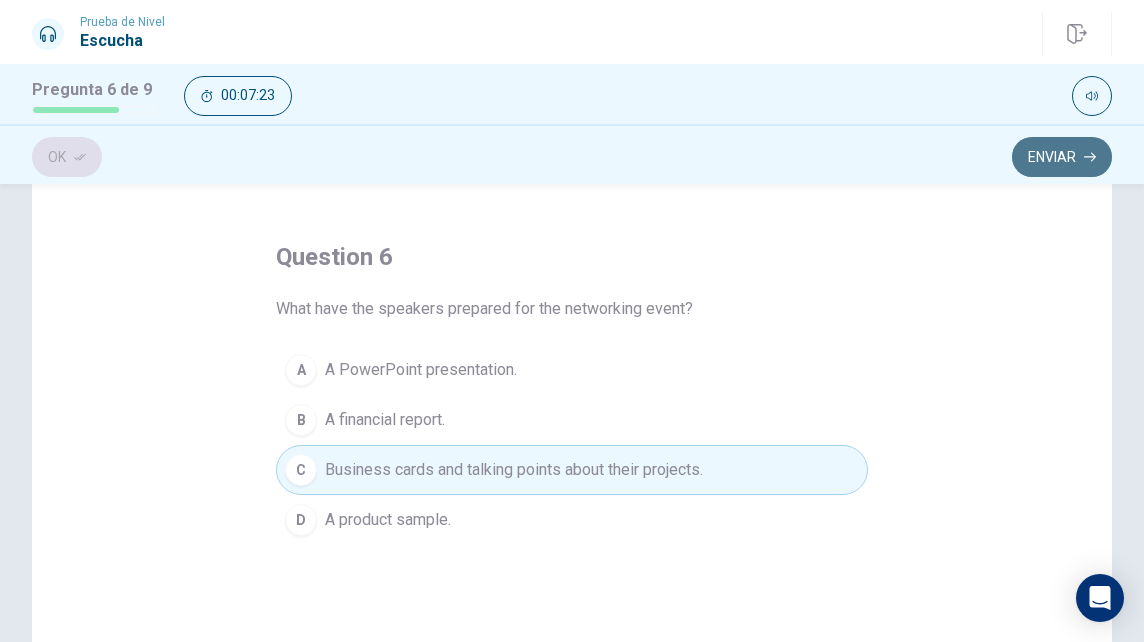 click on "Enviar" at bounding box center [1062, 157] 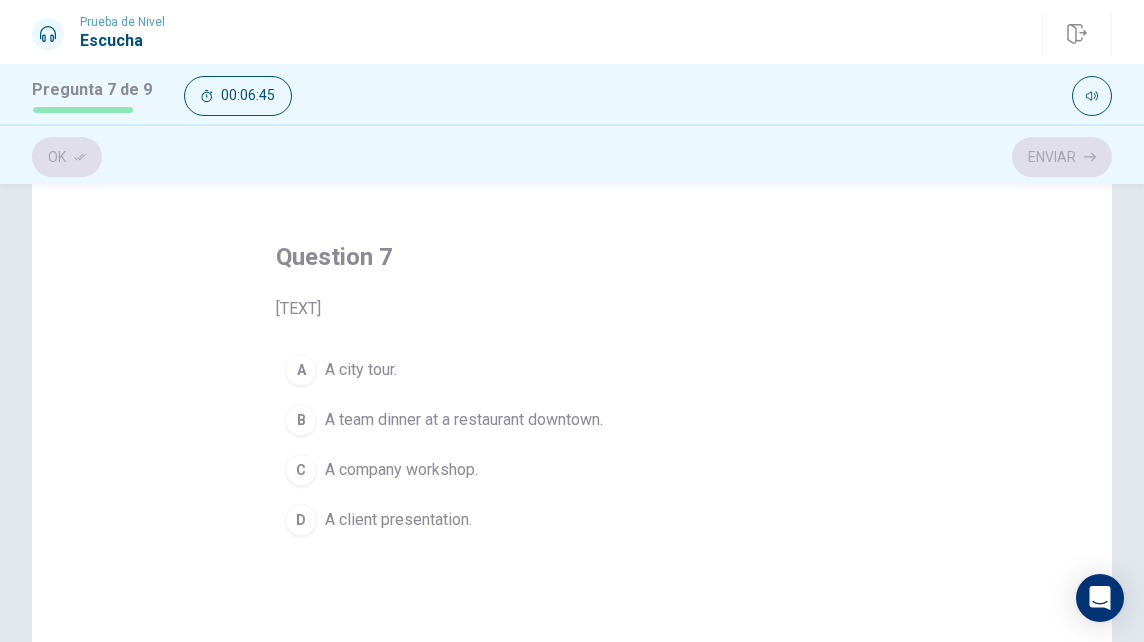 click on "A team dinner at a restaurant downtown." at bounding box center [361, 370] 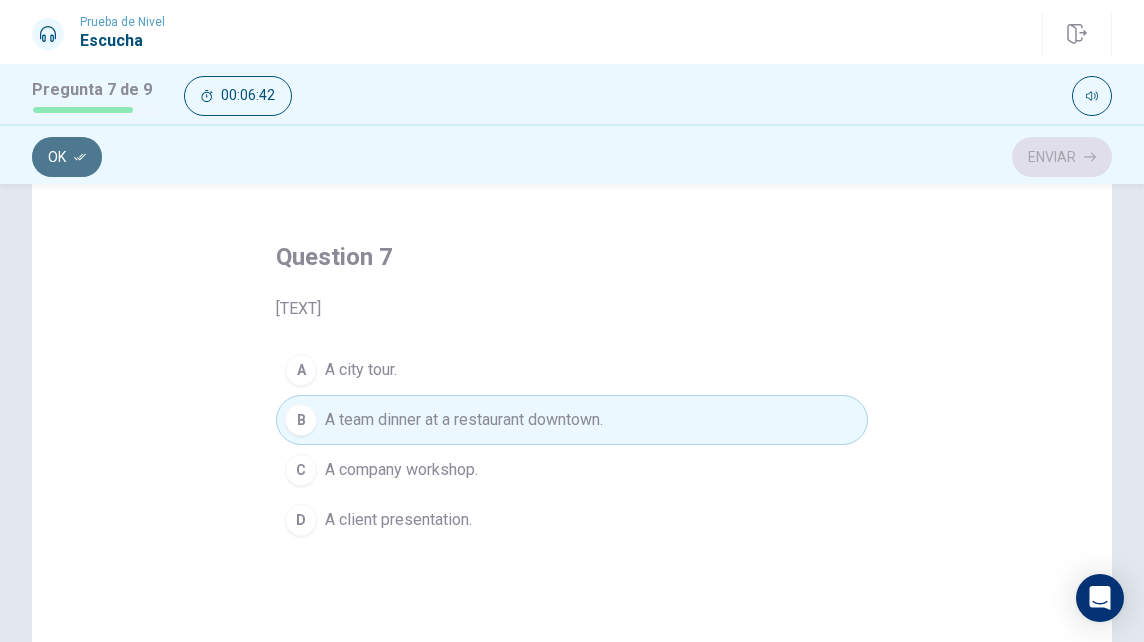 click on "Ok" at bounding box center (67, 157) 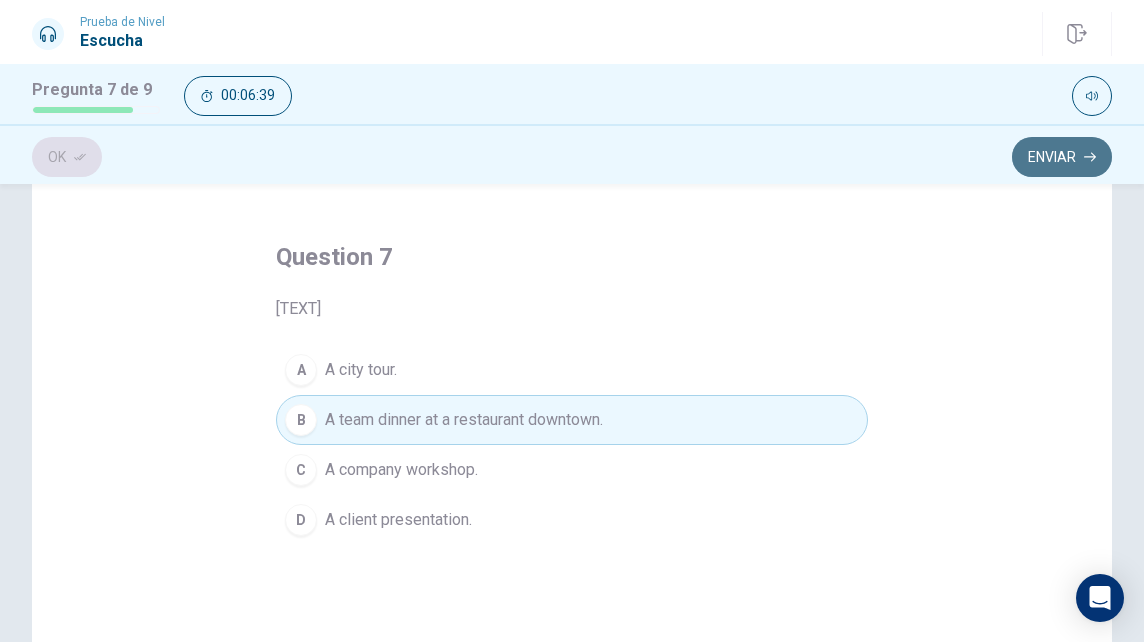 click on "Enviar" at bounding box center [1062, 157] 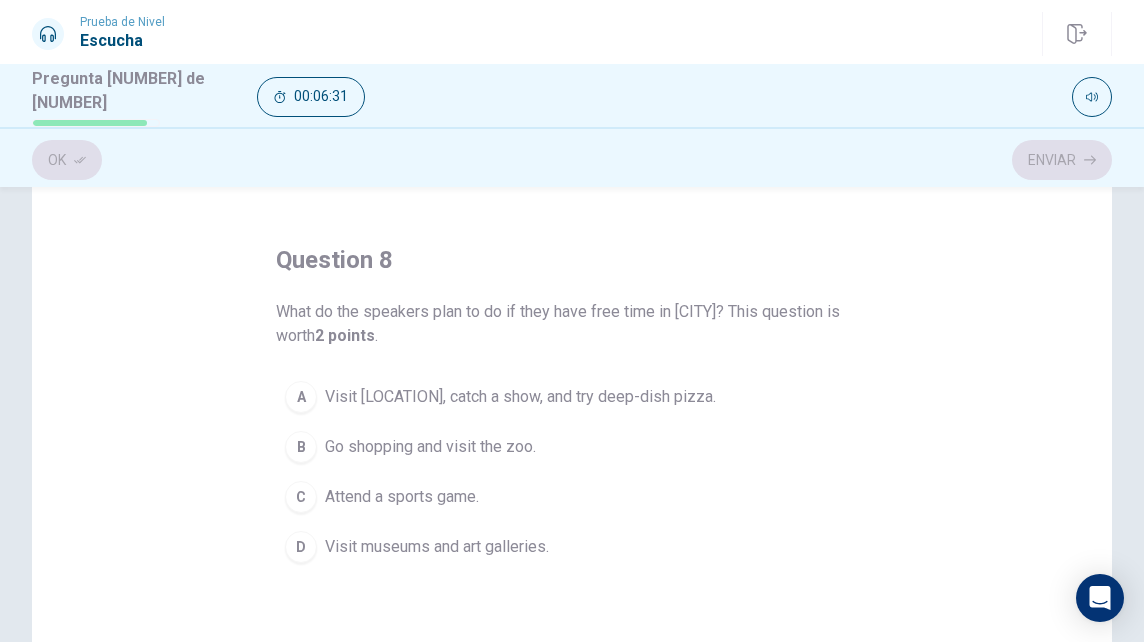 click on "Visit [LOCATION], catch a show, and try deep-dish pizza." at bounding box center [520, 397] 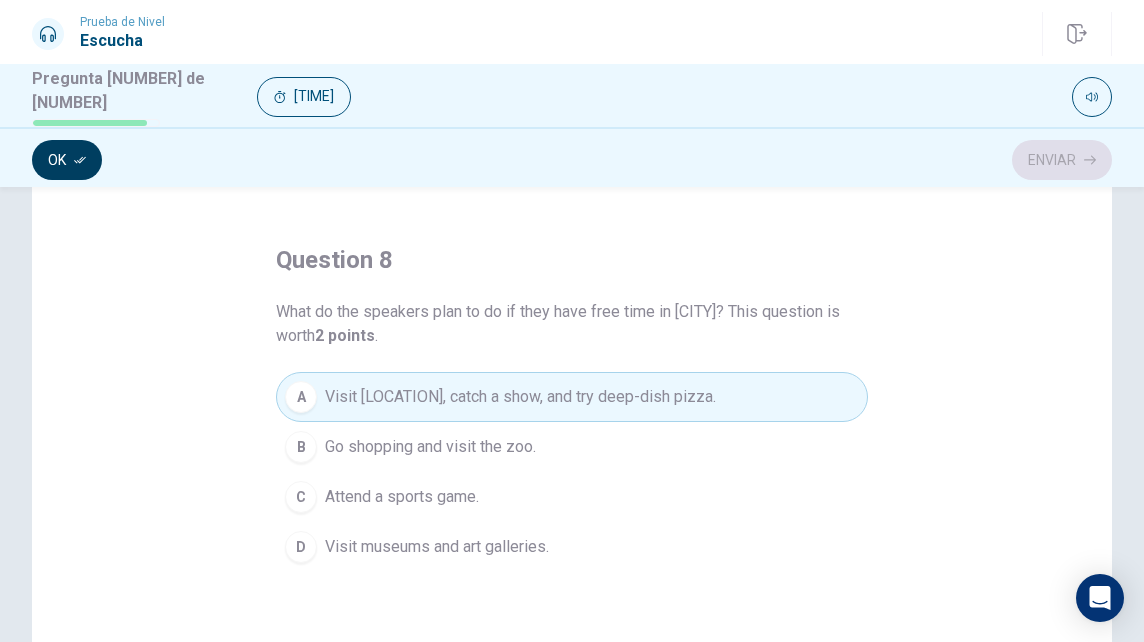 click on "Ok" at bounding box center [67, 160] 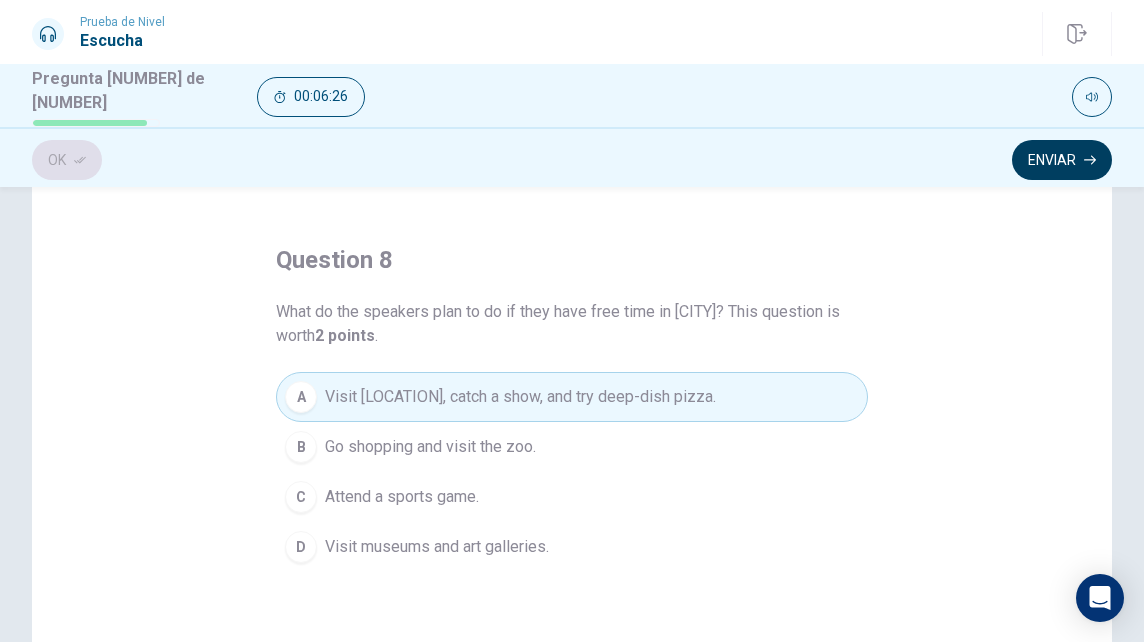 click on "Enviar" at bounding box center [1062, 160] 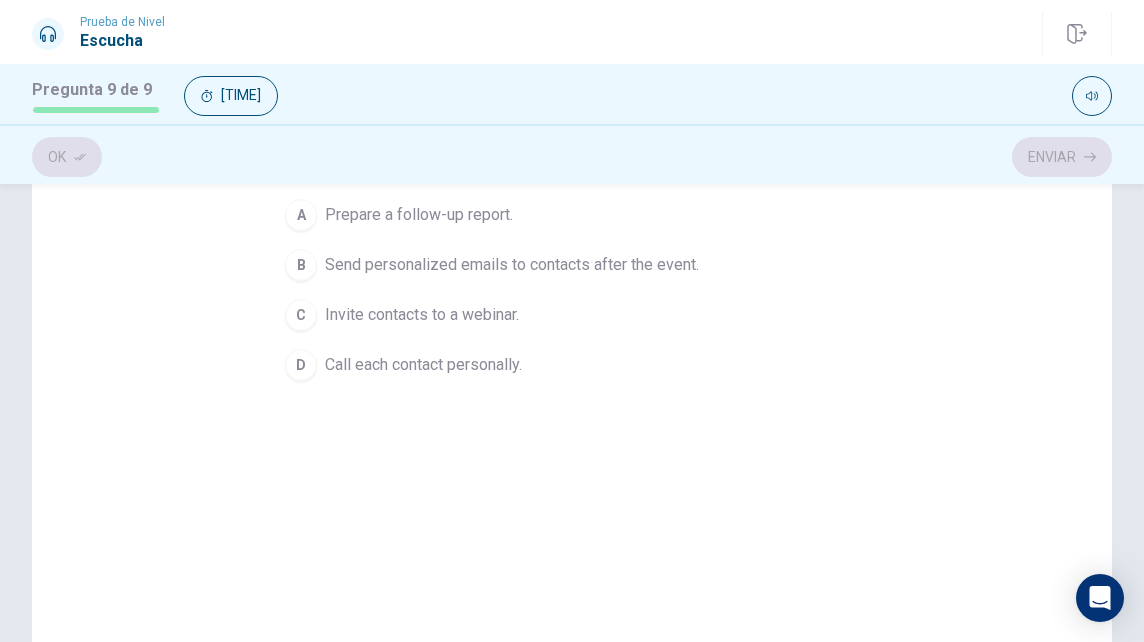 scroll, scrollTop: 0, scrollLeft: 0, axis: both 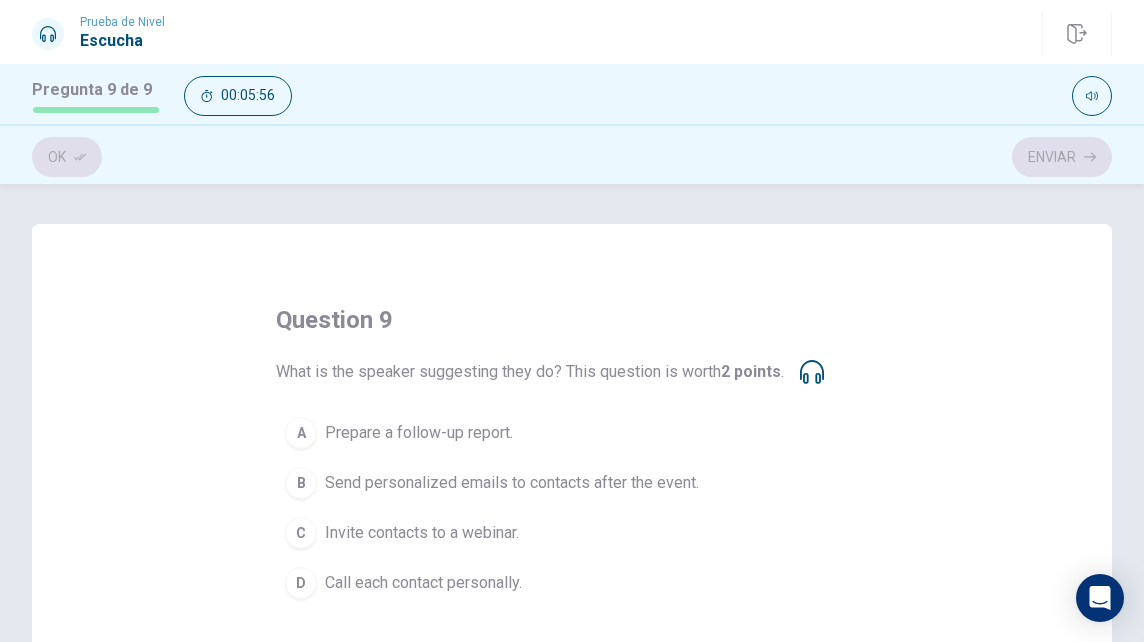 click on "Send personalized emails to contacts after the event." at bounding box center (419, 433) 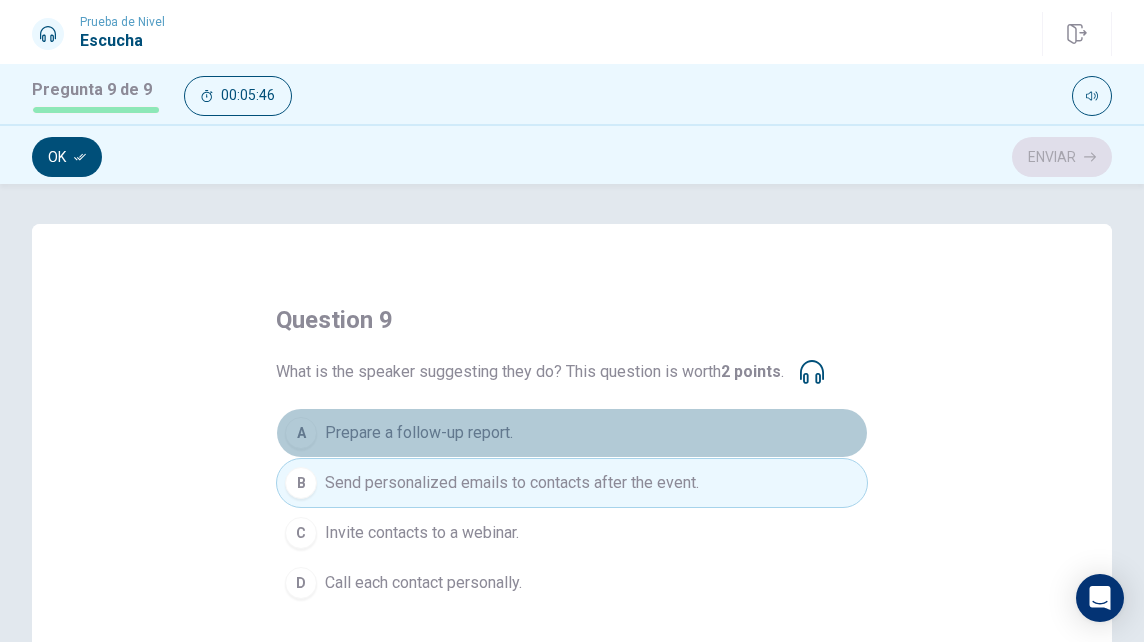 click on "Prepare a follow-up report." at bounding box center [419, 433] 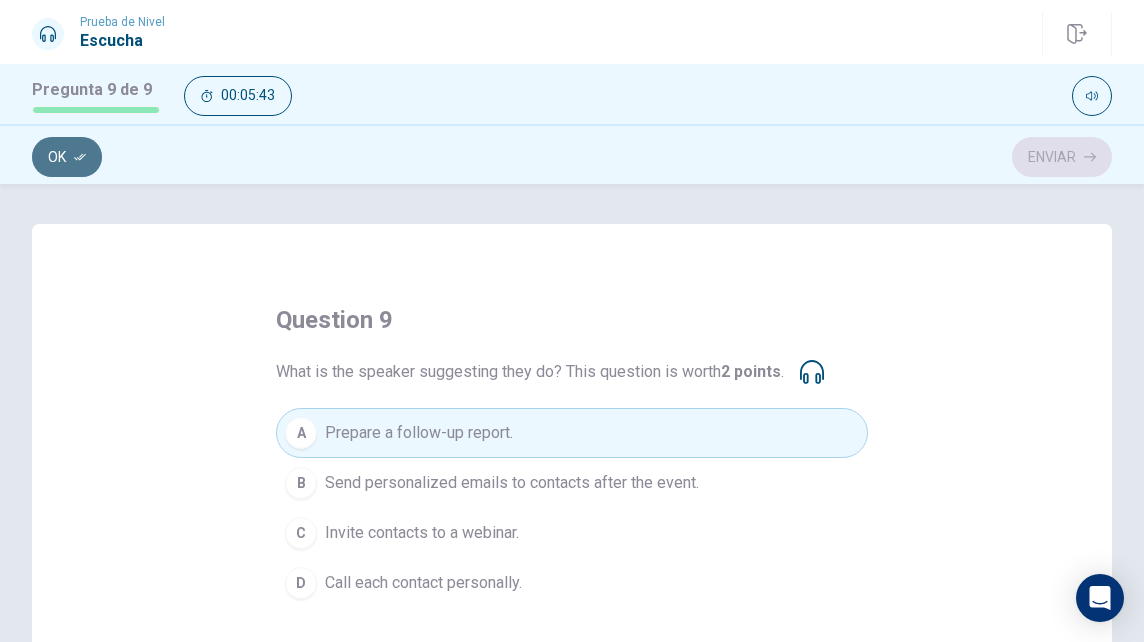 click on "Ok" at bounding box center (67, 157) 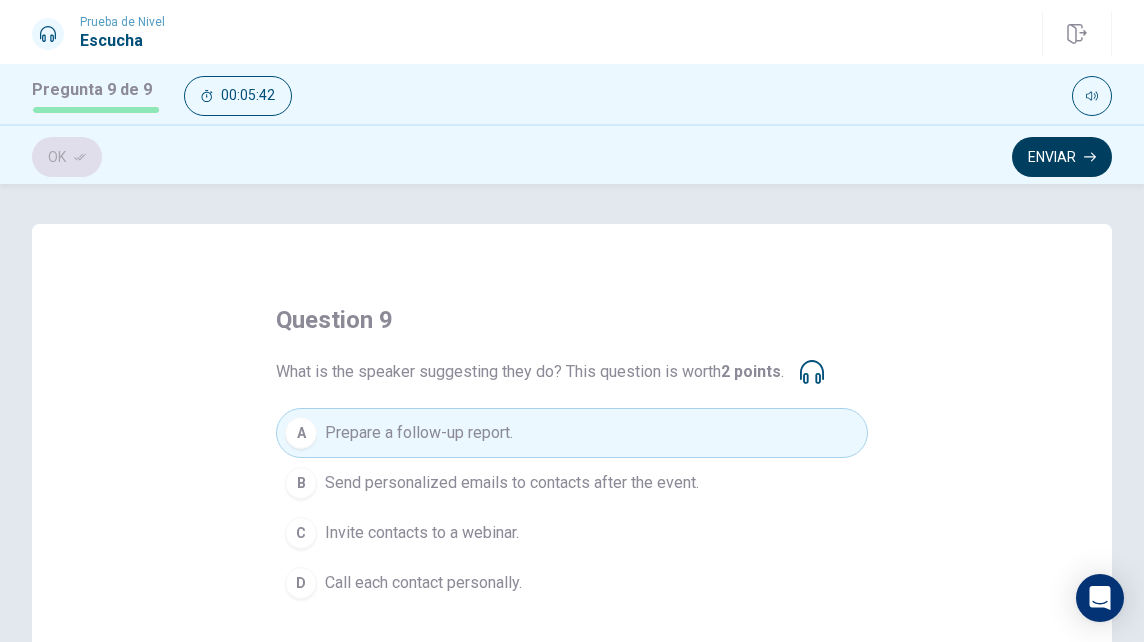 click on "Enviar" at bounding box center (1062, 157) 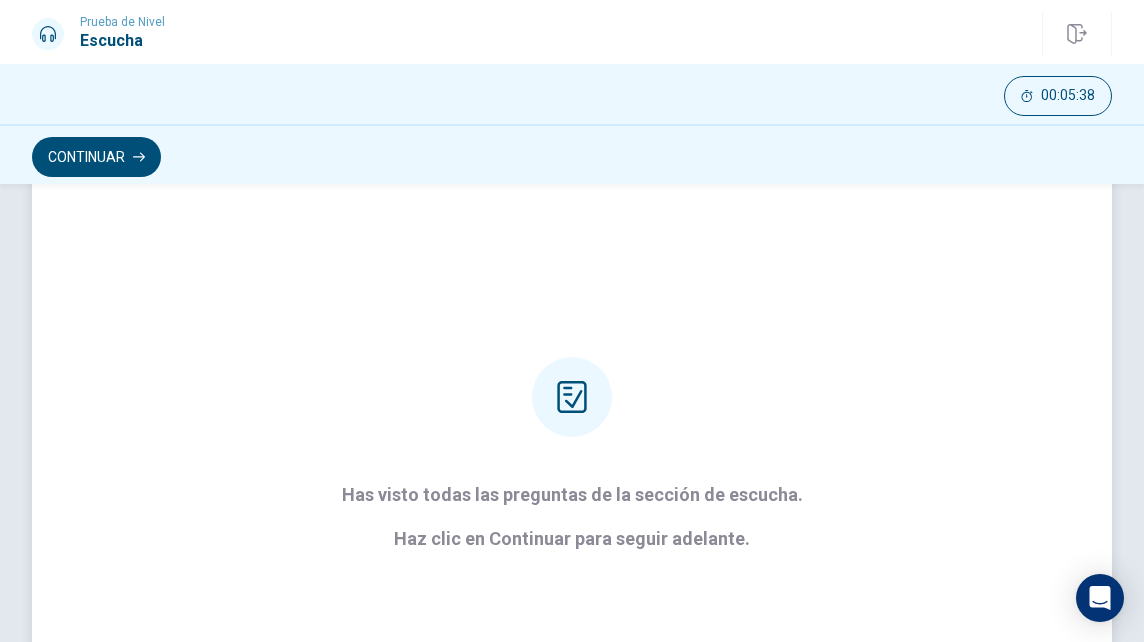 scroll, scrollTop: 92, scrollLeft: 0, axis: vertical 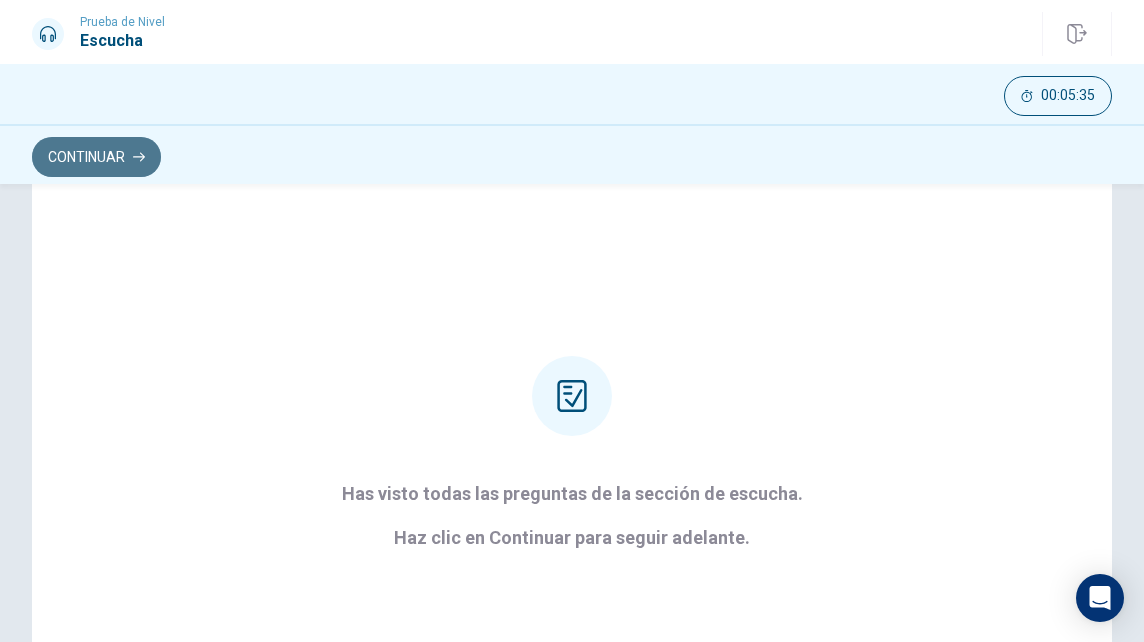 click on "Continuar" at bounding box center (96, 157) 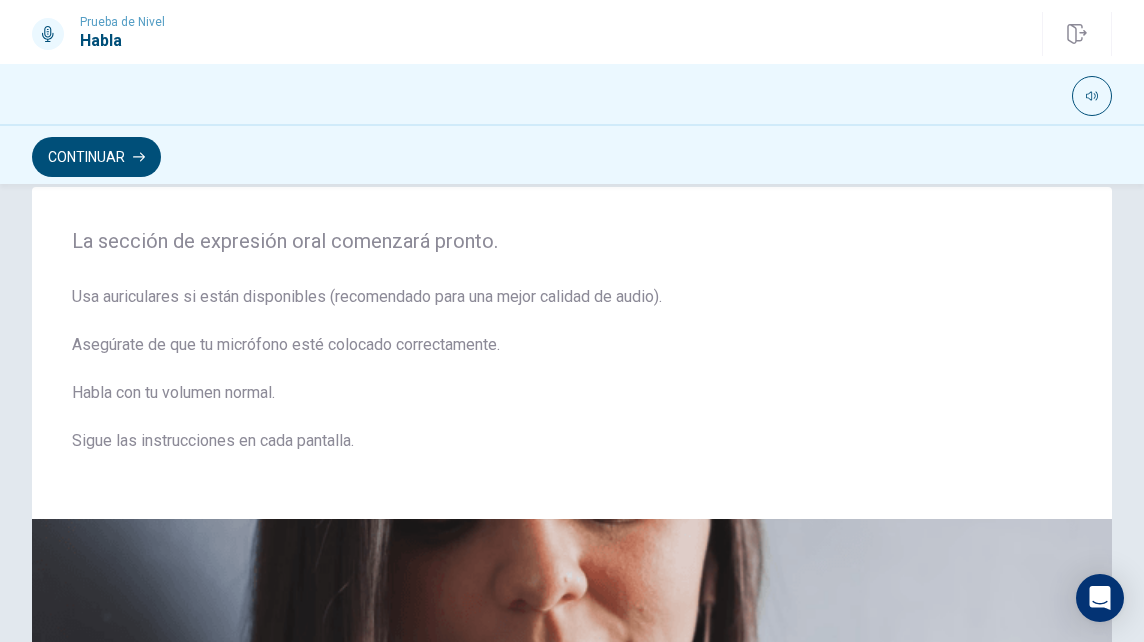 scroll, scrollTop: 35, scrollLeft: 0, axis: vertical 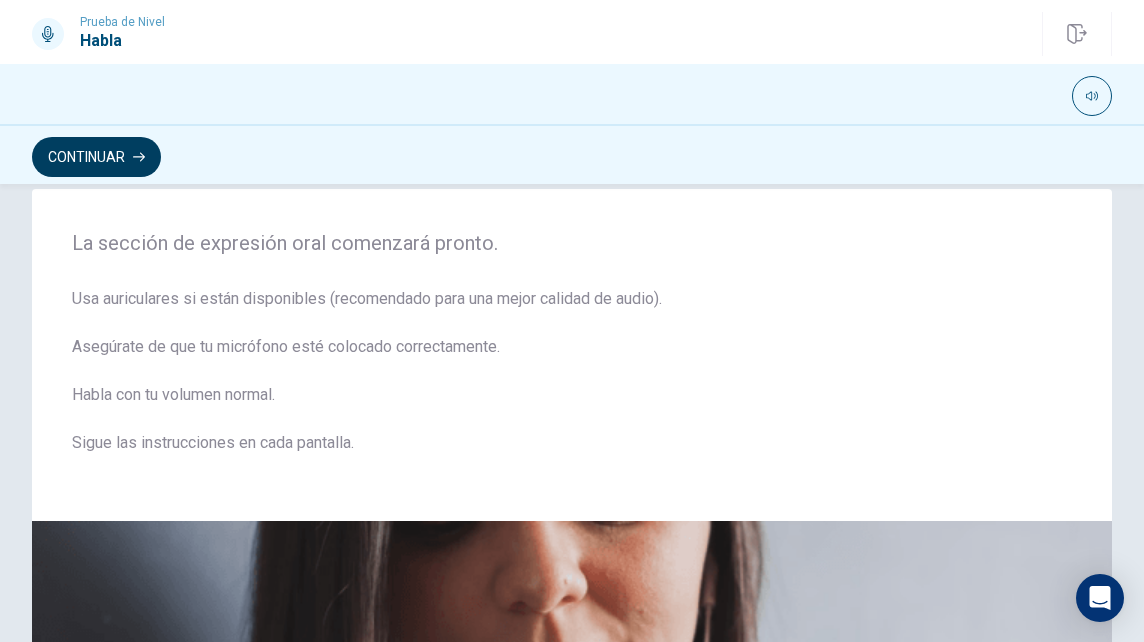 click on "Continuar" at bounding box center [96, 157] 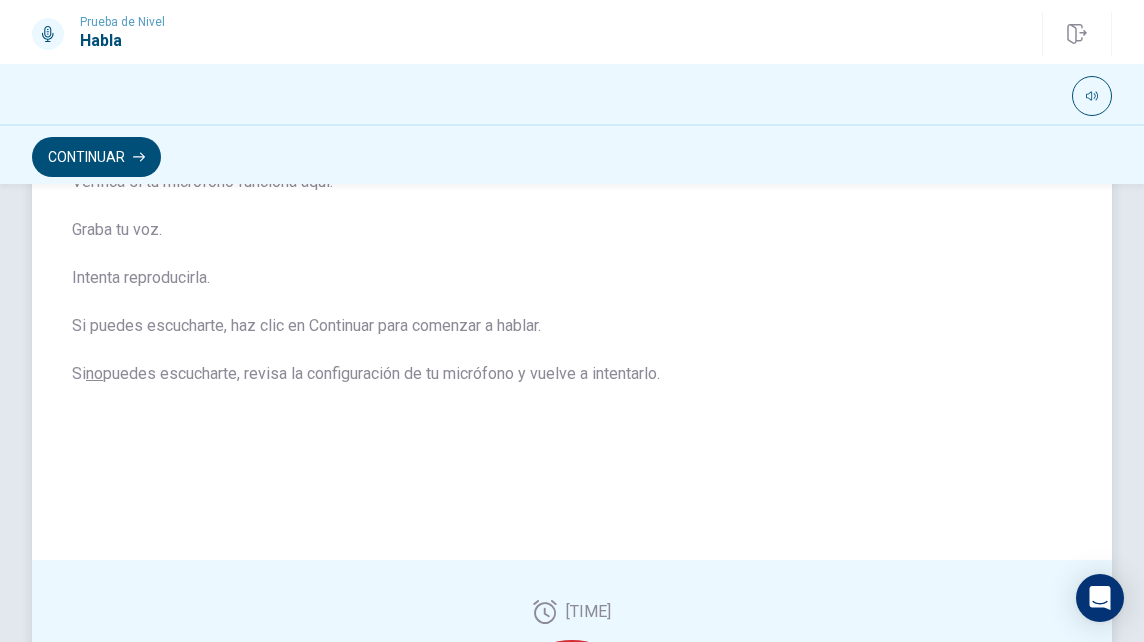 scroll, scrollTop: 270, scrollLeft: 0, axis: vertical 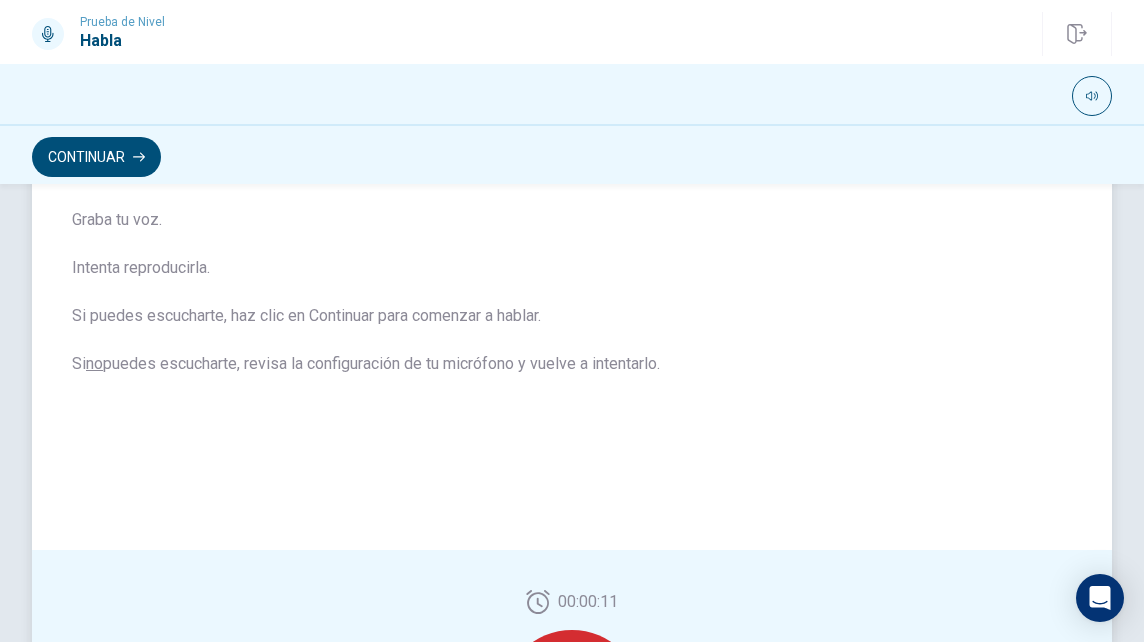 drag, startPoint x: 380, startPoint y: 446, endPoint x: 550, endPoint y: 436, distance: 170.29387 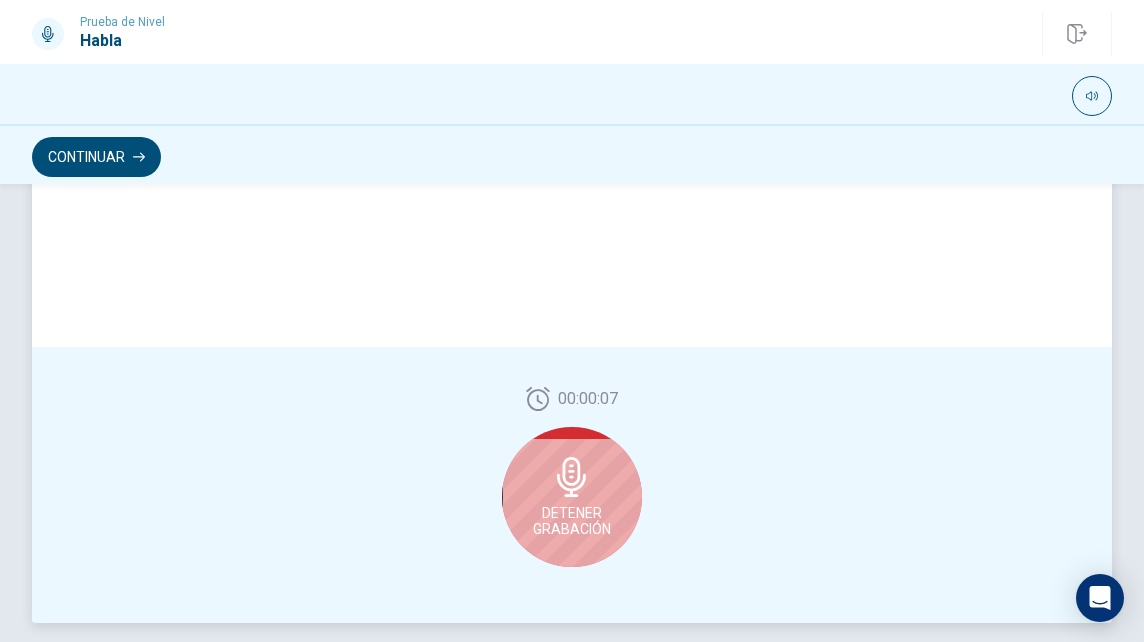 scroll, scrollTop: 558, scrollLeft: 0, axis: vertical 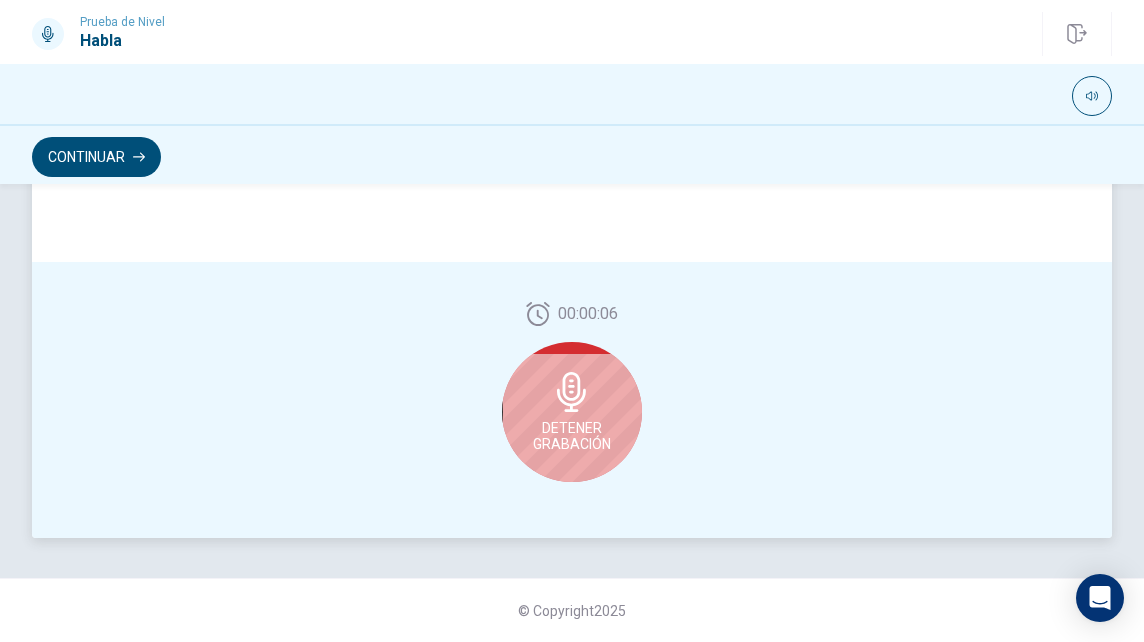 click on "Detener   Grabación" at bounding box center (572, 436) 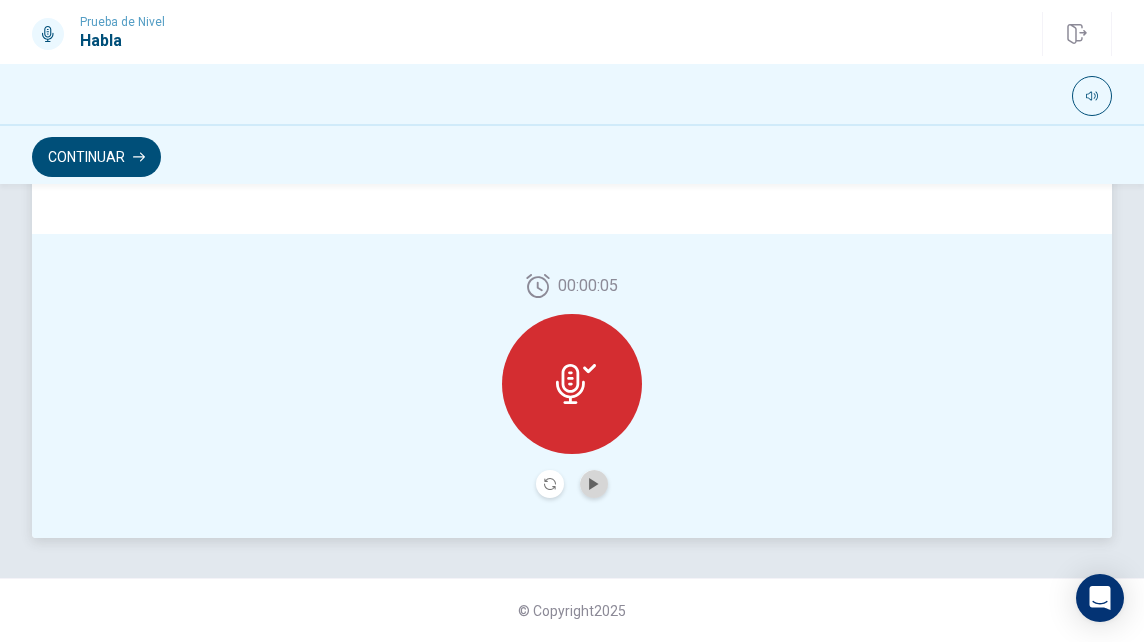 click at bounding box center [594, 484] 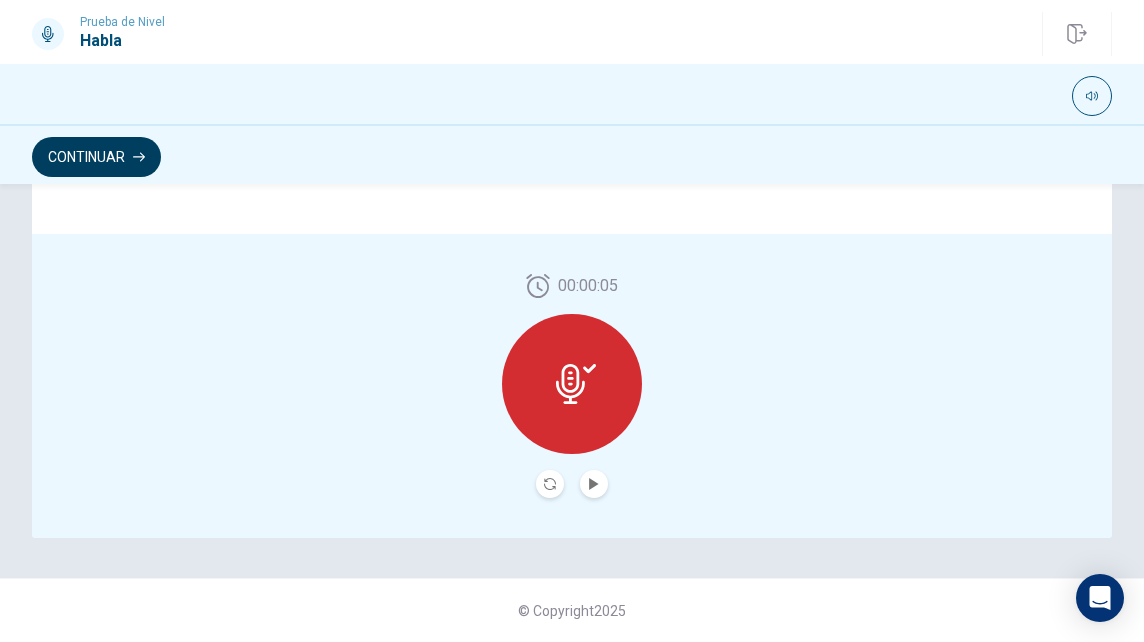 click on "Continuar" at bounding box center (96, 157) 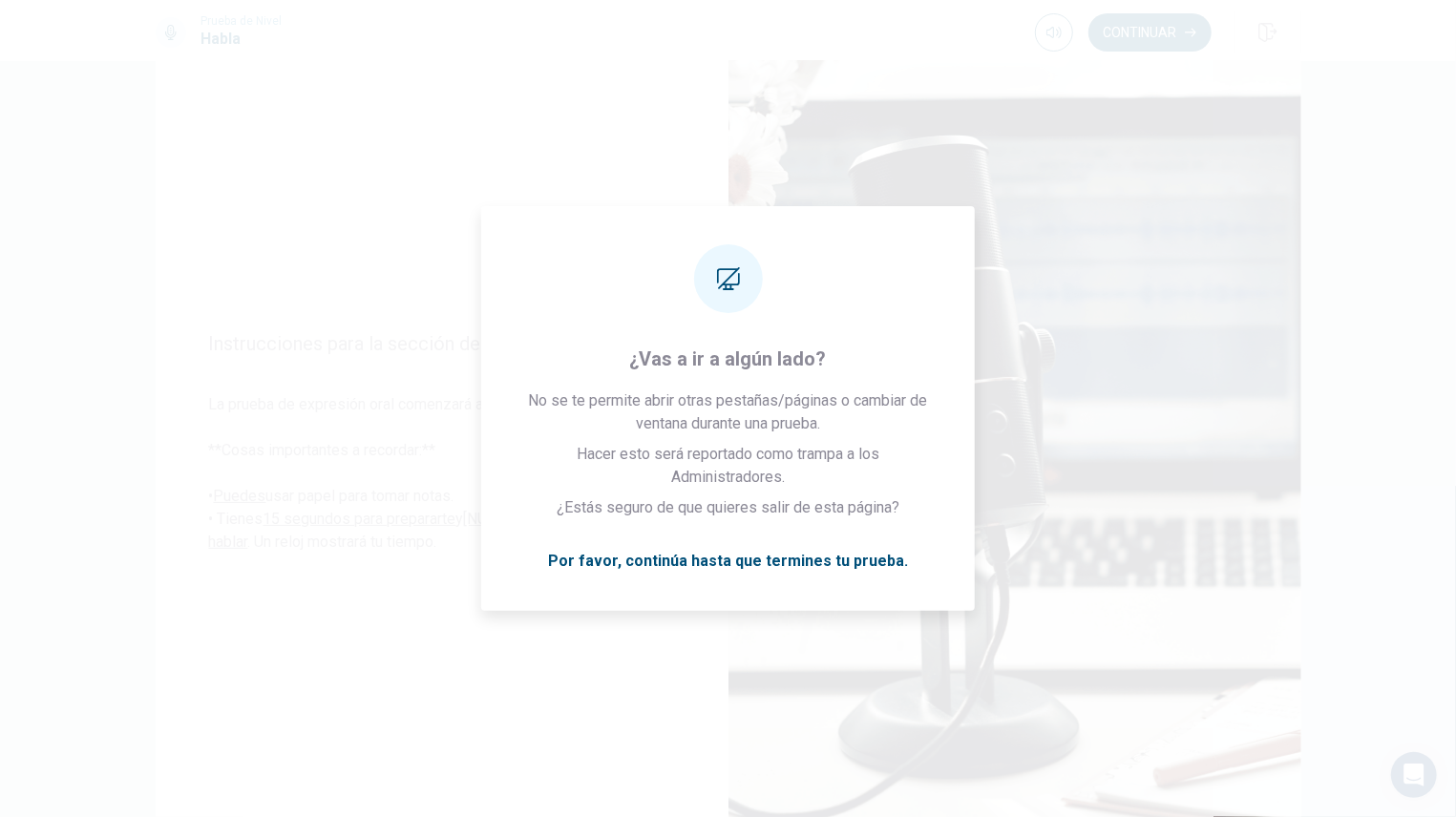 scroll, scrollTop: 73, scrollLeft: 0, axis: vertical 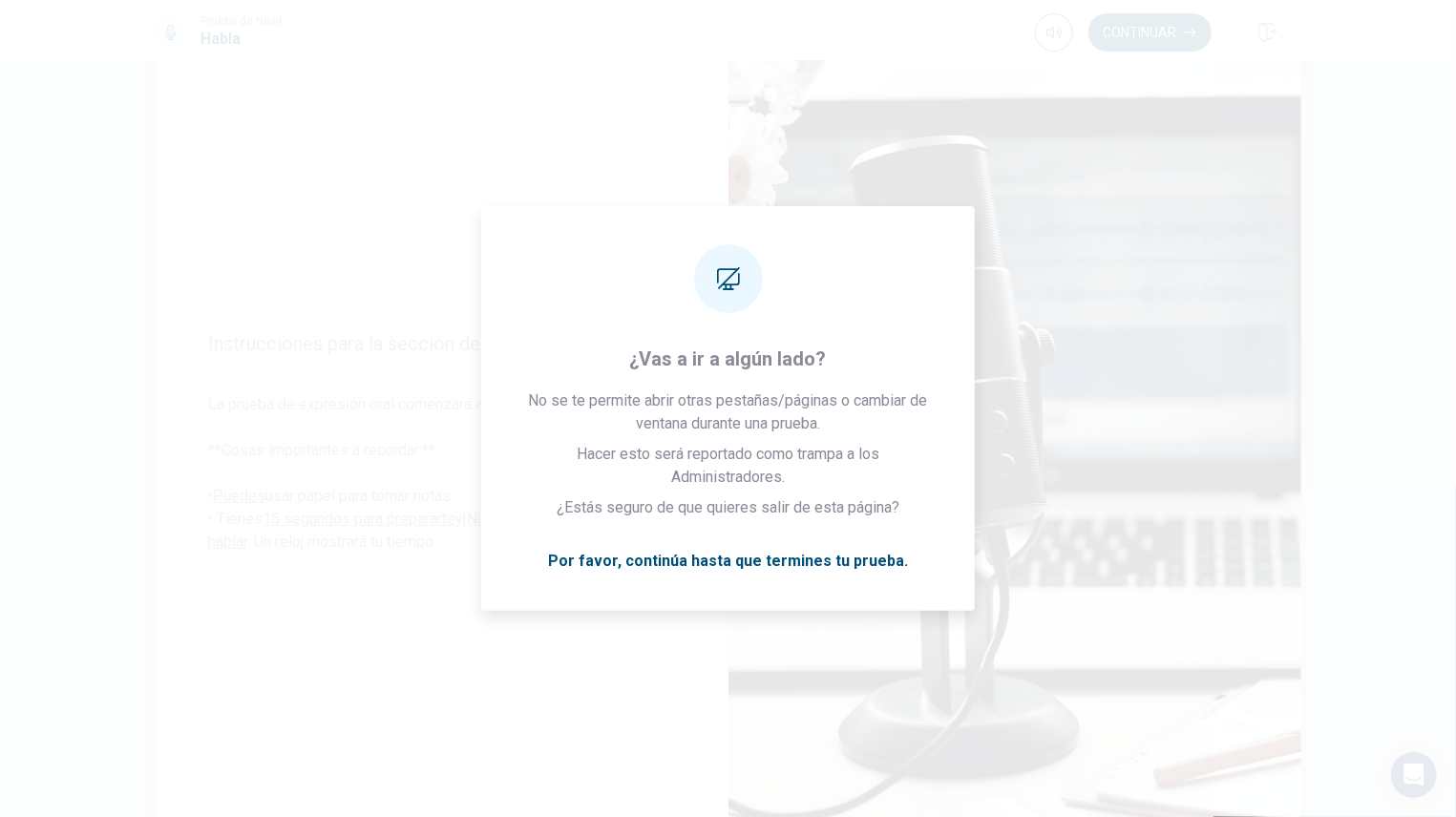 drag, startPoint x: 1025, startPoint y: 0, endPoint x: 299, endPoint y: 229, distance: 761.26 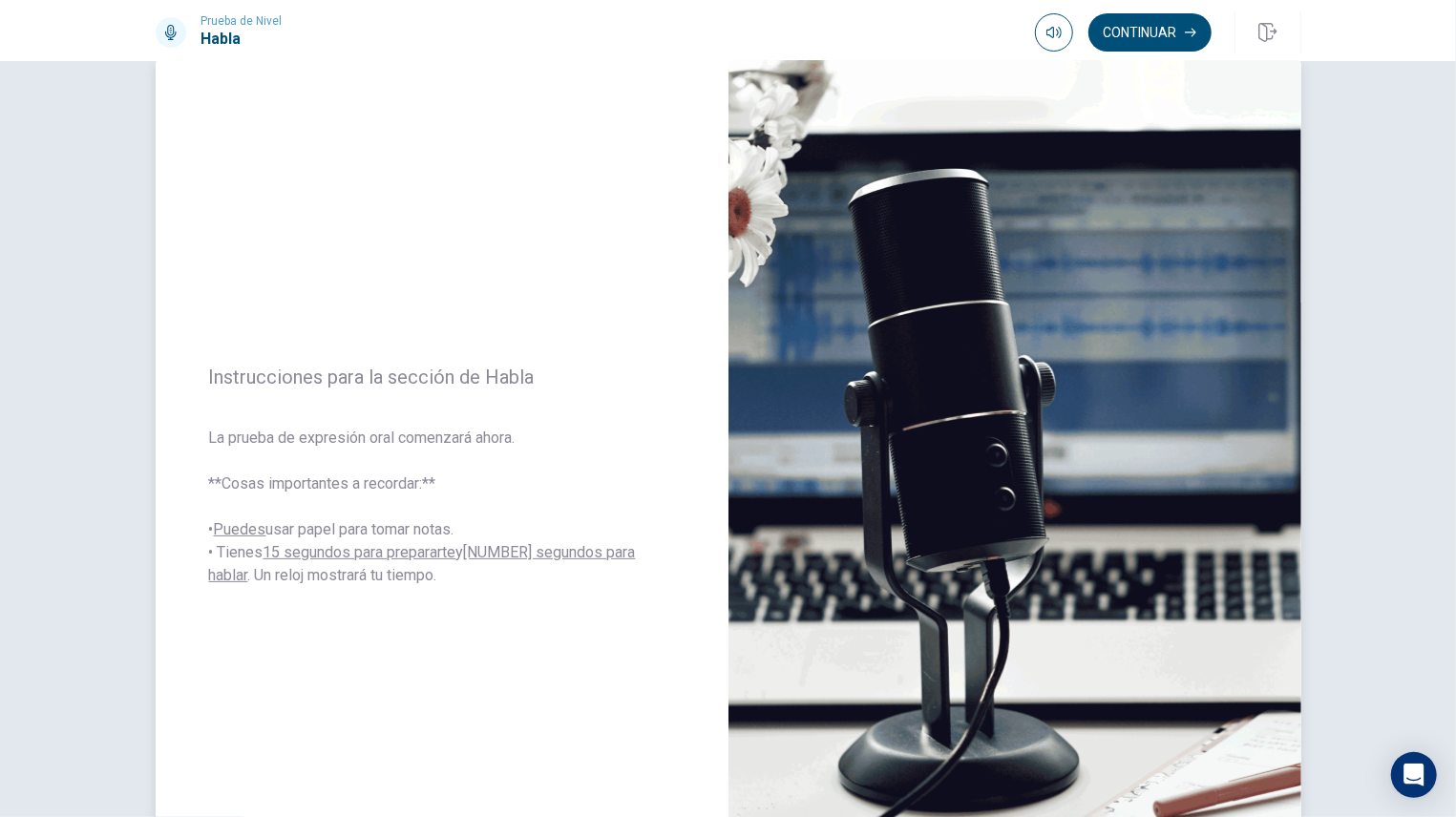 scroll, scrollTop: 0, scrollLeft: 0, axis: both 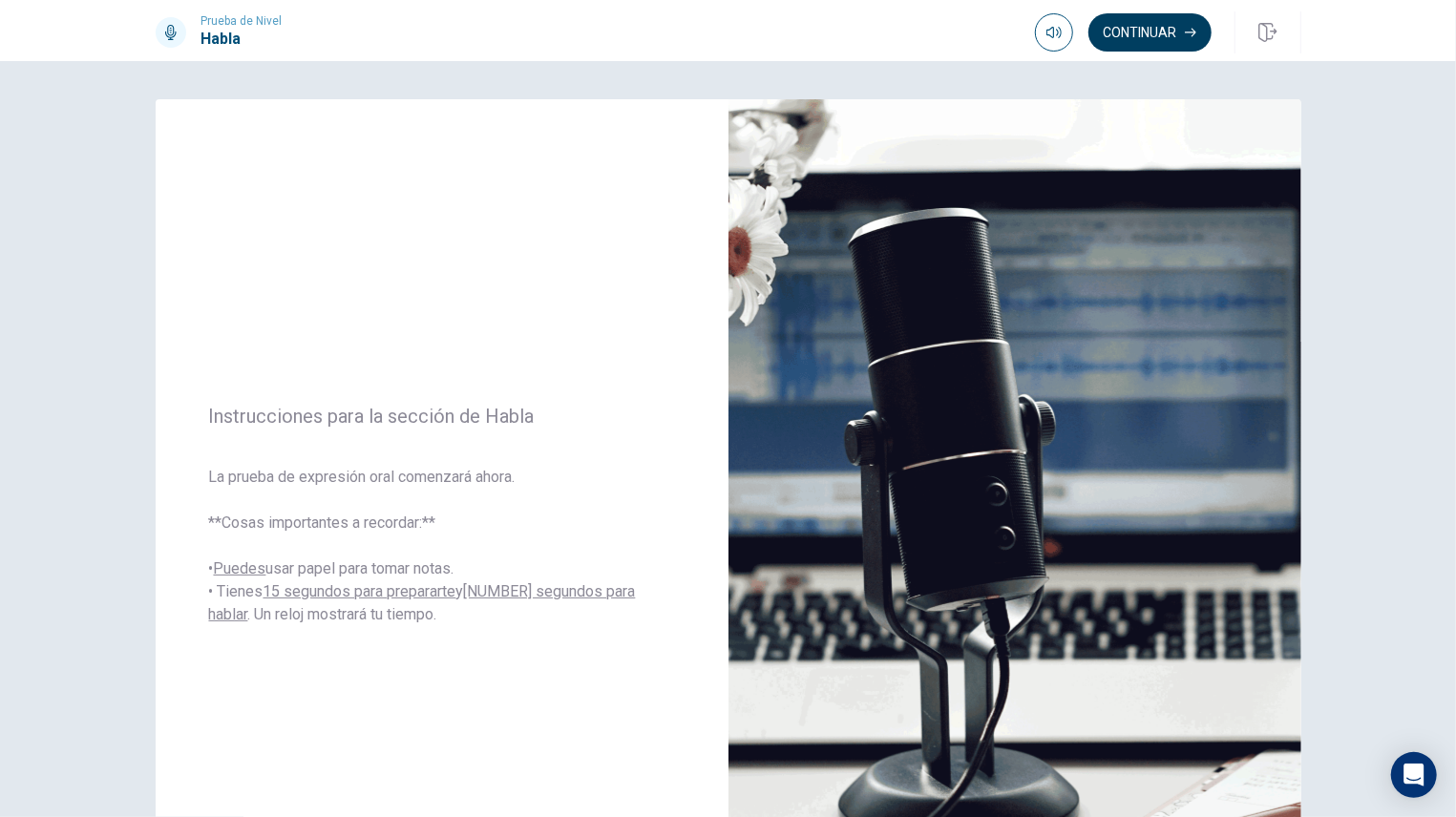click on "Continuar" at bounding box center (1150, 32) 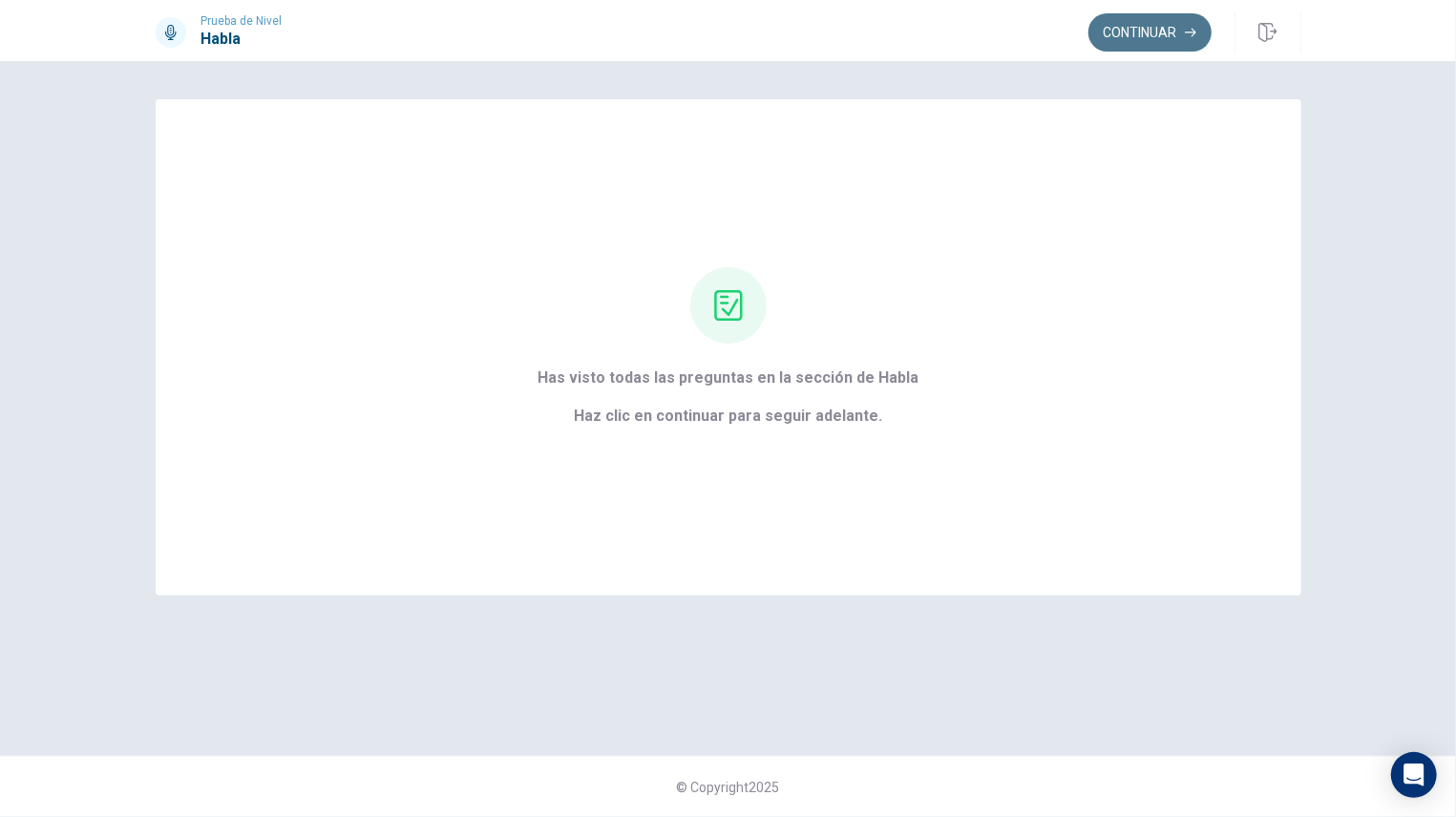 click on "Continuar" at bounding box center [1150, 32] 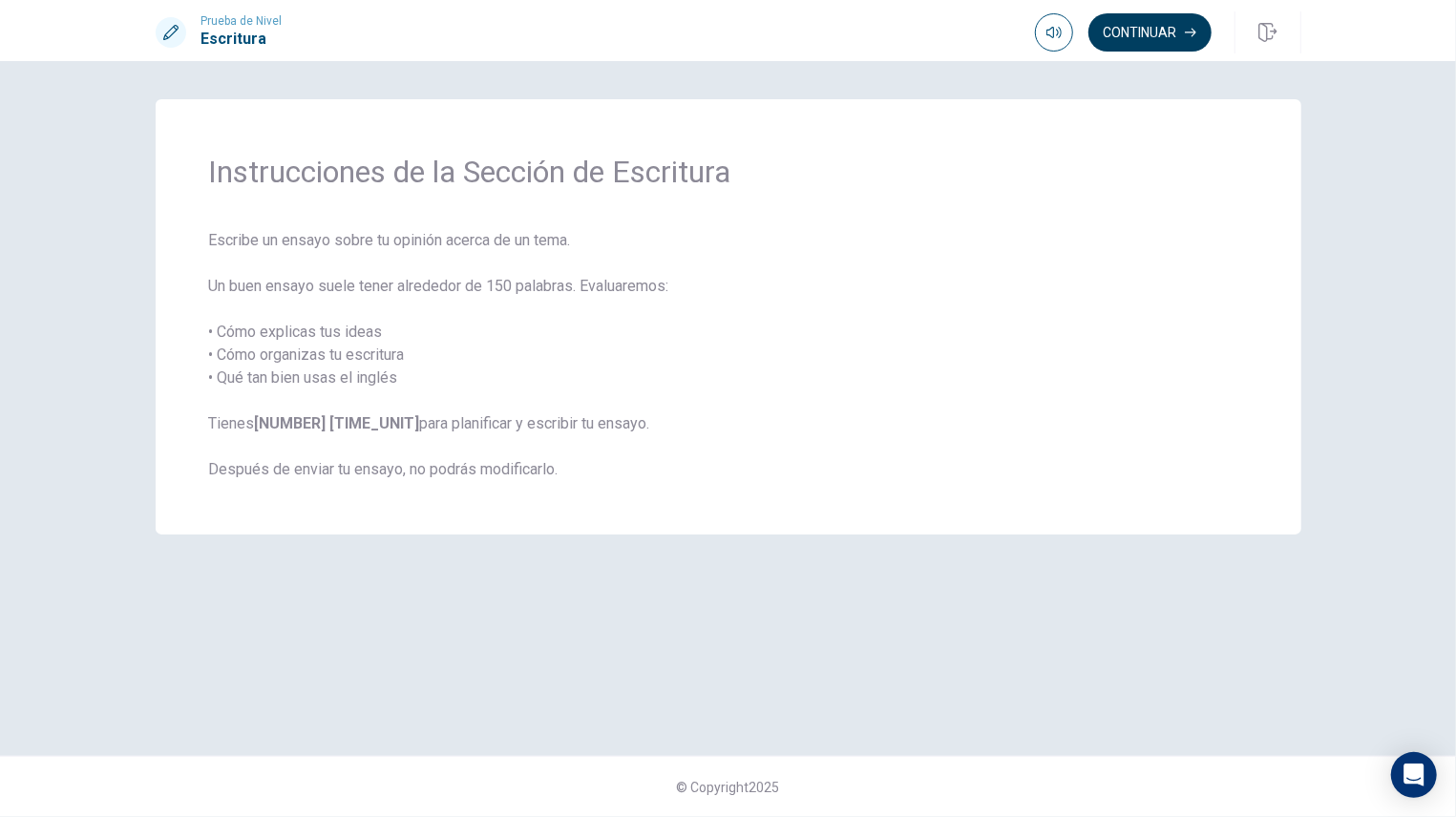 click on "Continuar" at bounding box center [1150, 32] 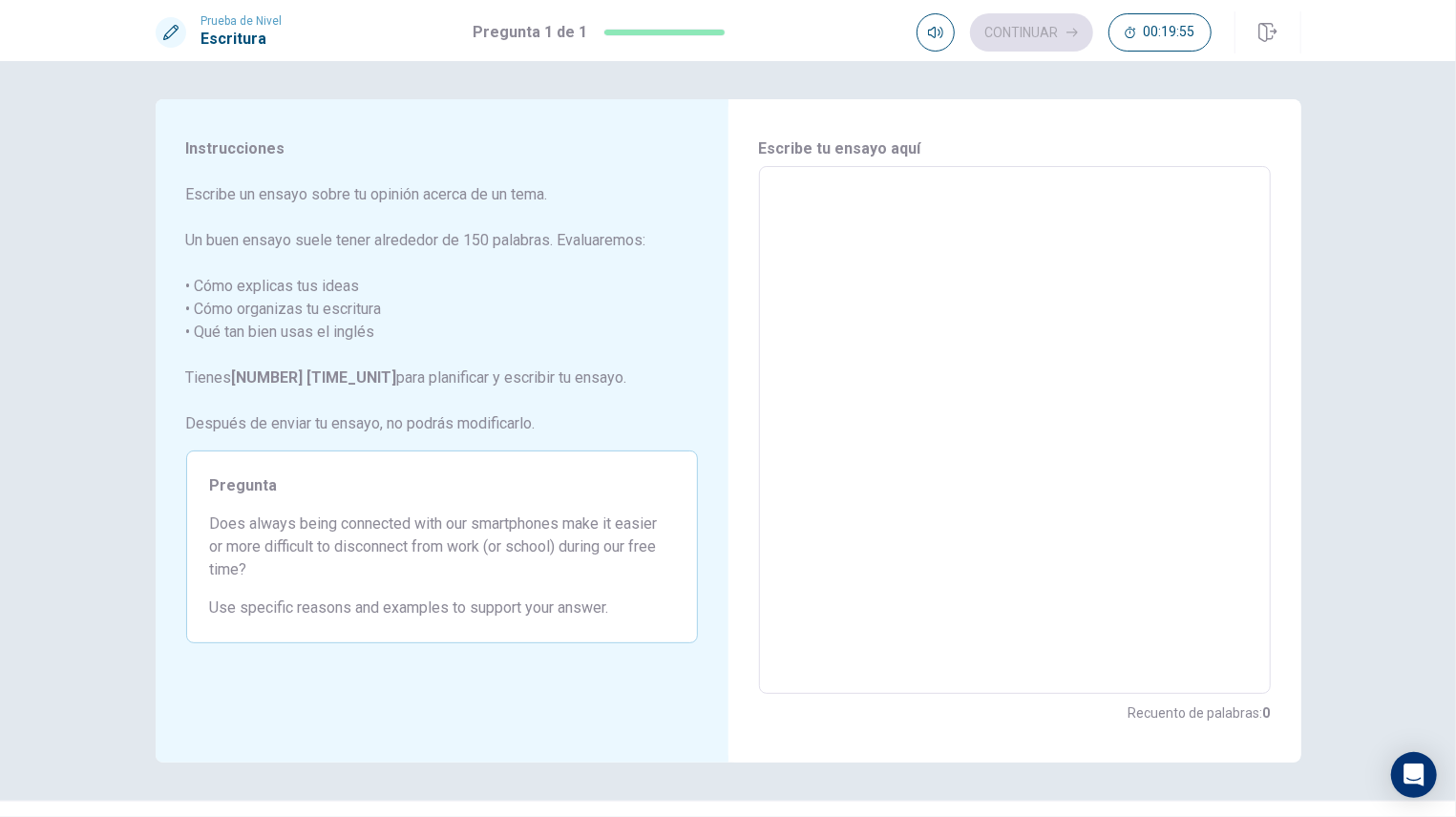 click at bounding box center [1015, 430] 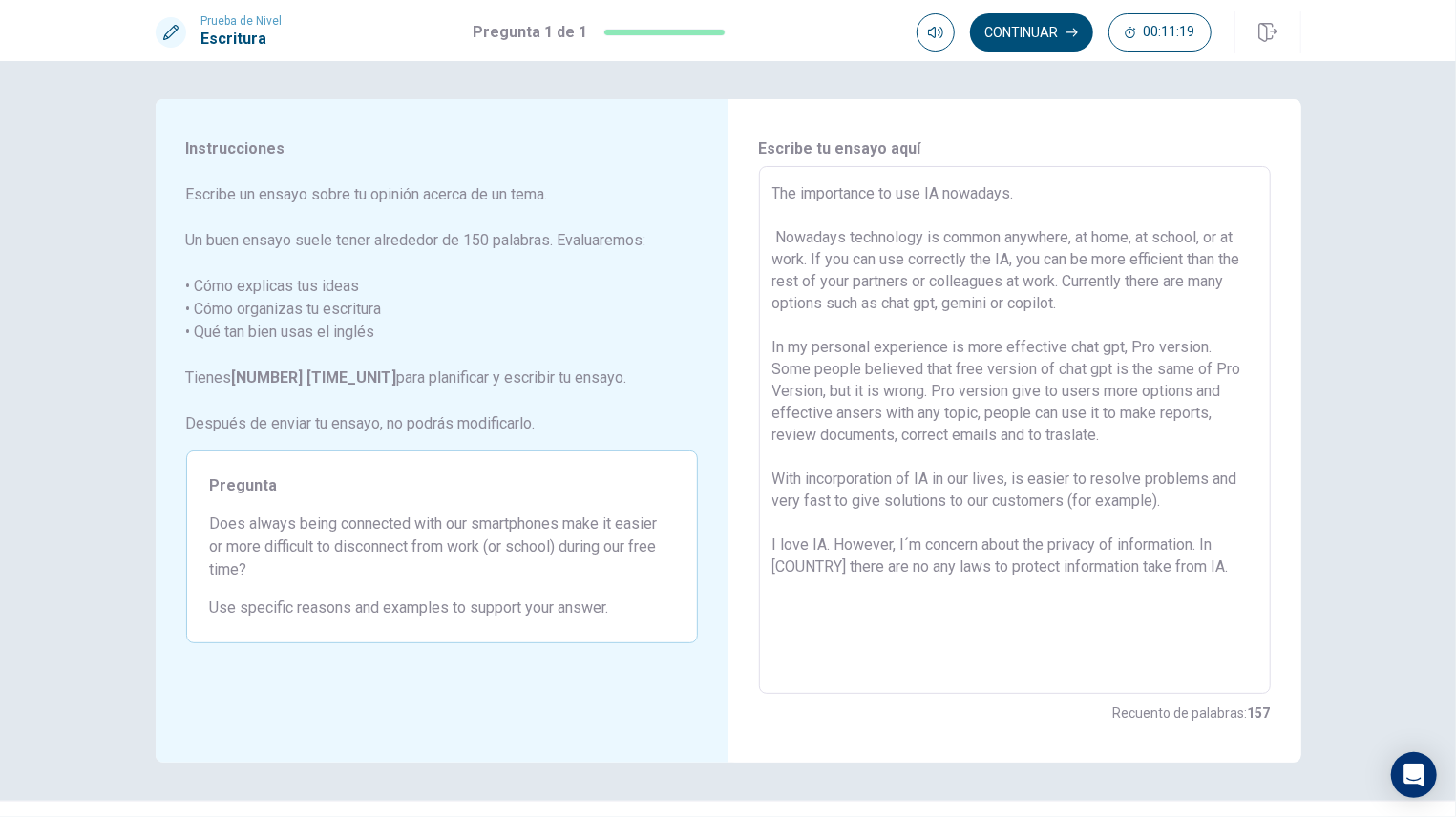 drag, startPoint x: 1038, startPoint y: 562, endPoint x: 1115, endPoint y: 564, distance: 77.02597 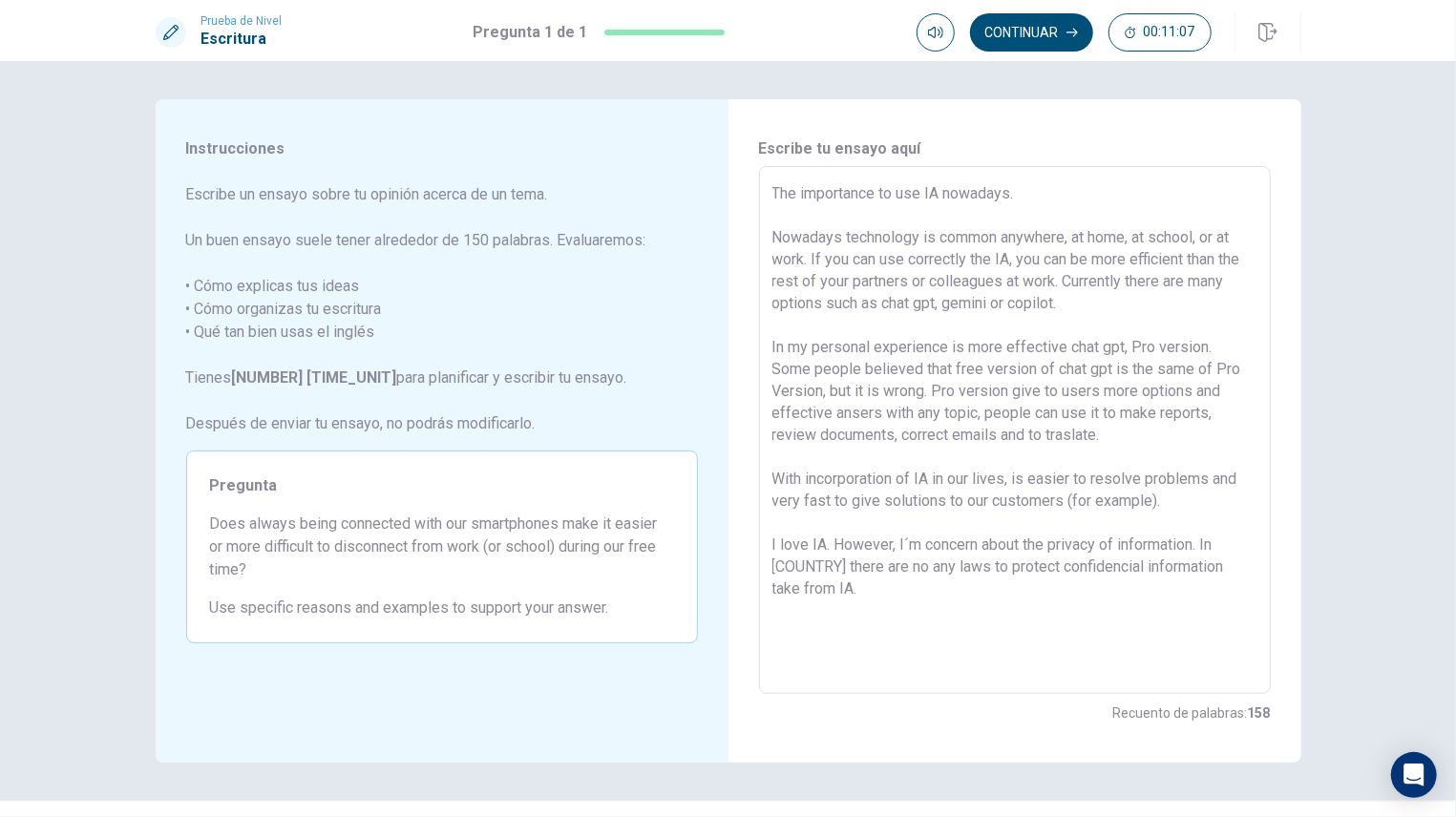 drag, startPoint x: 797, startPoint y: 586, endPoint x: 811, endPoint y: 584, distance: 14.142136 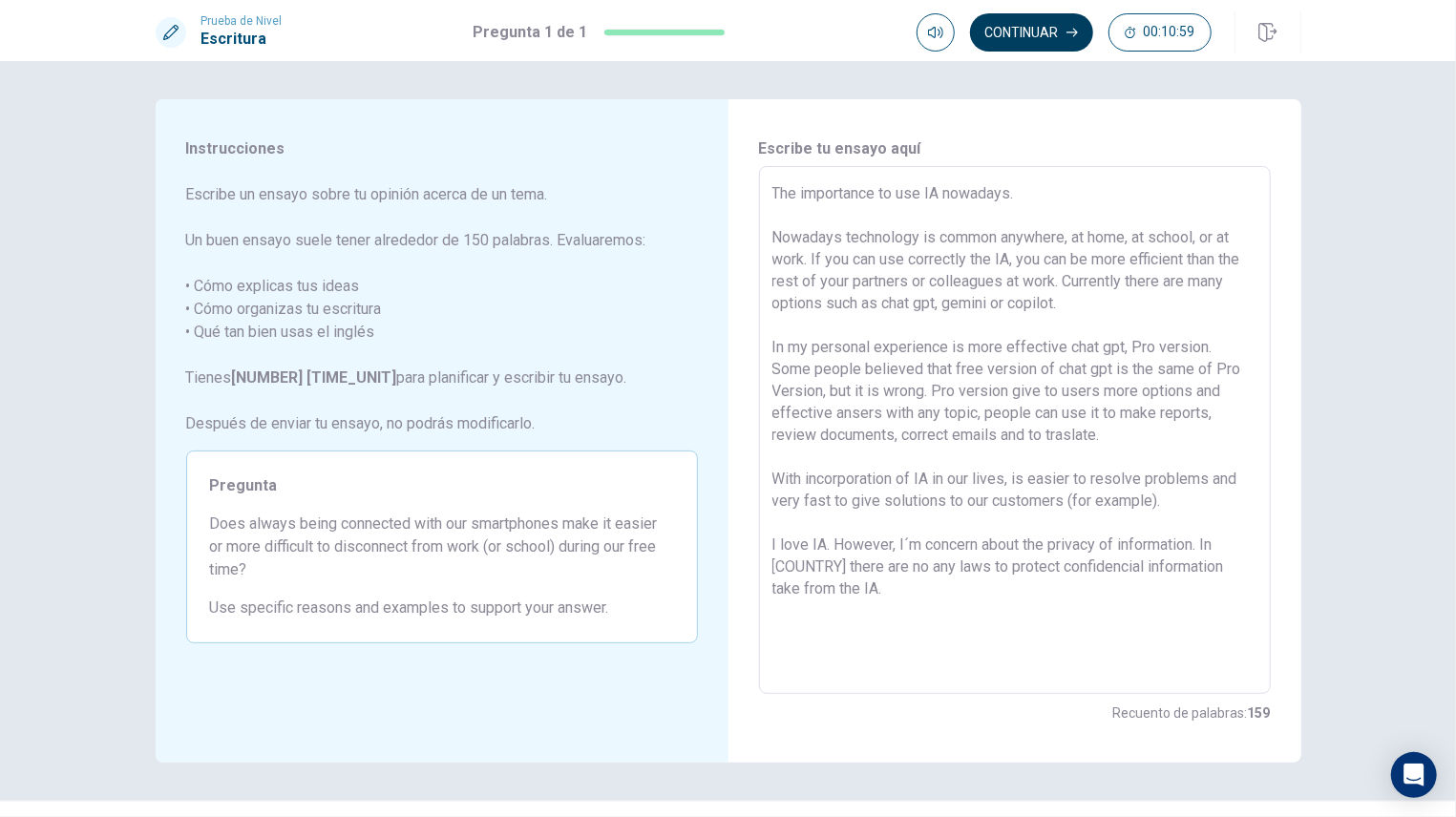 type on "The importance to use IA nowadays.
Nowadays technology is common anywhere, at home, at school, or at work. If you can use correctly the IA, you can be more efficient than the rest of your partners or colleagues at work. Currently there are many options such as chat gpt, gemini or copilot.
In my personal experience is more effective chat gpt, Pro version. Some people believed that free version of chat gpt is the same of Pro Version, but it is wrong. Pro version give to users more options and effective ansers with any topic, people can use it to make reports, review documents, correct emails and to traslate.
With incorporation of IA in our lives, is easier to resolve problems and very fast to give solutions to our customers (for example).
I love IA. However, I´m concern about the privacy of information. In [COUNTRY] there are no any laws to protect confidencial information take from the IA." 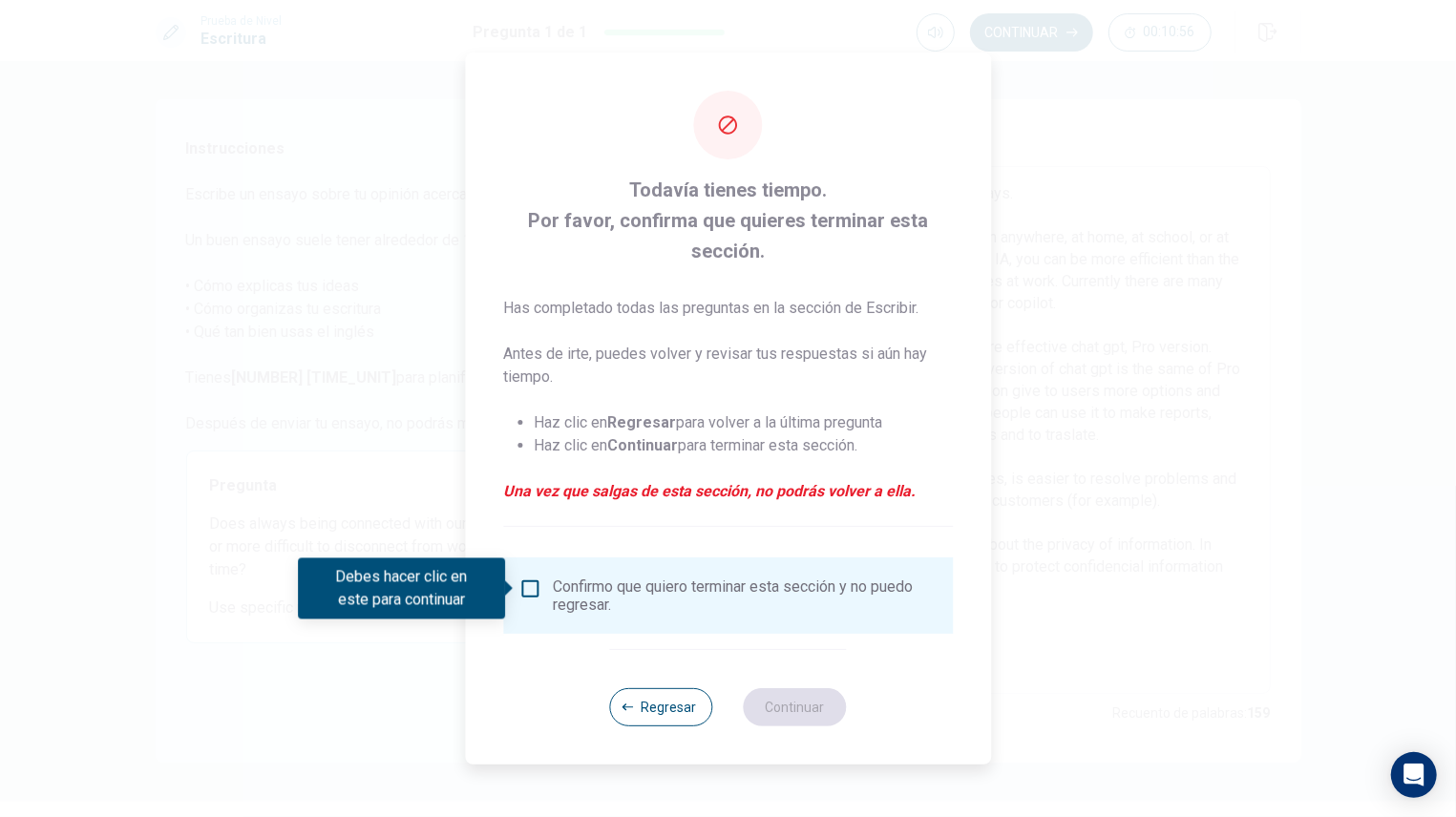click at bounding box center [530, 589] 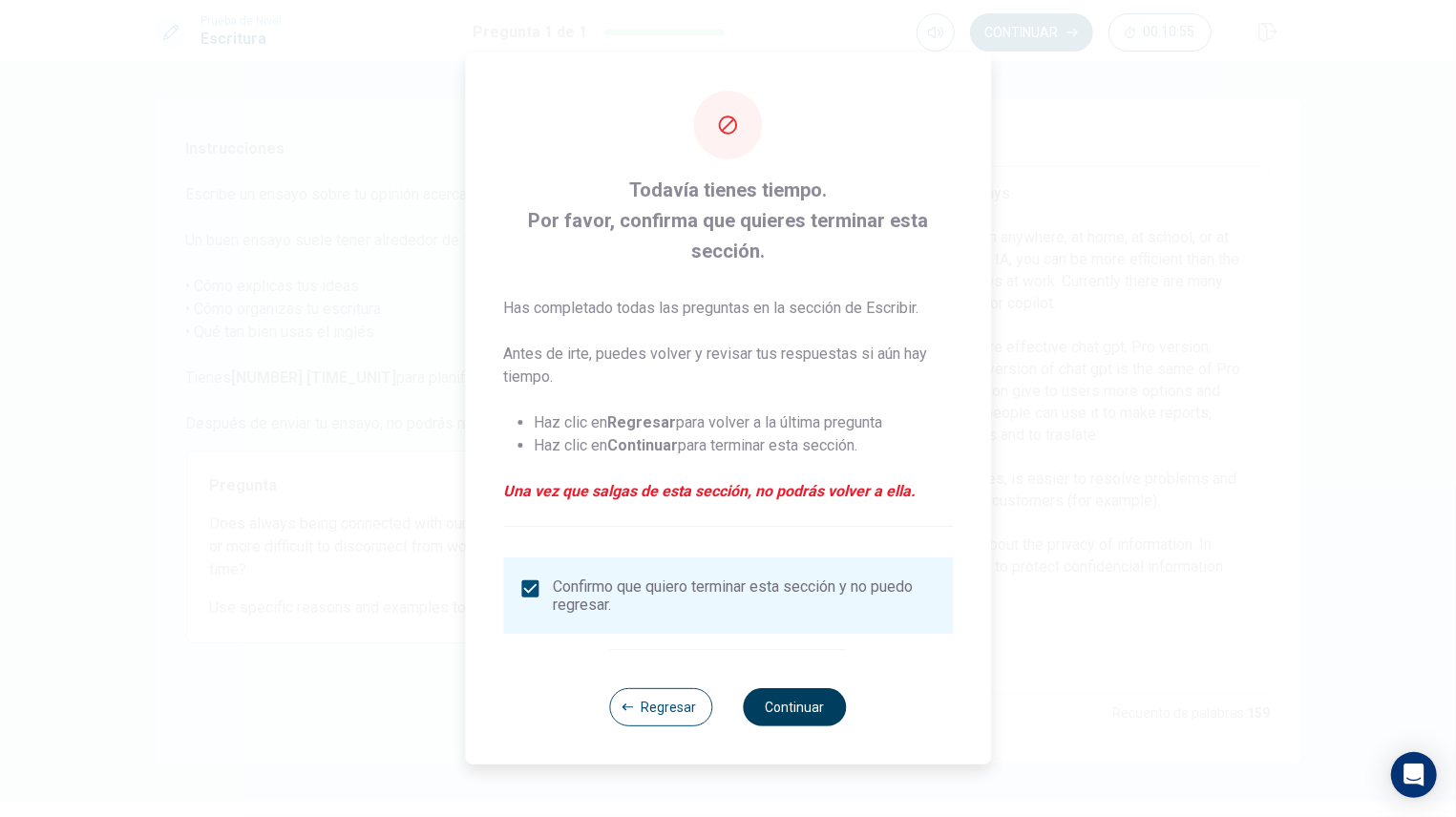 click on "Continuar" at bounding box center [795, 707] 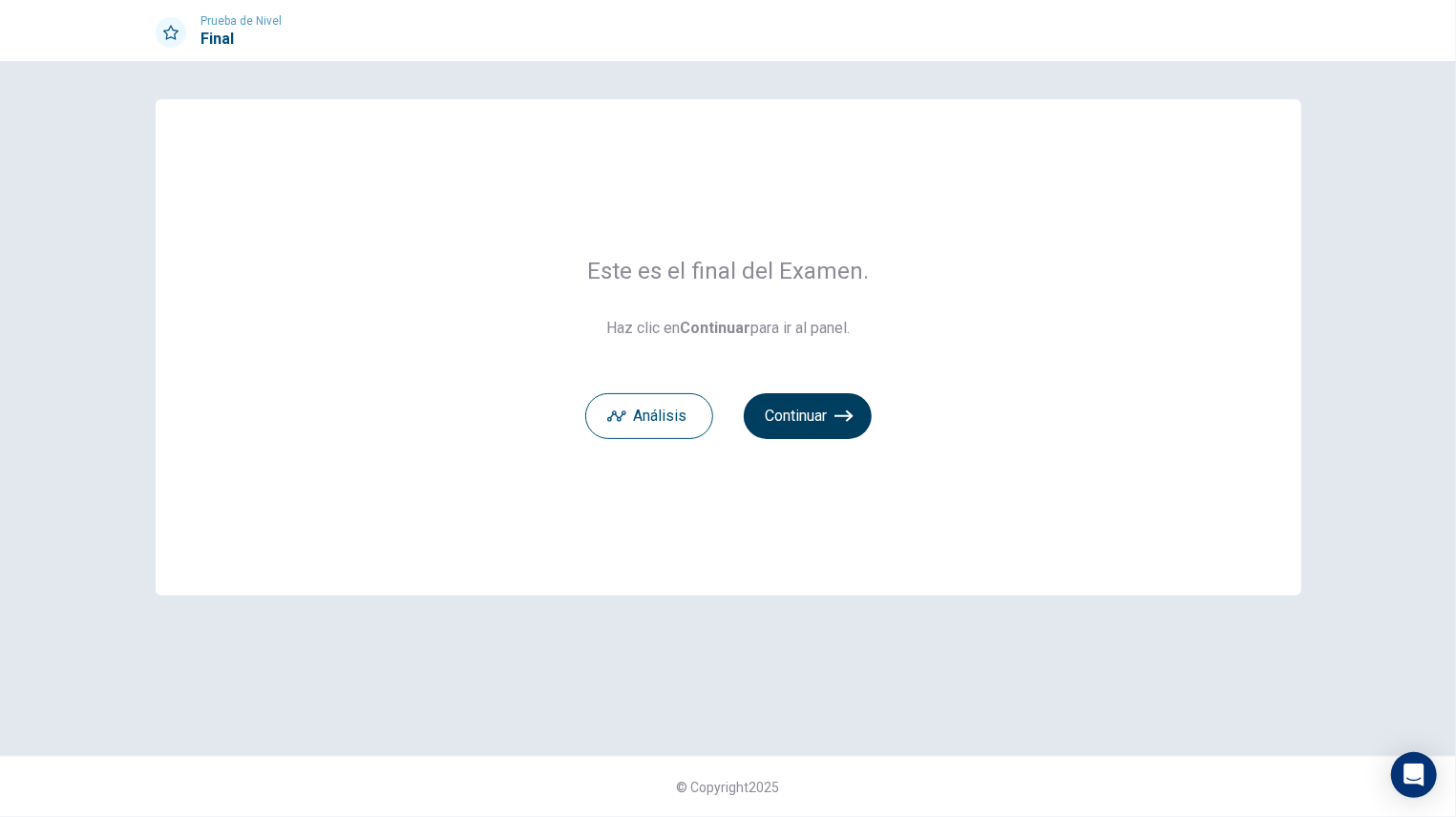 click on "Continuar" at bounding box center [808, 416] 